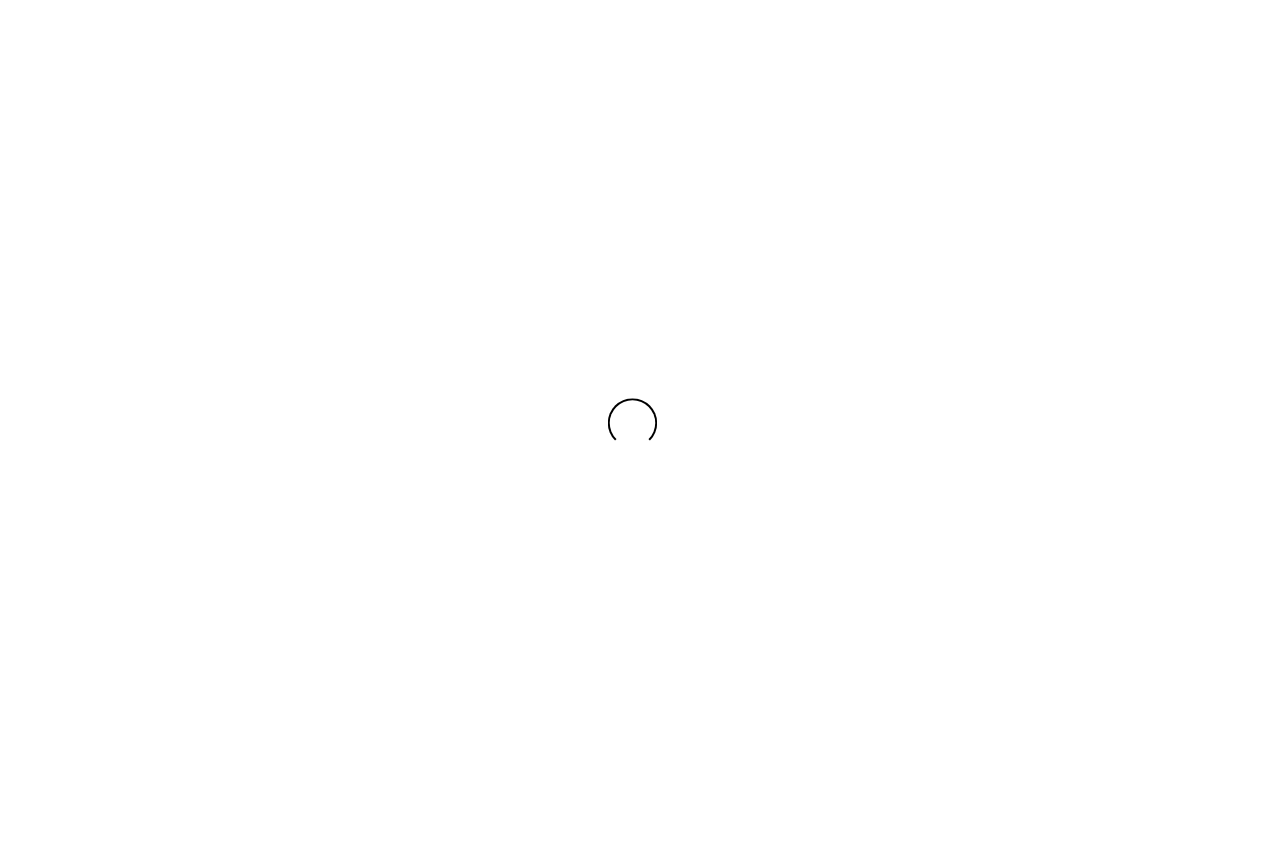 scroll, scrollTop: 0, scrollLeft: 0, axis: both 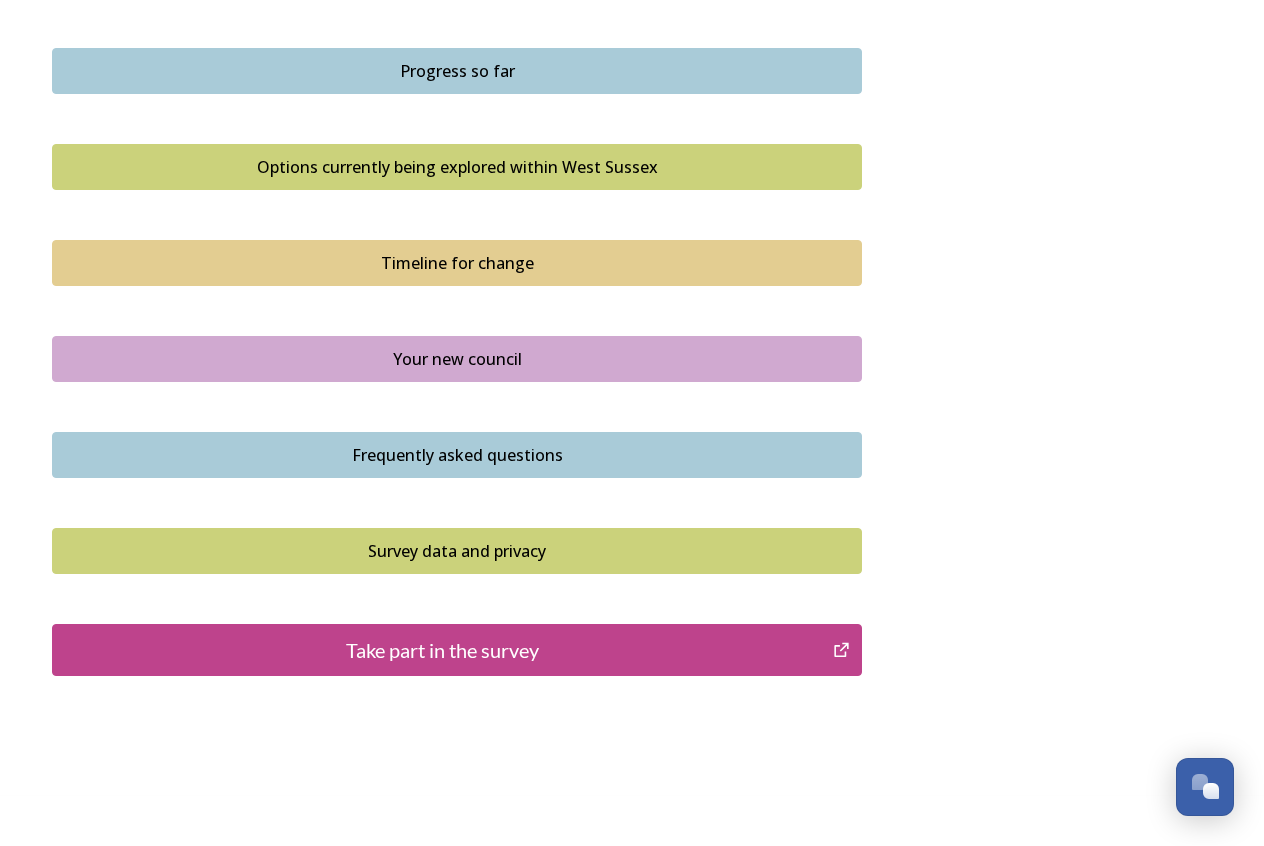 click on "Take part in the survey" at bounding box center (442, 650) 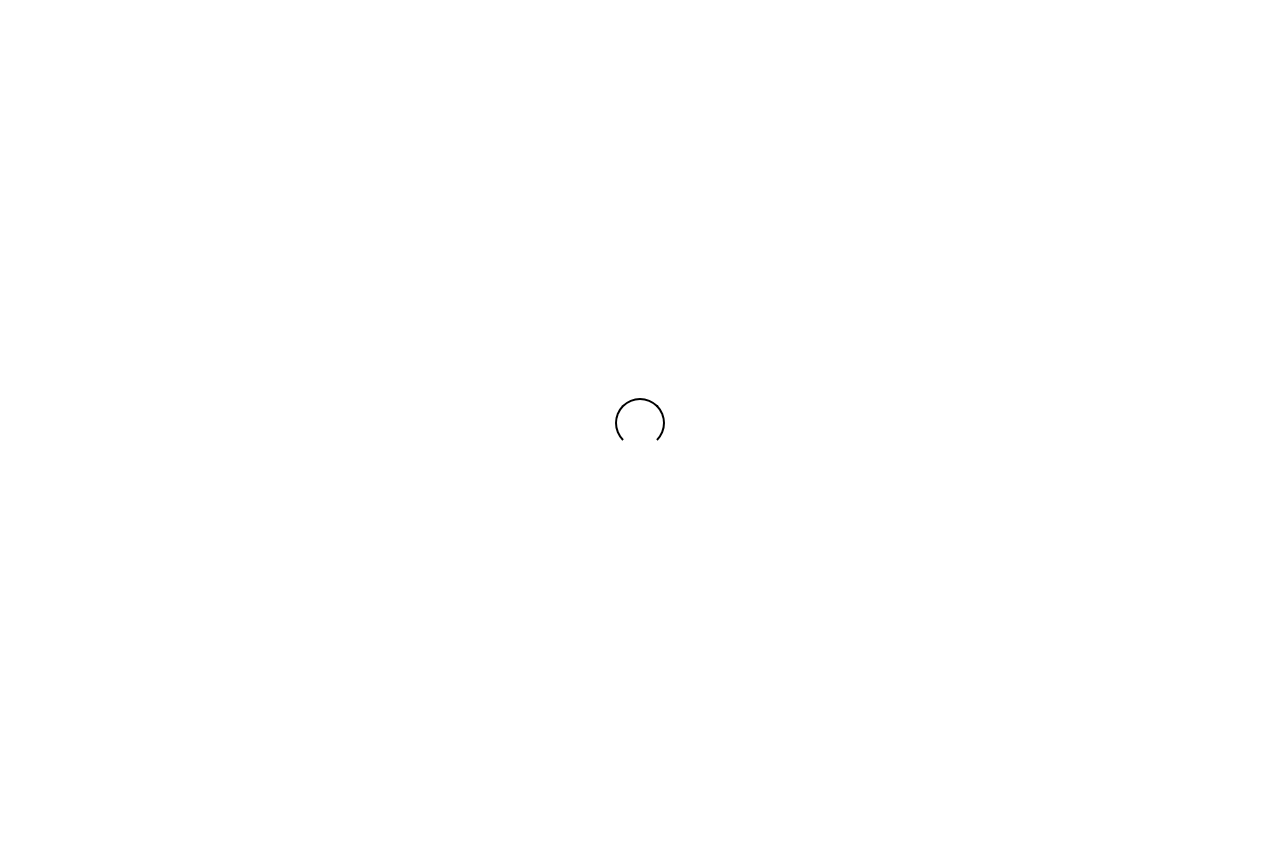 scroll, scrollTop: 0, scrollLeft: 0, axis: both 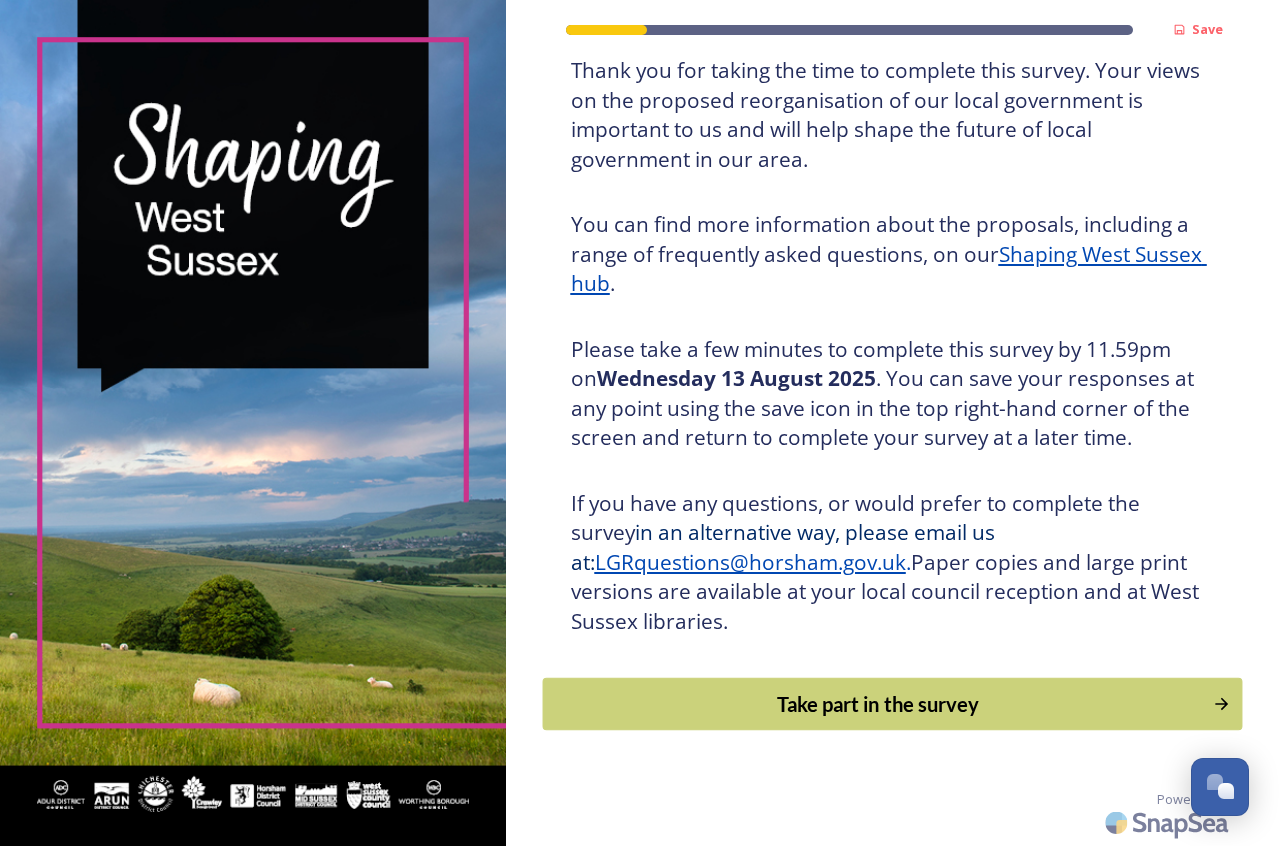 click on "Take part in the survey" at bounding box center [877, 704] 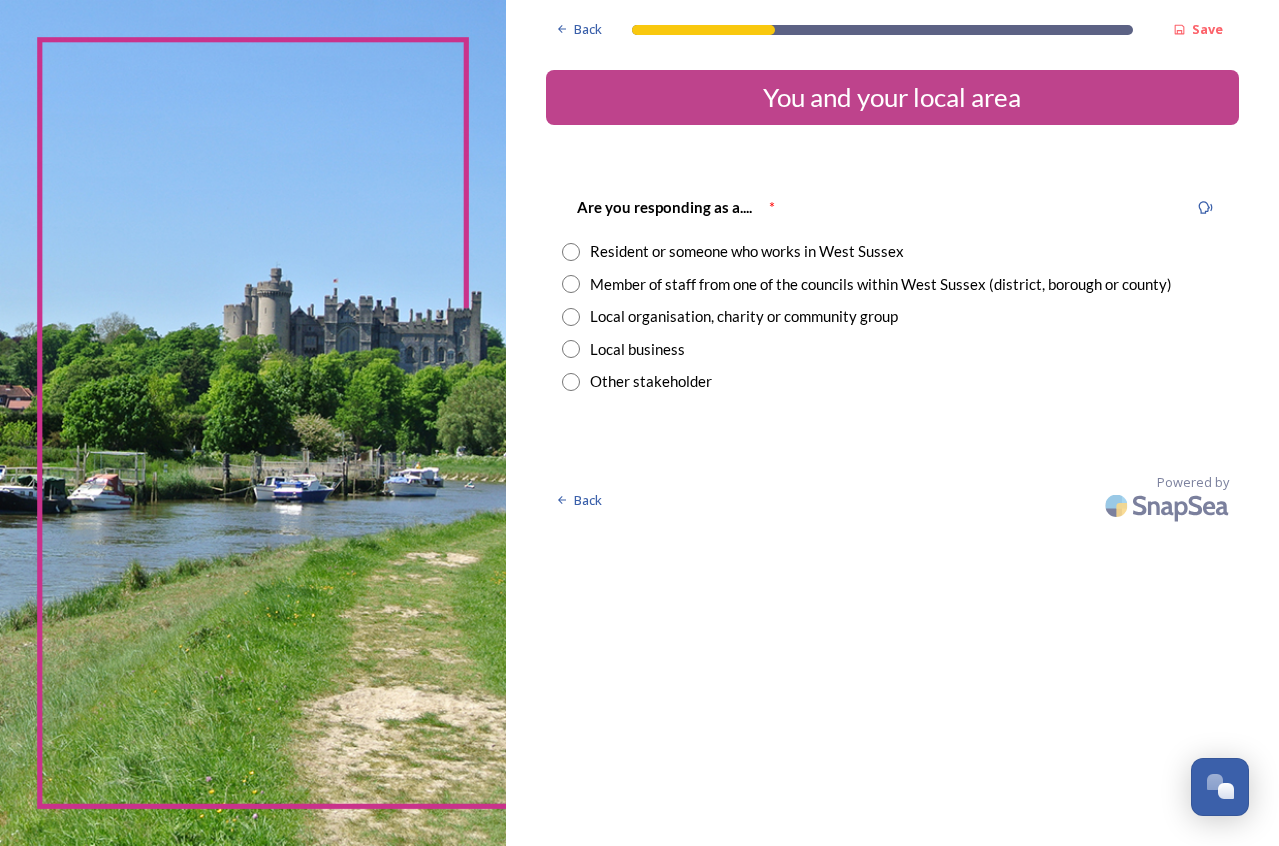 click at bounding box center [571, 252] 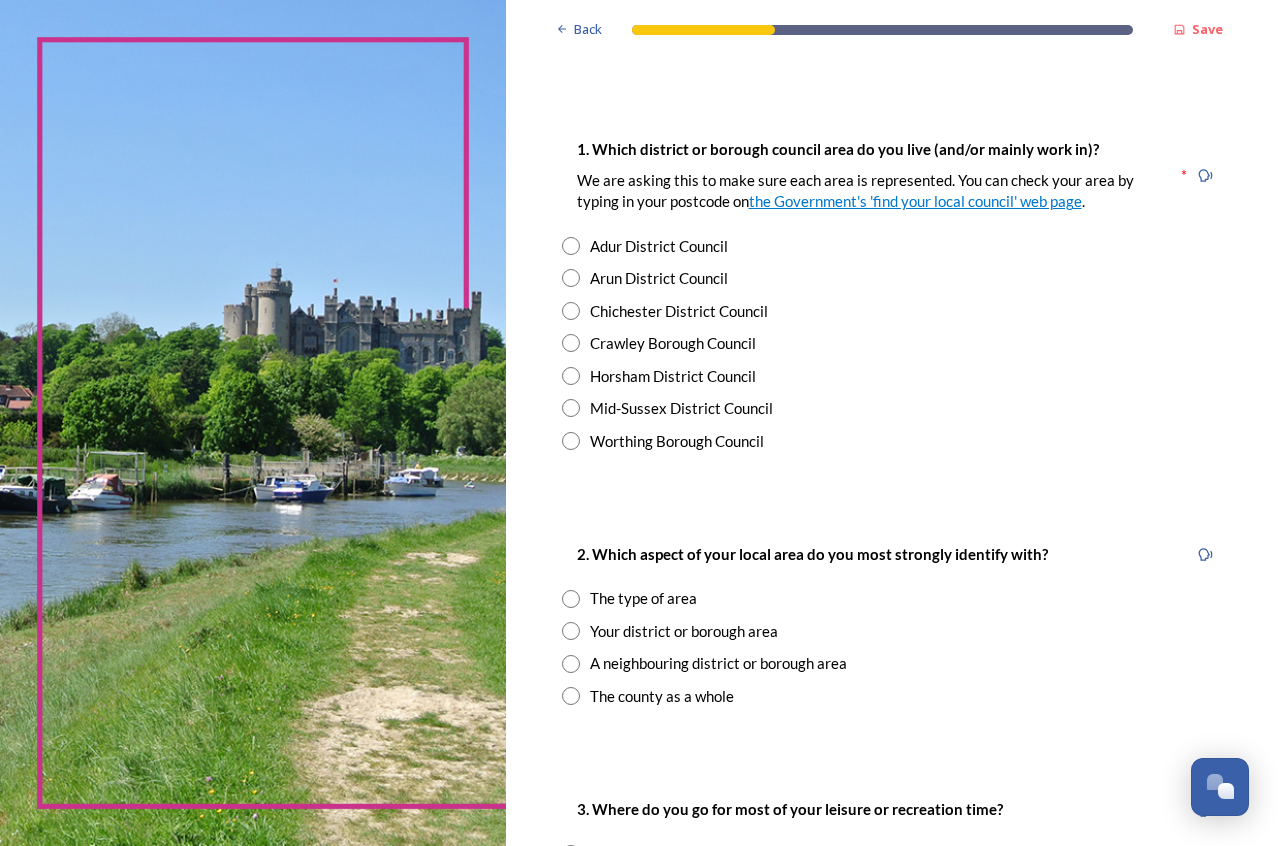 scroll, scrollTop: 355, scrollLeft: 0, axis: vertical 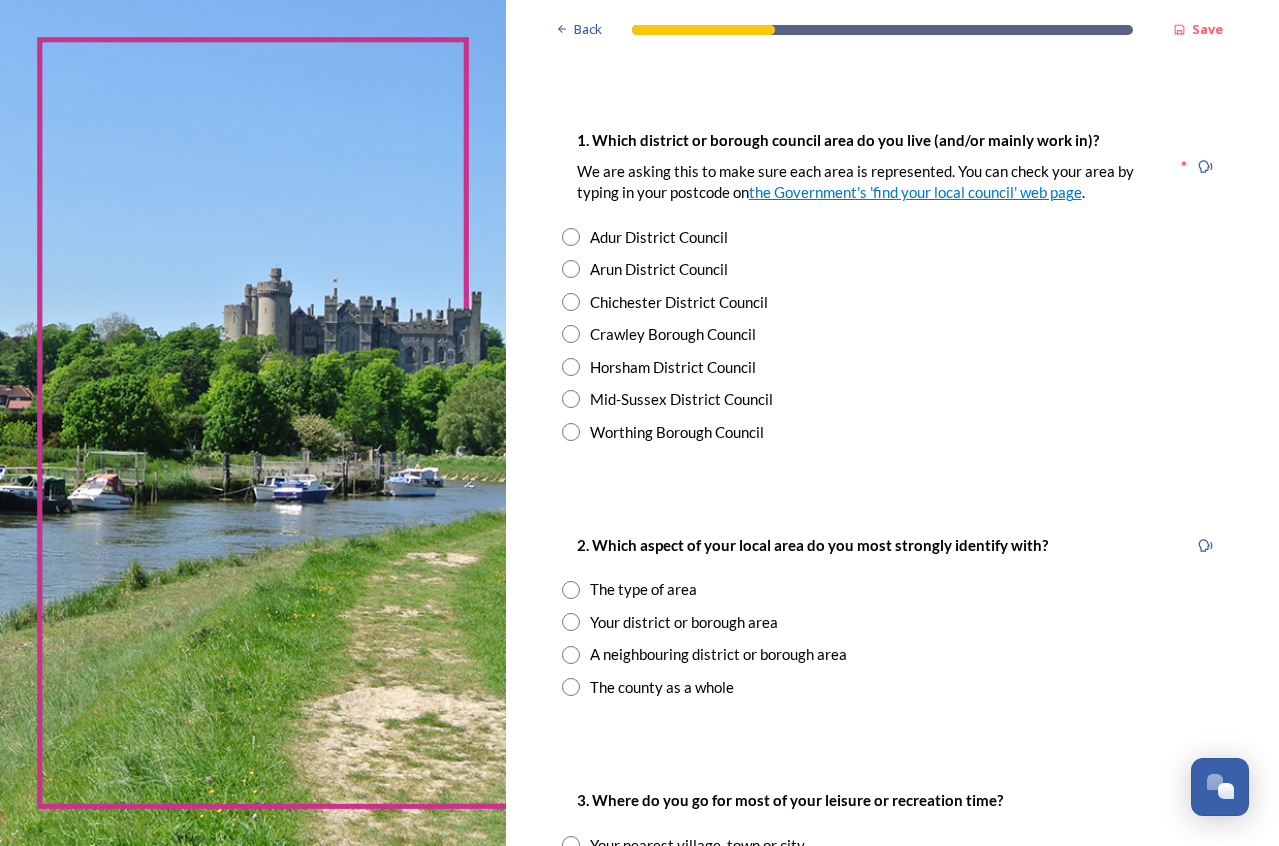 click at bounding box center (571, 367) 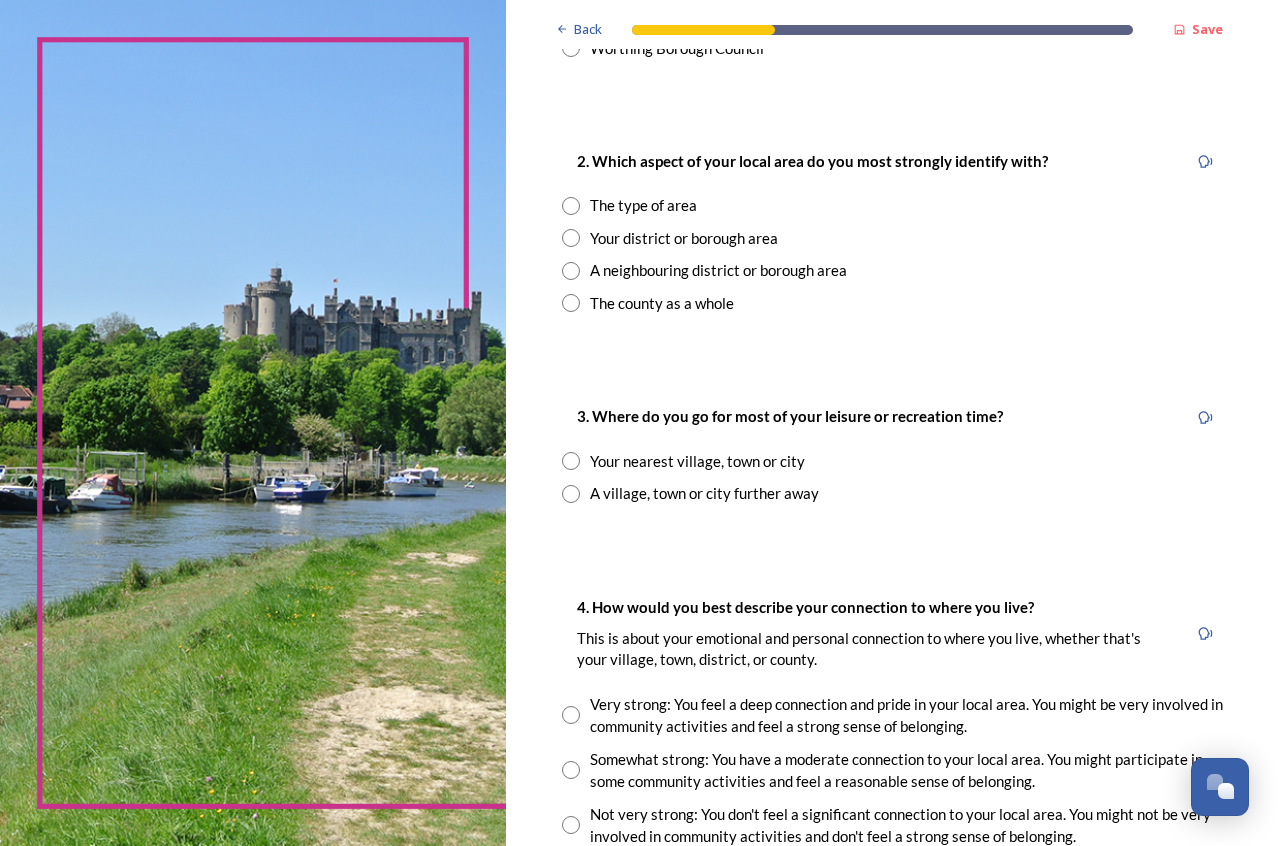 scroll, scrollTop: 724, scrollLeft: 0, axis: vertical 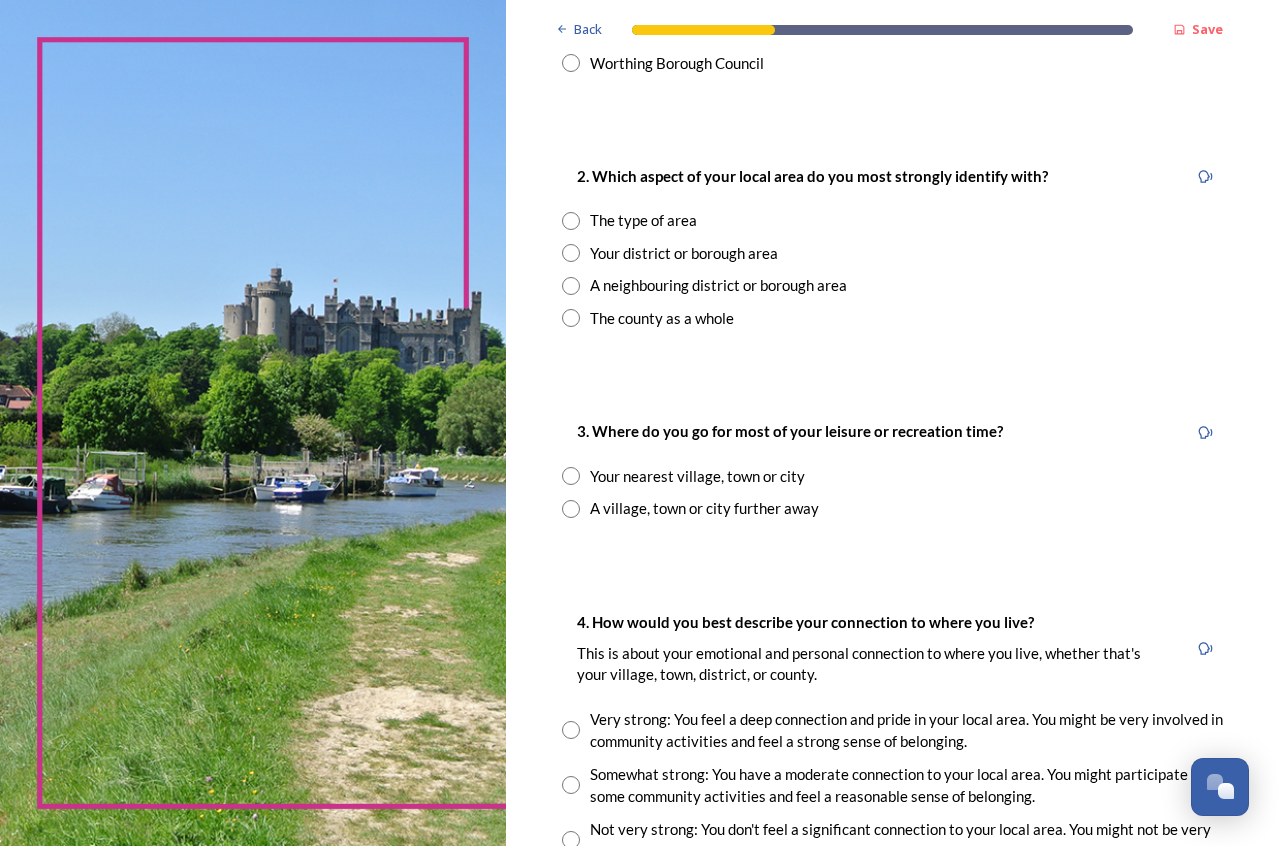 click on "Your district or borough area" at bounding box center [892, 253] 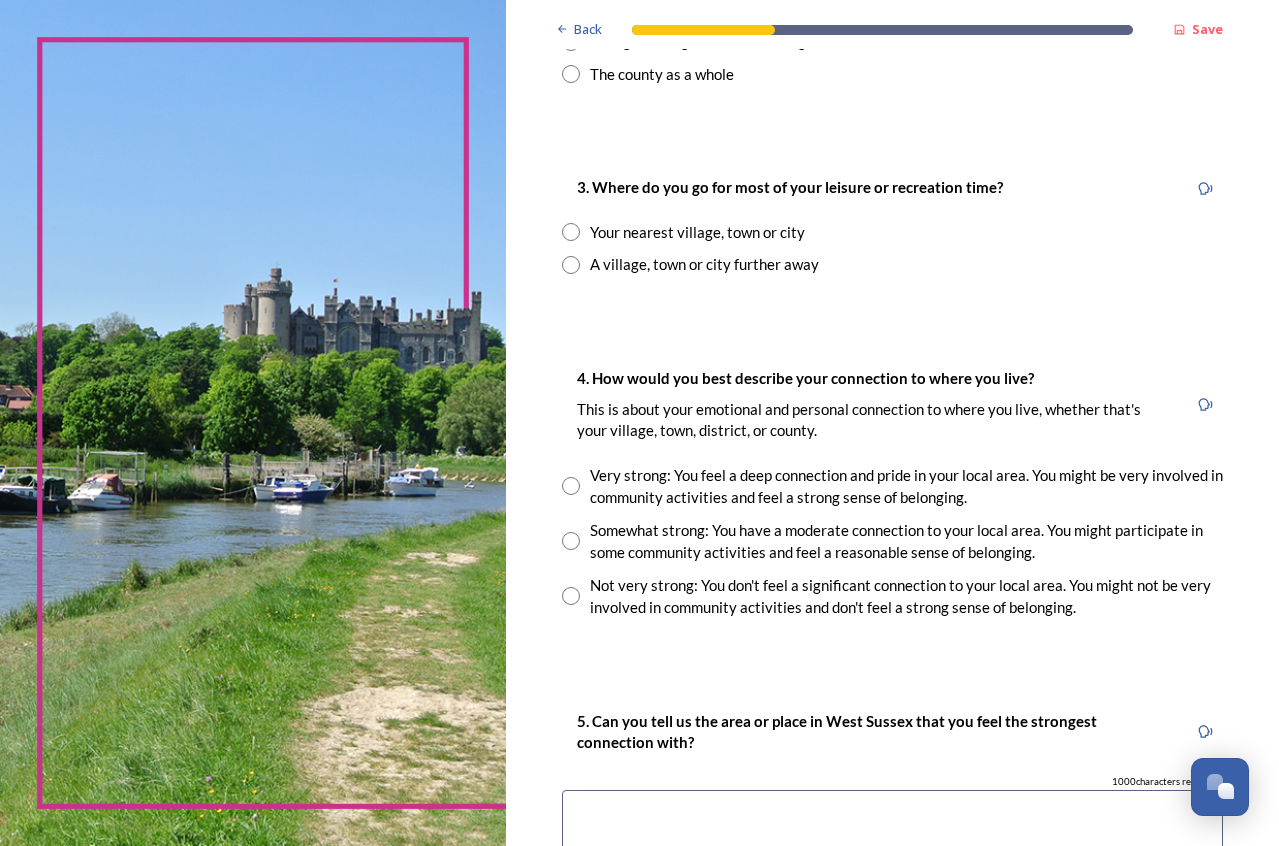 scroll, scrollTop: 974, scrollLeft: 0, axis: vertical 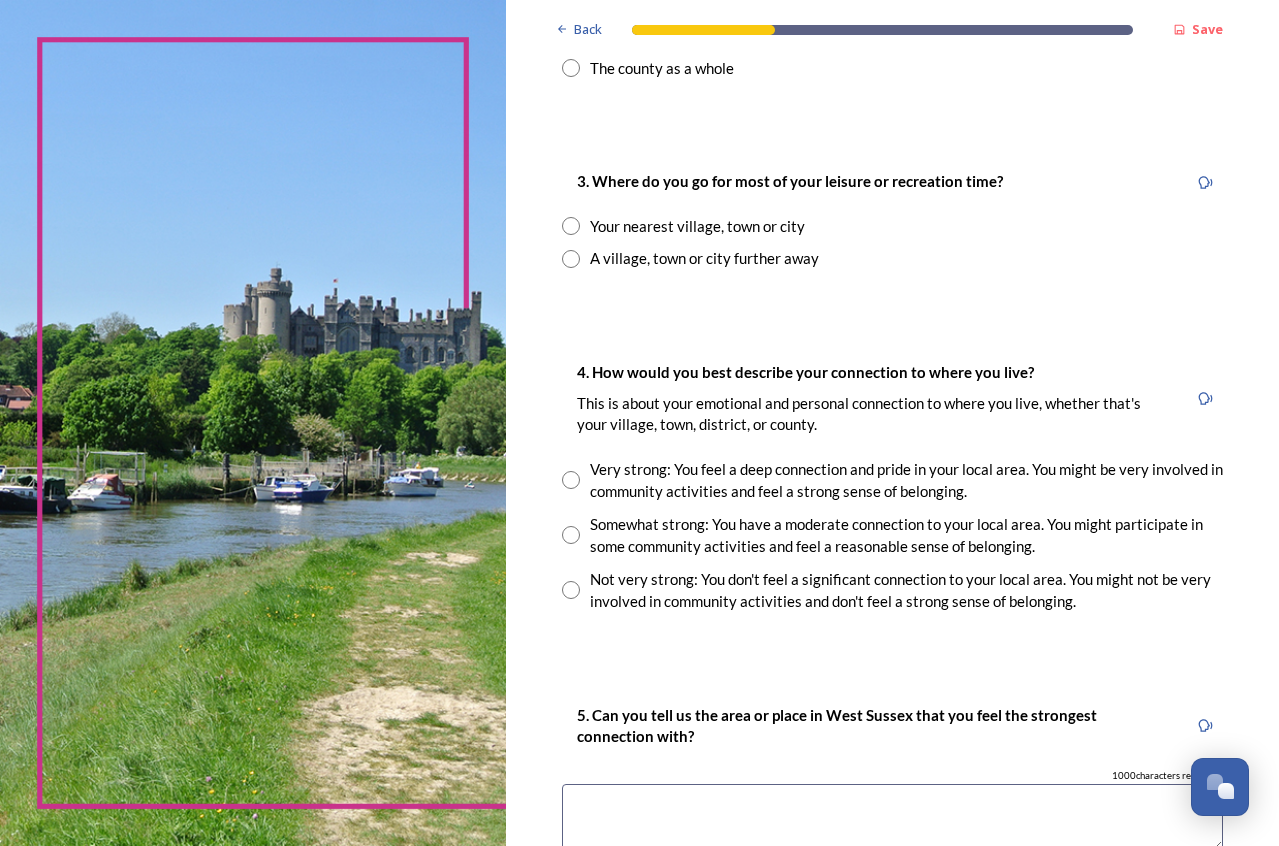 click at bounding box center [571, 226] 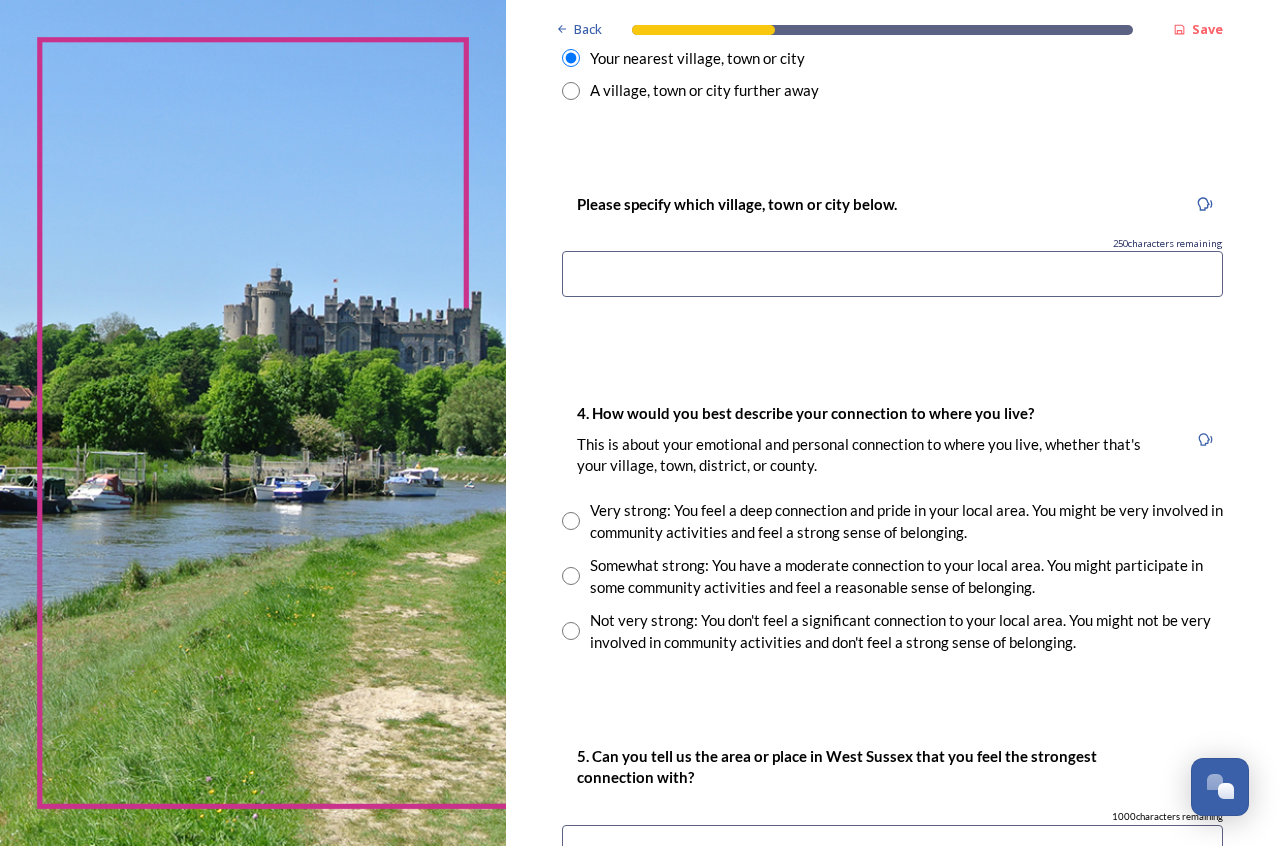 scroll, scrollTop: 1145, scrollLeft: 0, axis: vertical 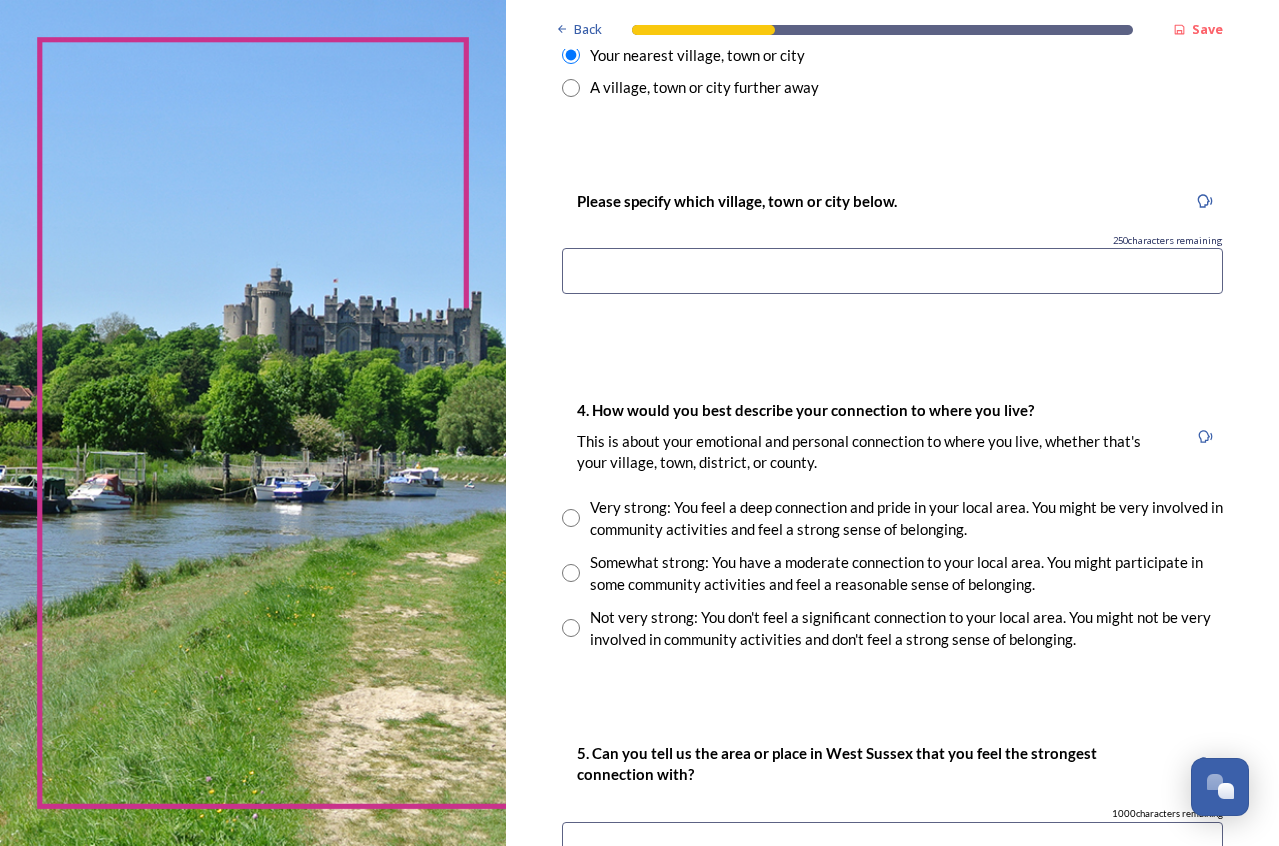 click at bounding box center [892, 271] 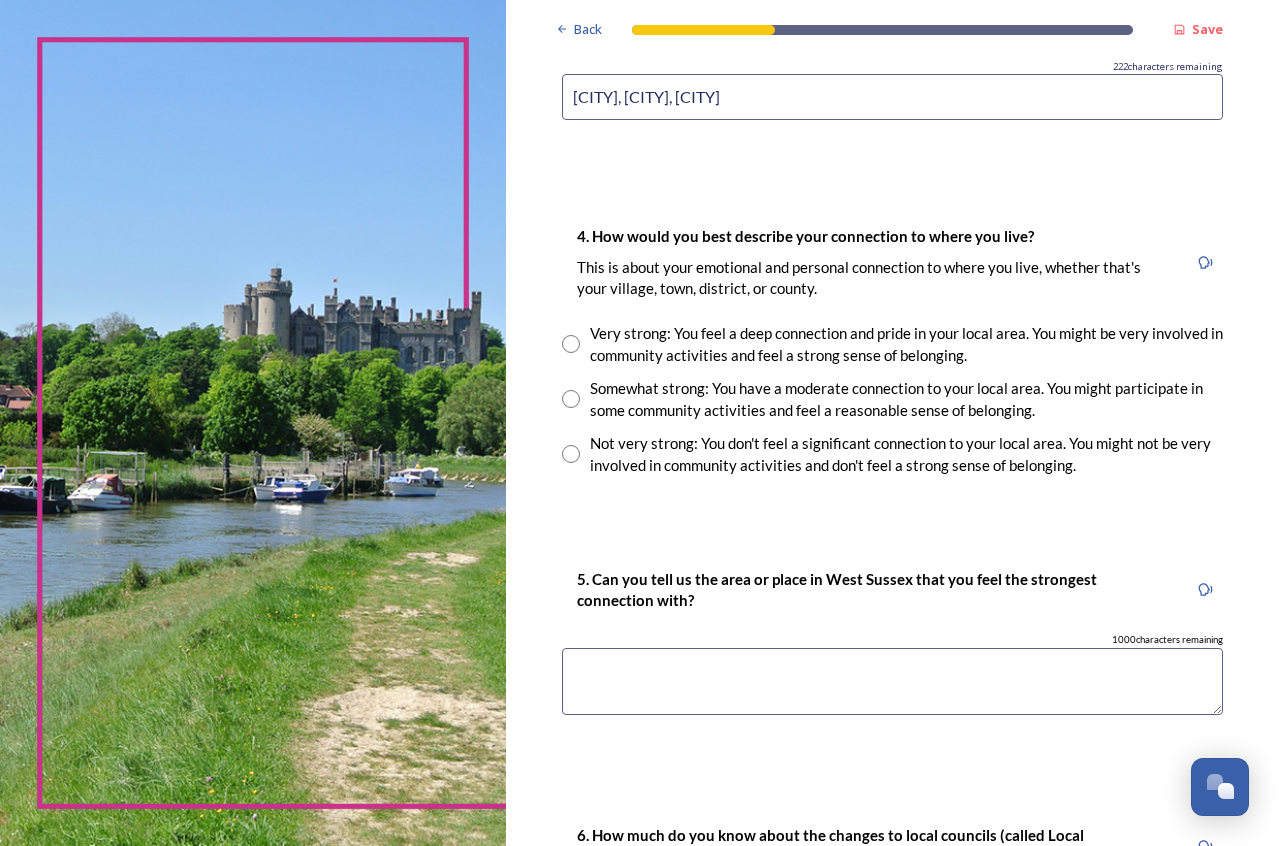 scroll, scrollTop: 1325, scrollLeft: 0, axis: vertical 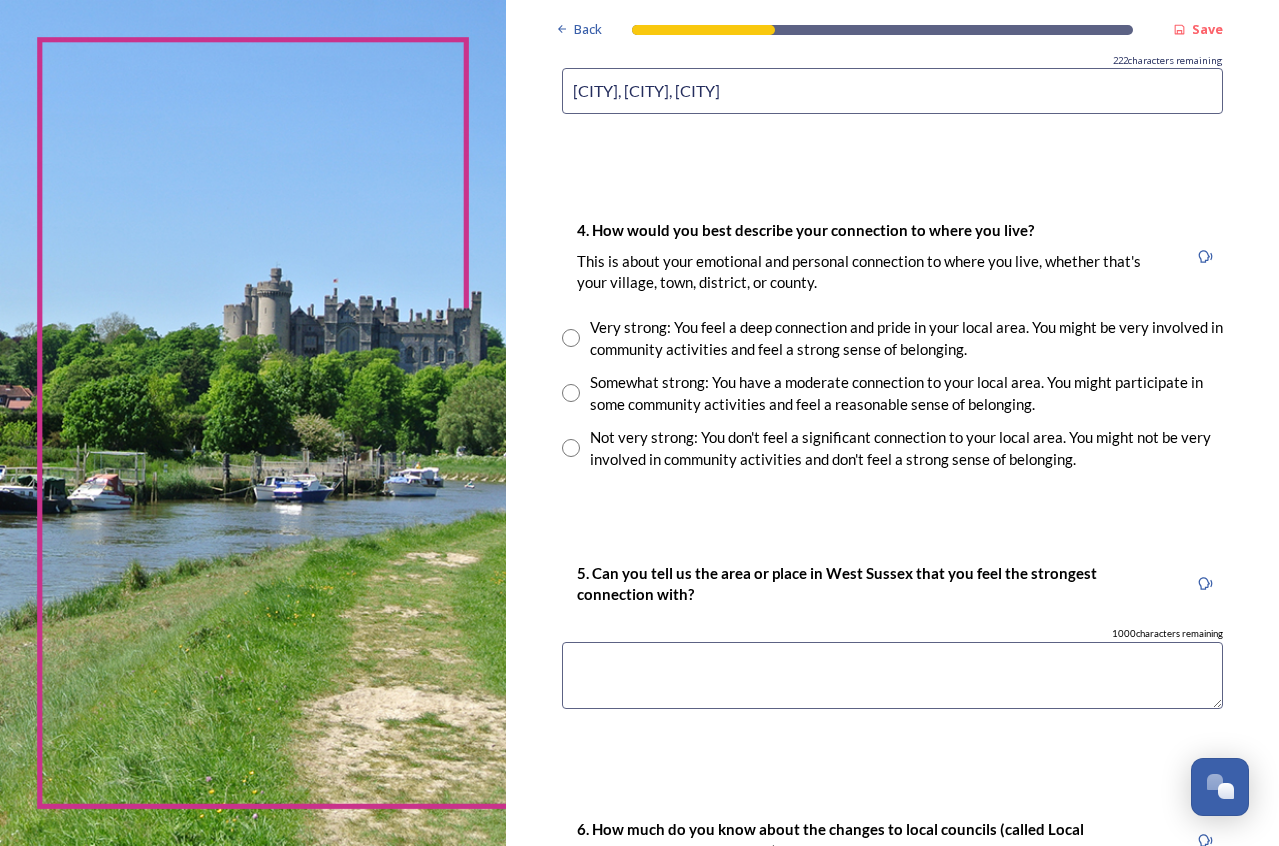type on "[CITY], [CITY], [CITY]" 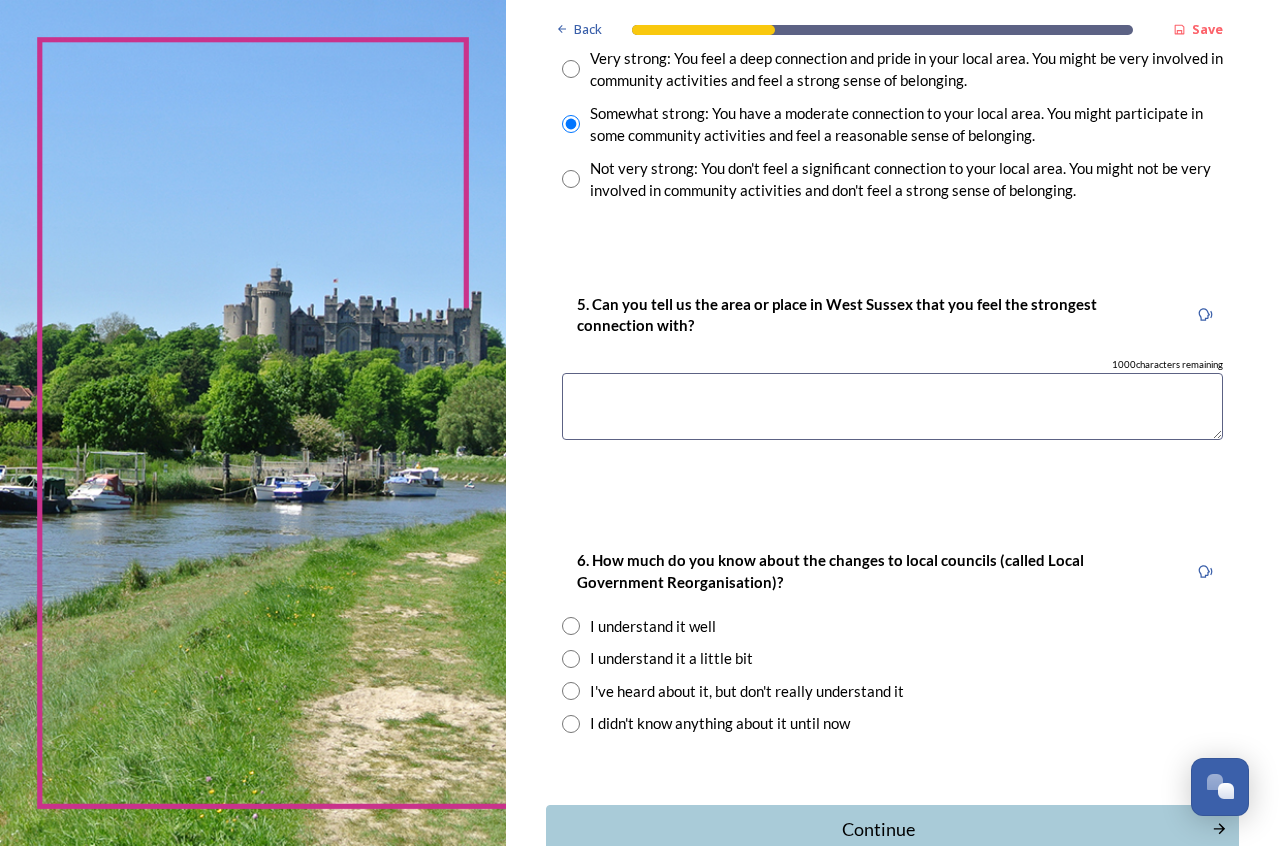 scroll, scrollTop: 1597, scrollLeft: 0, axis: vertical 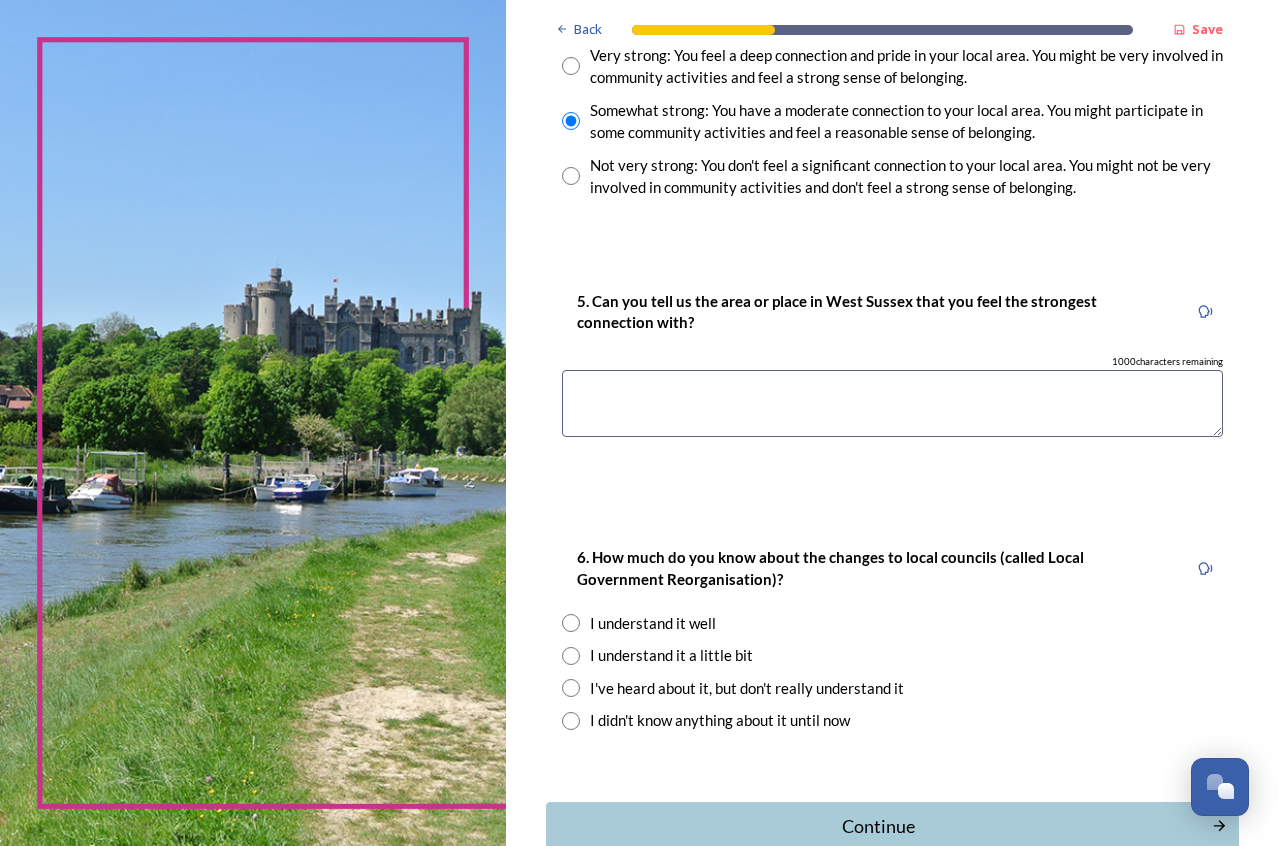 click at bounding box center [892, 403] 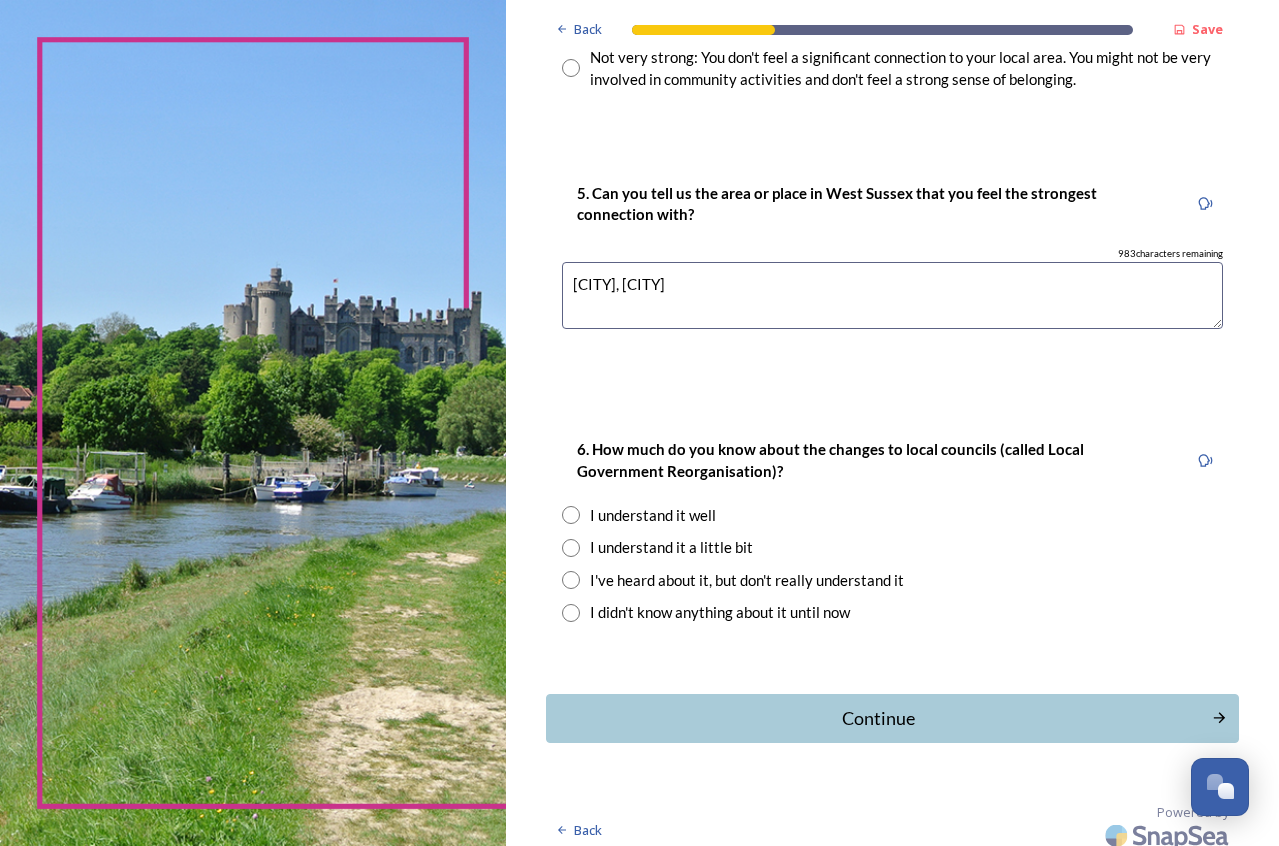 scroll, scrollTop: 1714, scrollLeft: 0, axis: vertical 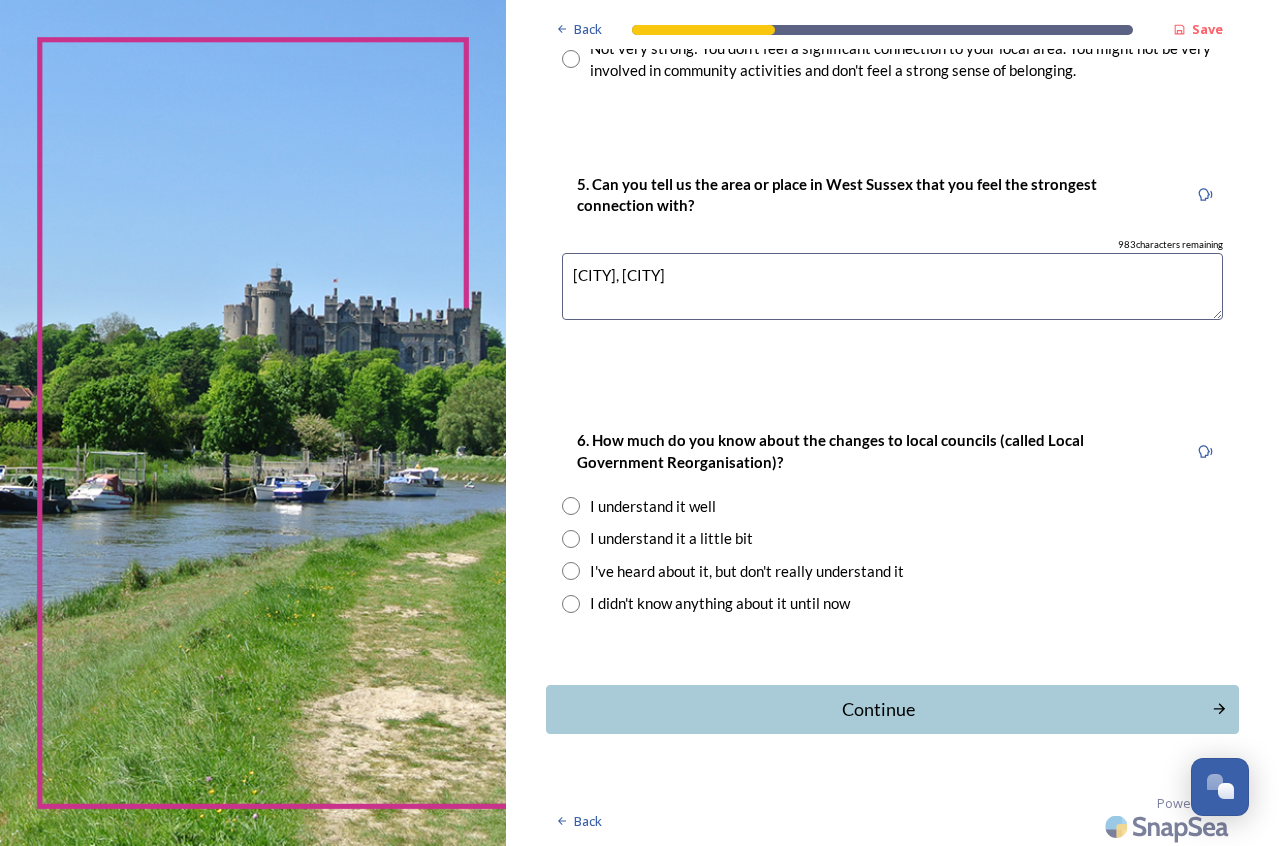 type on "[CITY], [CITY]" 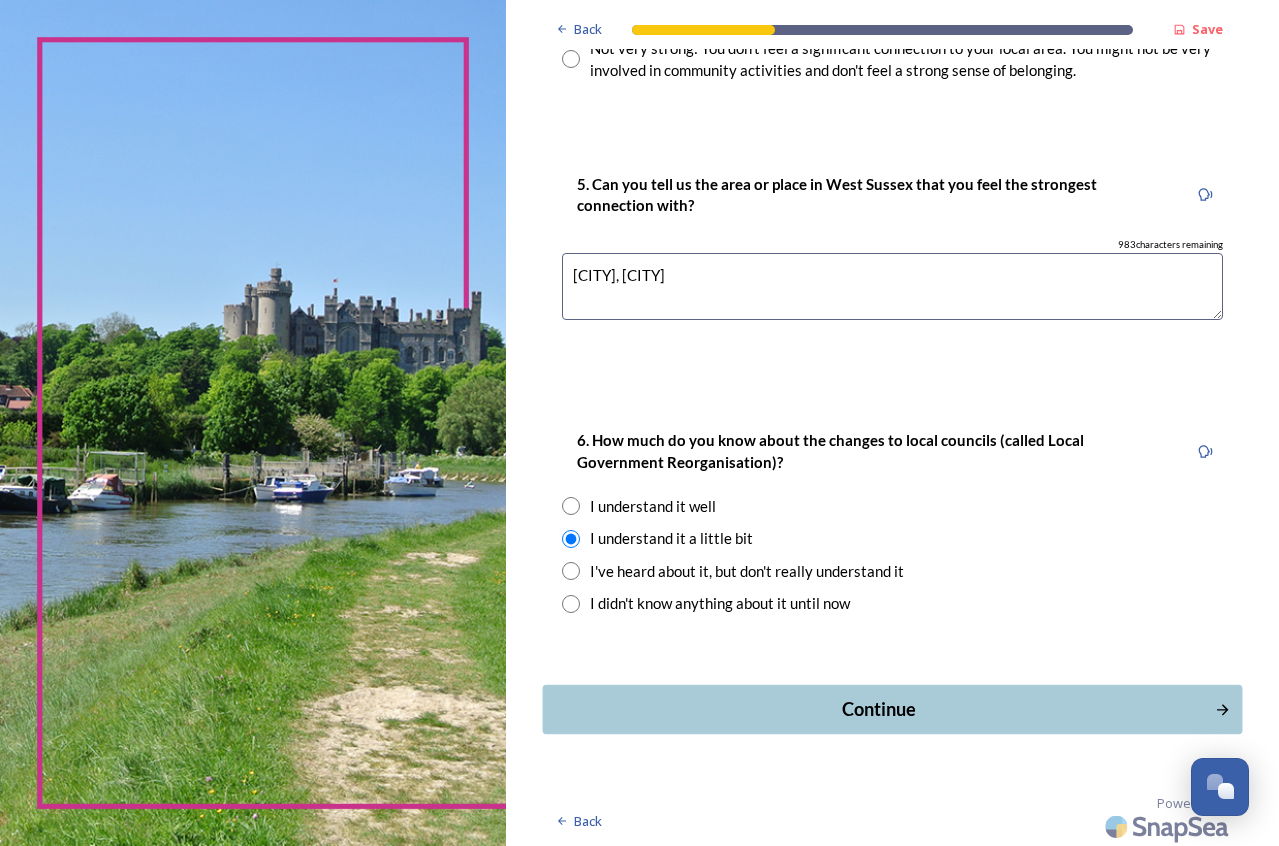 click on "Continue" at bounding box center (878, 709) 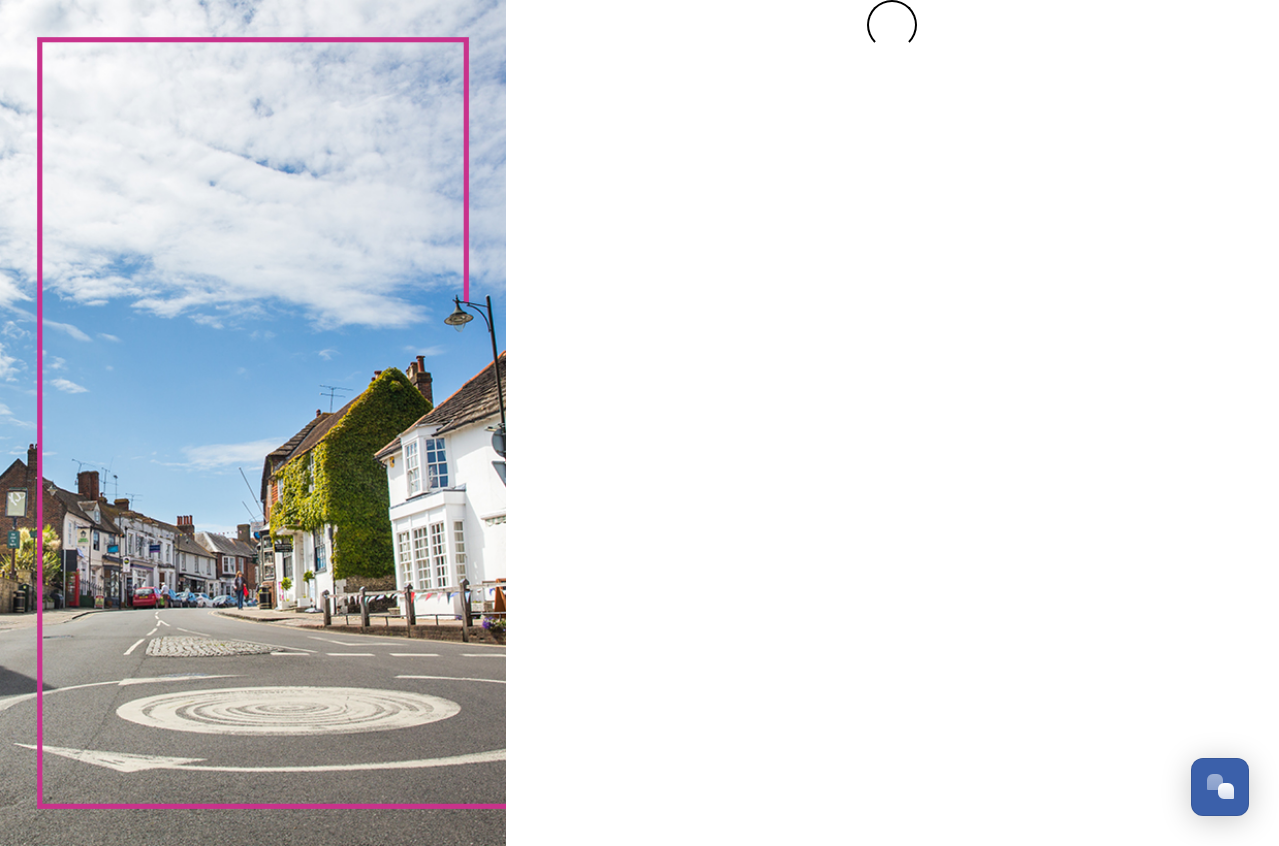 scroll, scrollTop: 0, scrollLeft: 0, axis: both 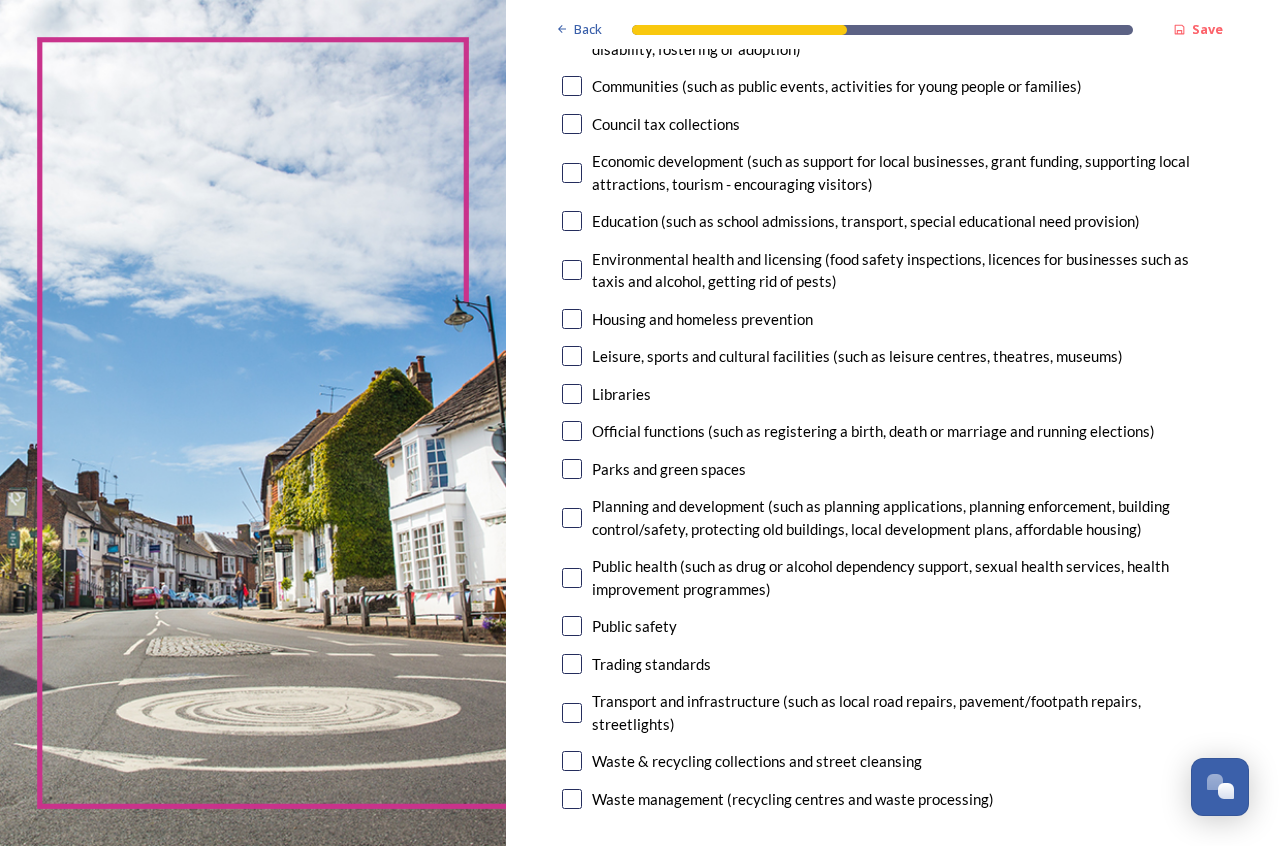 click at bounding box center [572, 270] 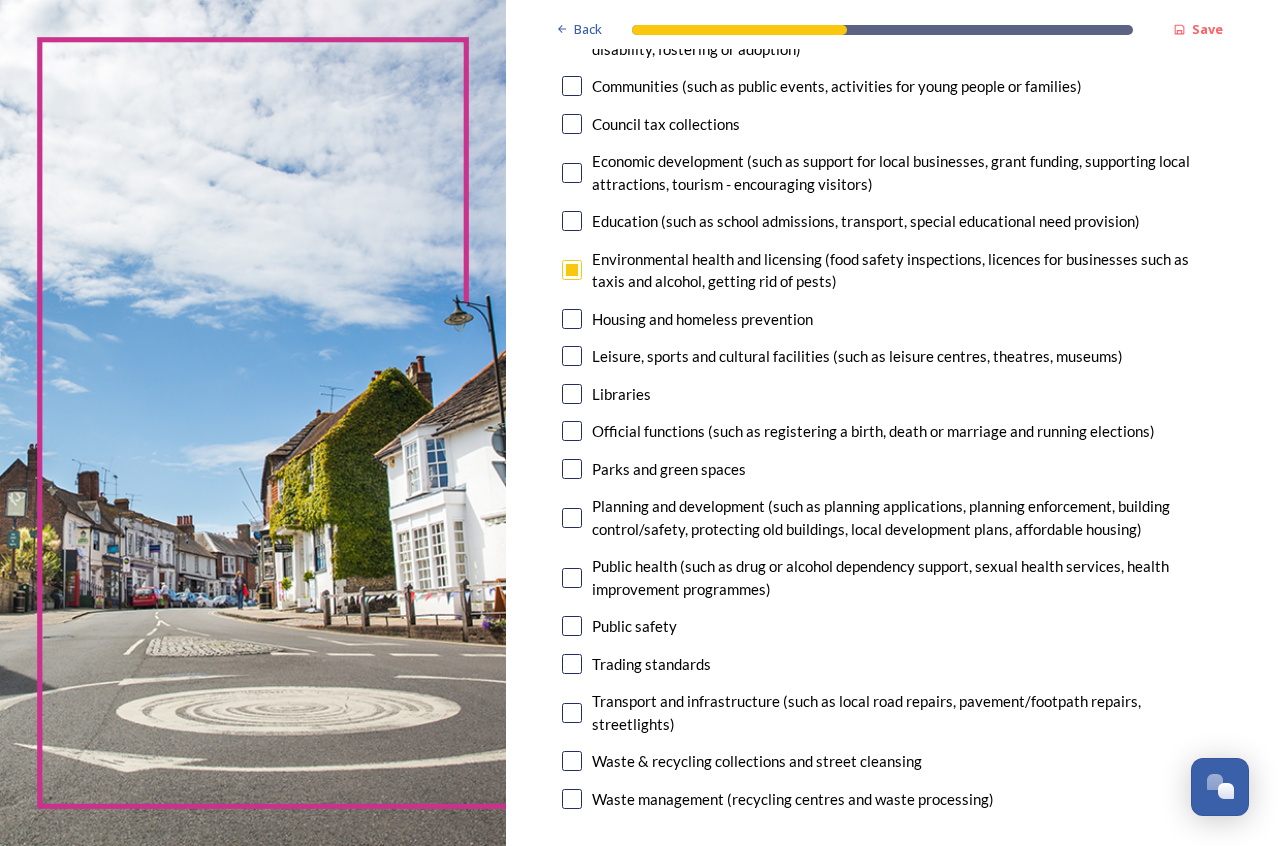 click at bounding box center [572, 319] 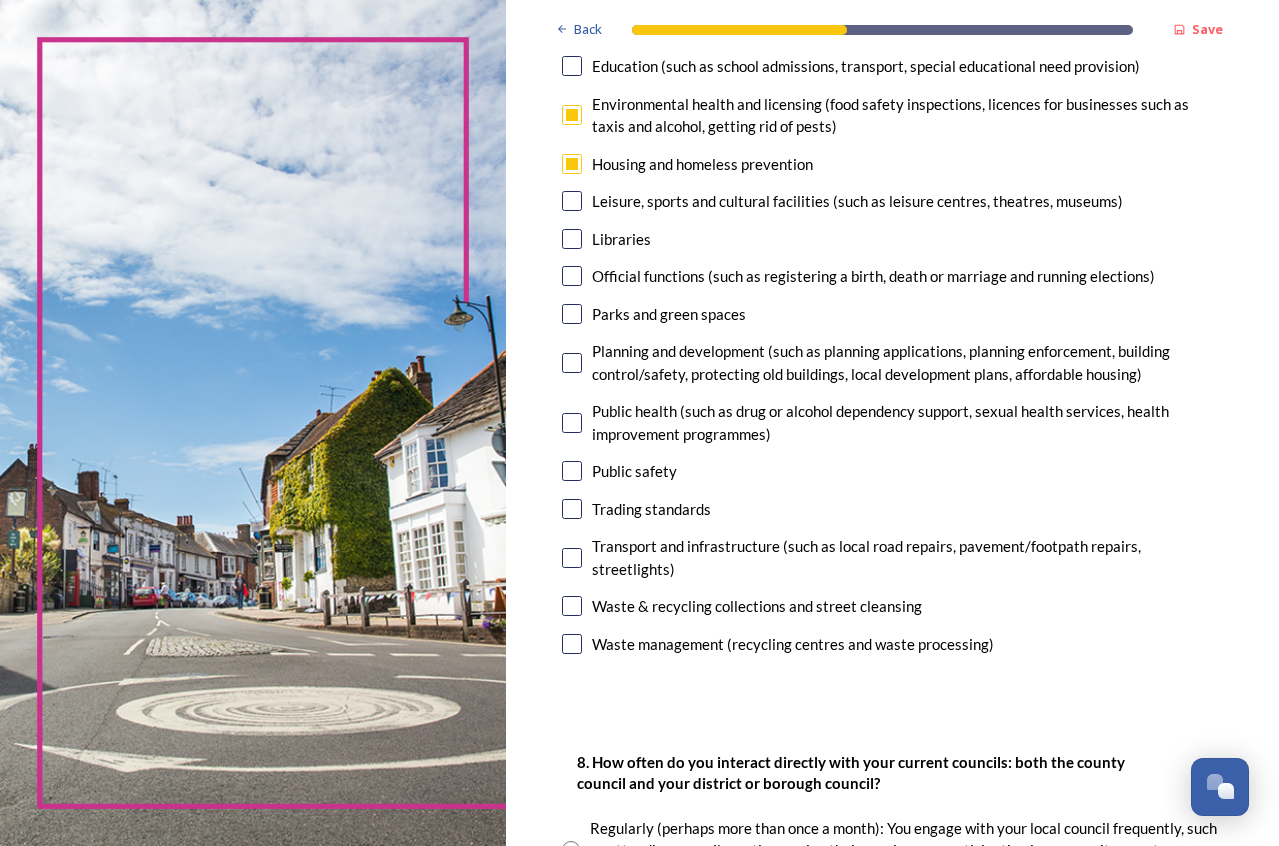 scroll, scrollTop: 509, scrollLeft: 0, axis: vertical 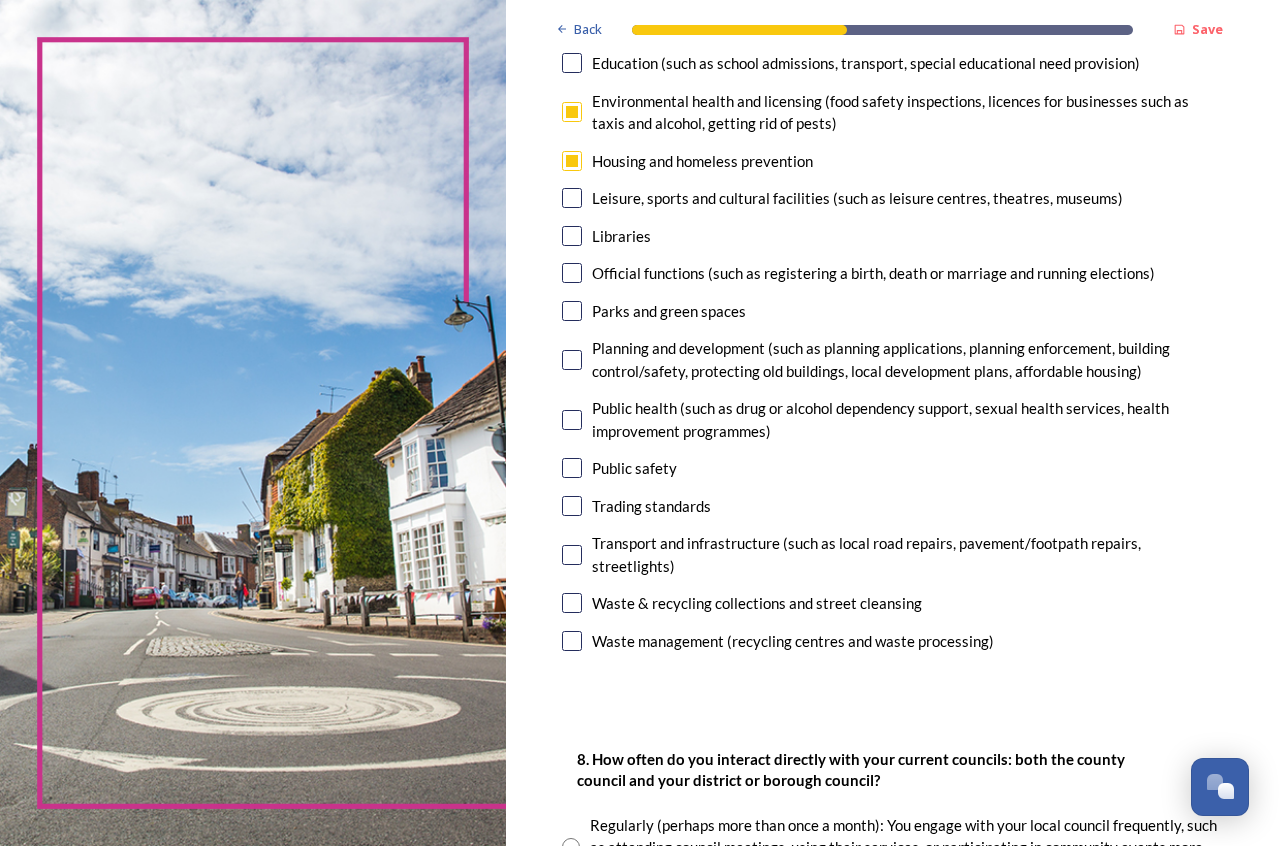 click at bounding box center [572, 603] 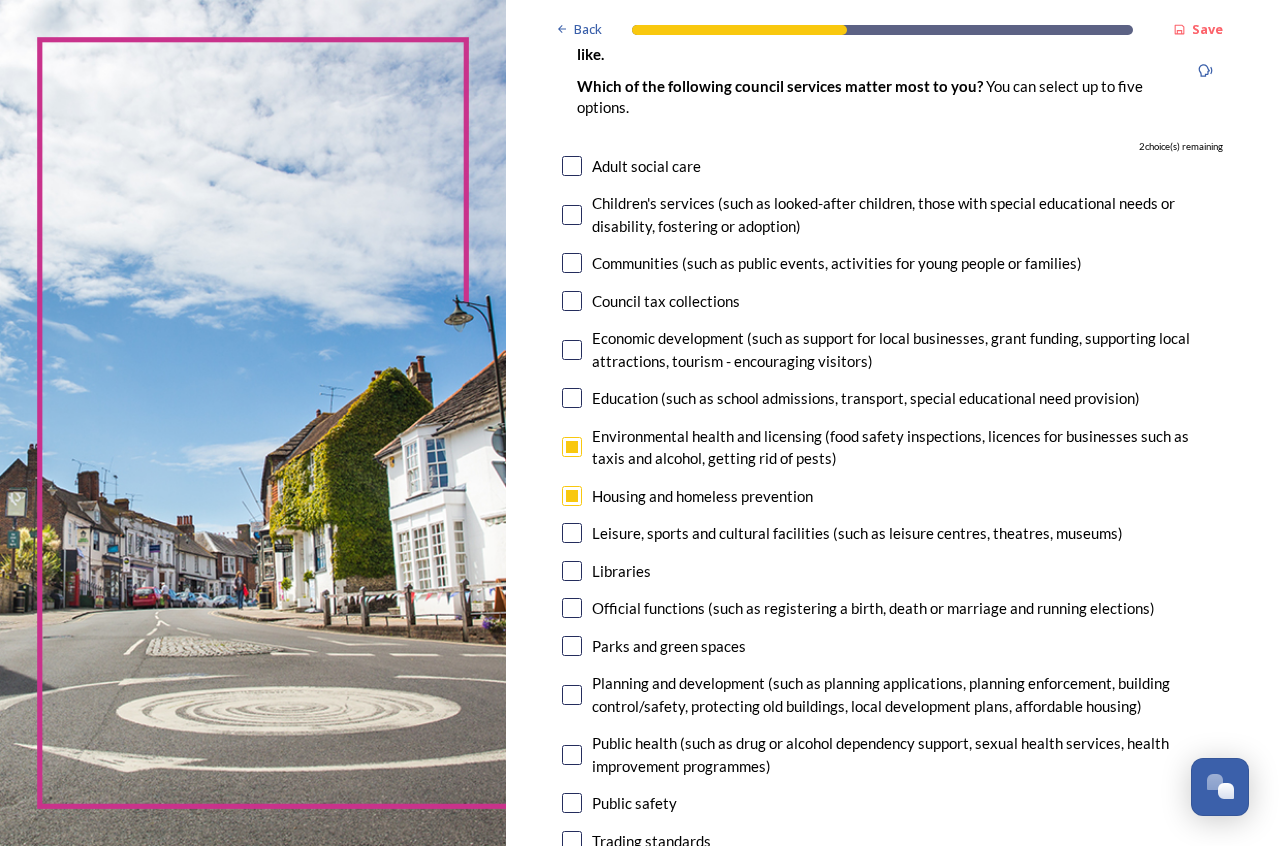 scroll, scrollTop: 164, scrollLeft: 0, axis: vertical 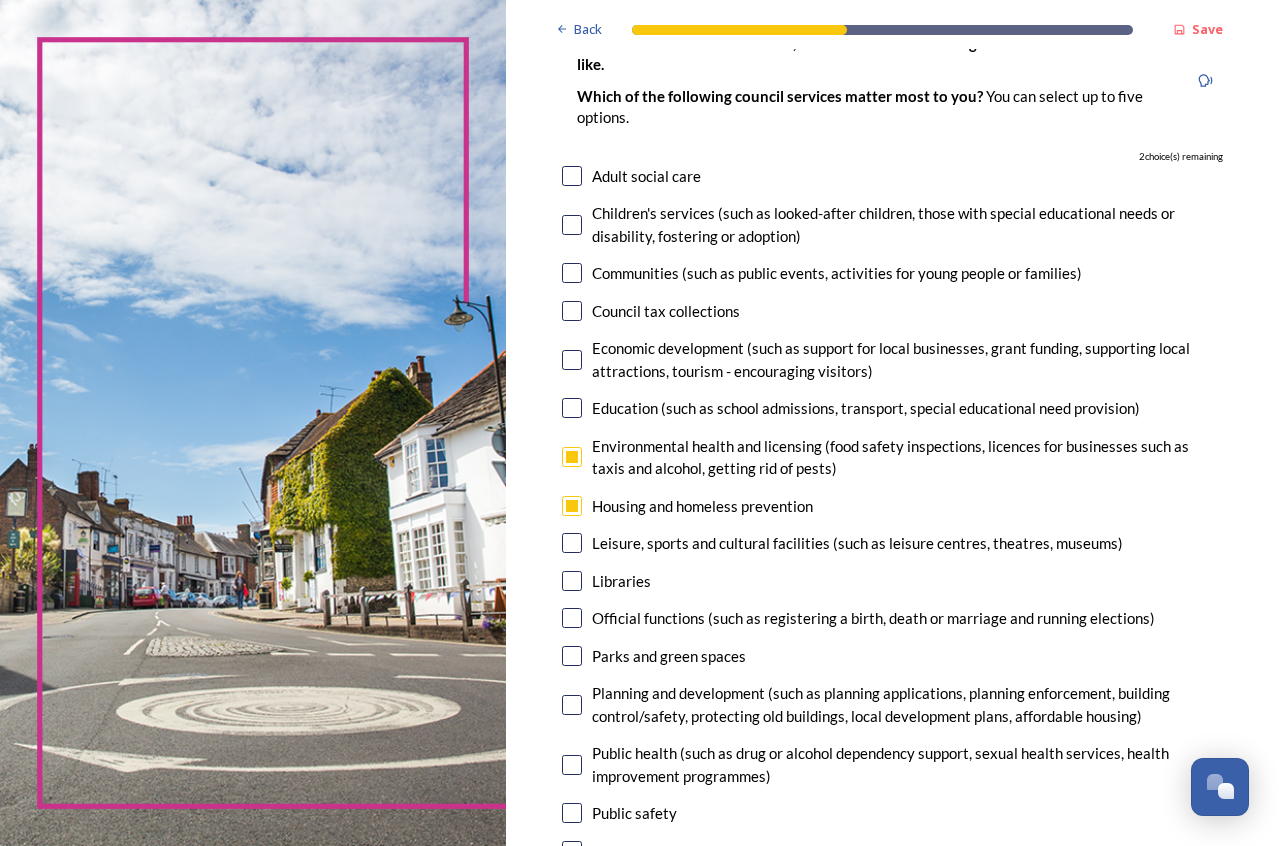 click at bounding box center [572, 176] 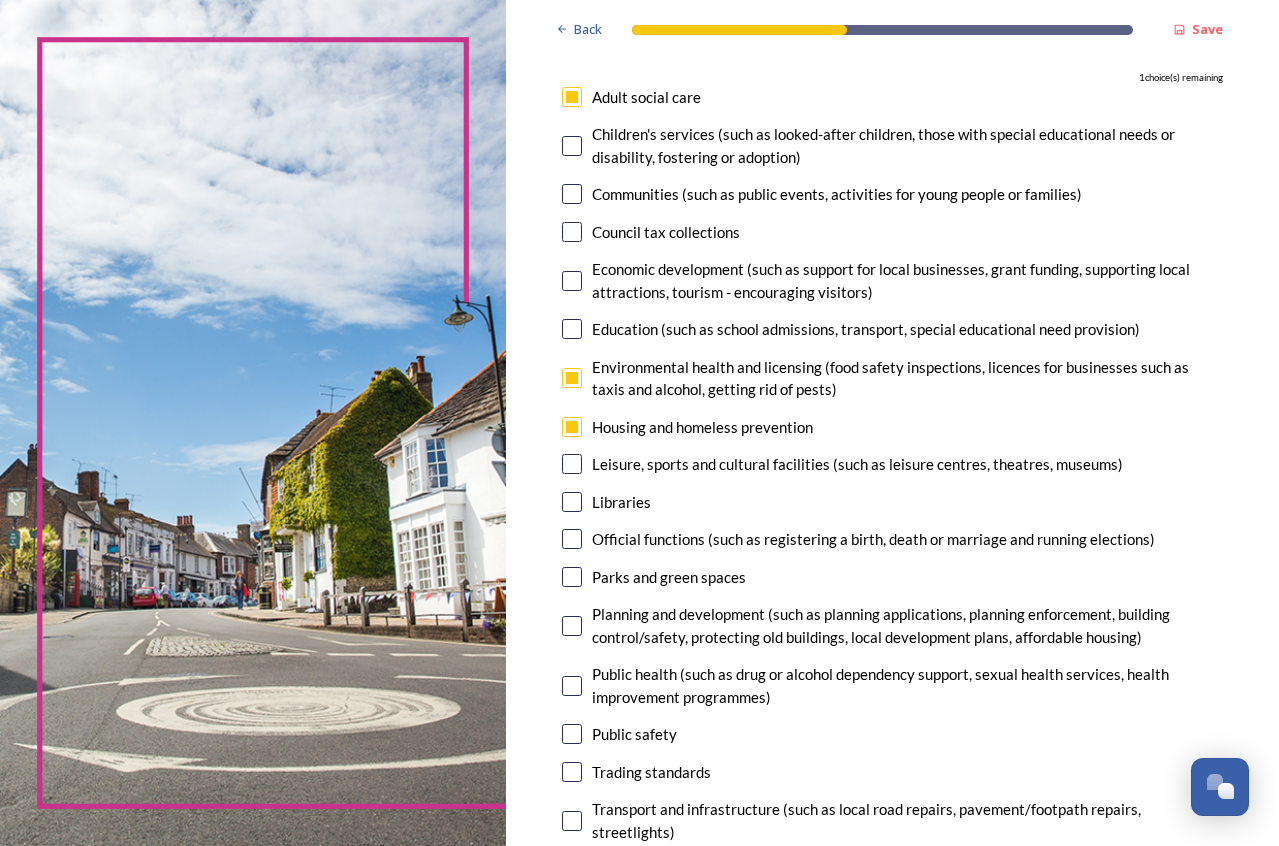 scroll, scrollTop: 250, scrollLeft: 0, axis: vertical 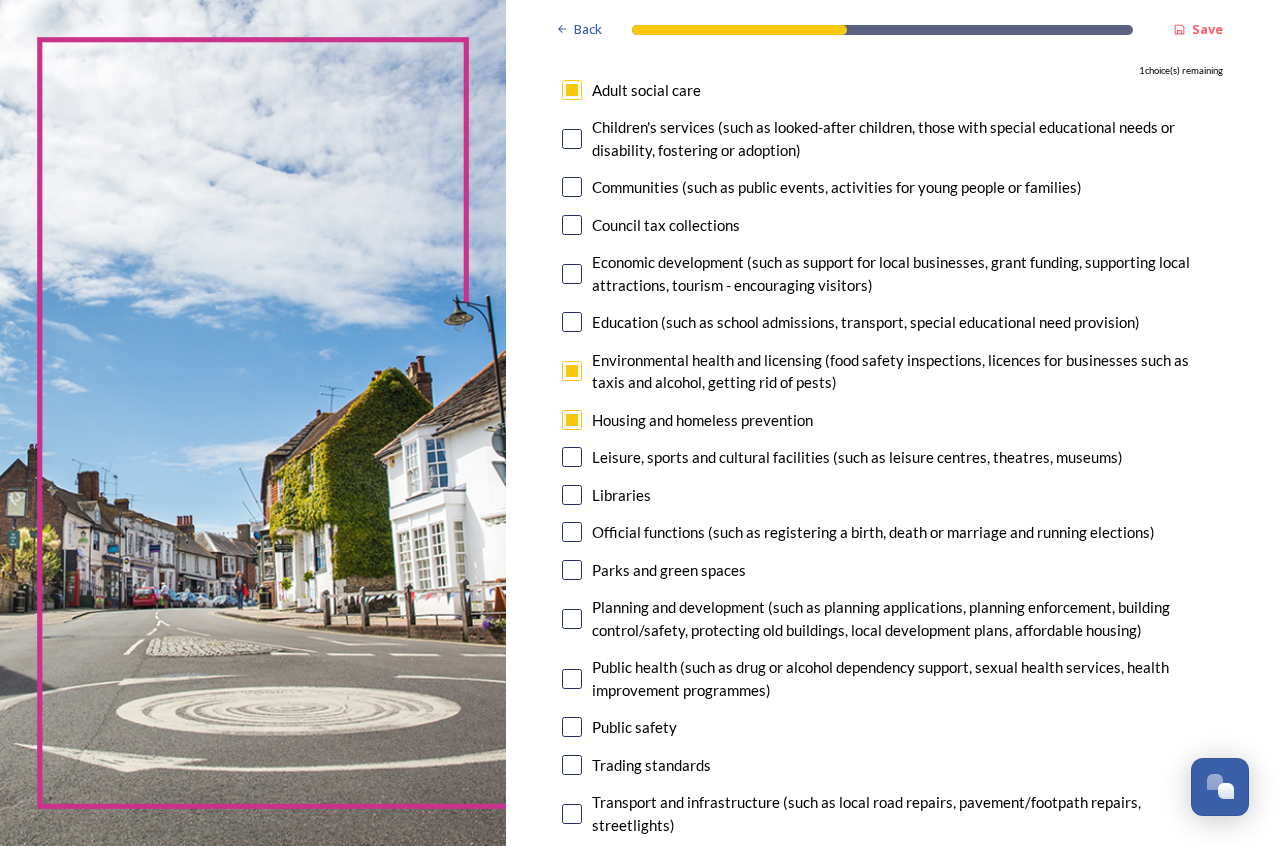 click at bounding box center [572, 90] 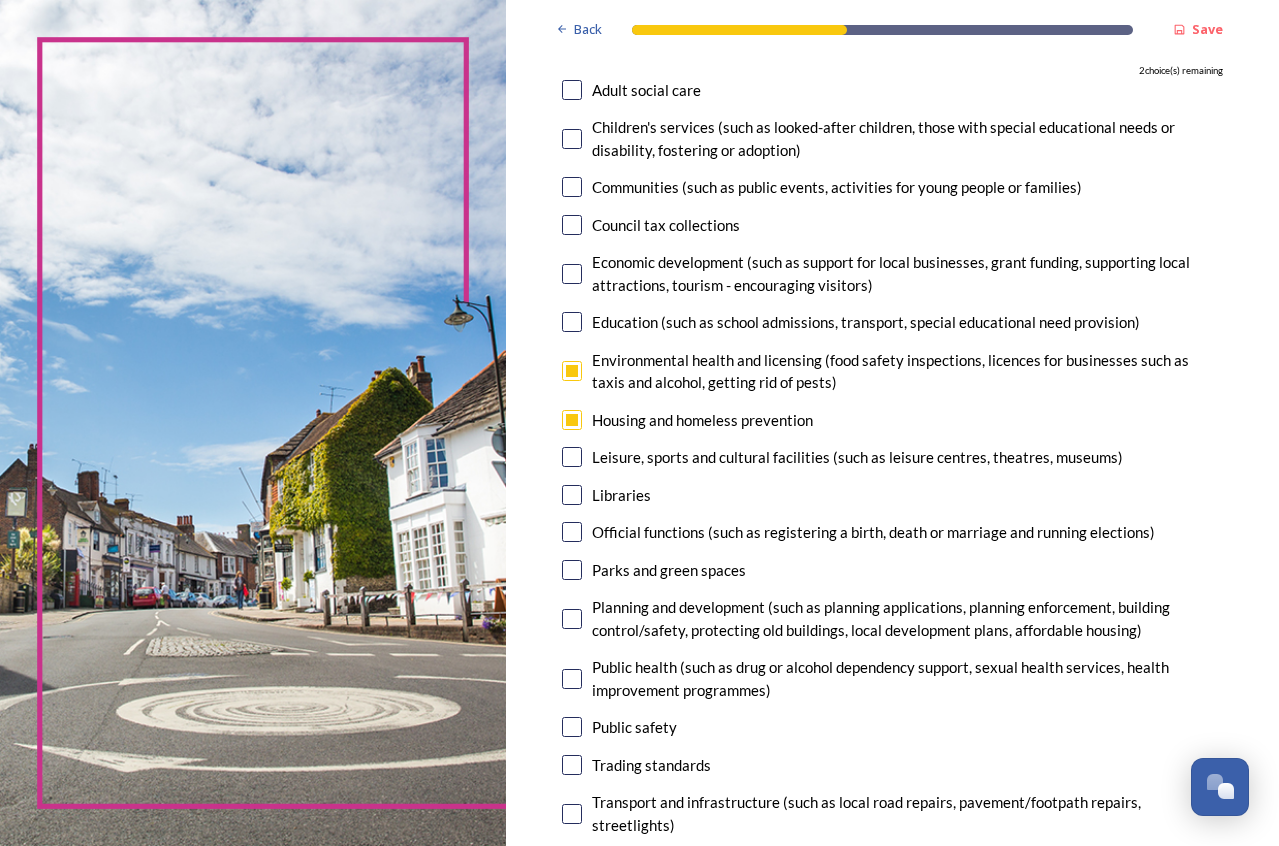 click at bounding box center [572, 727] 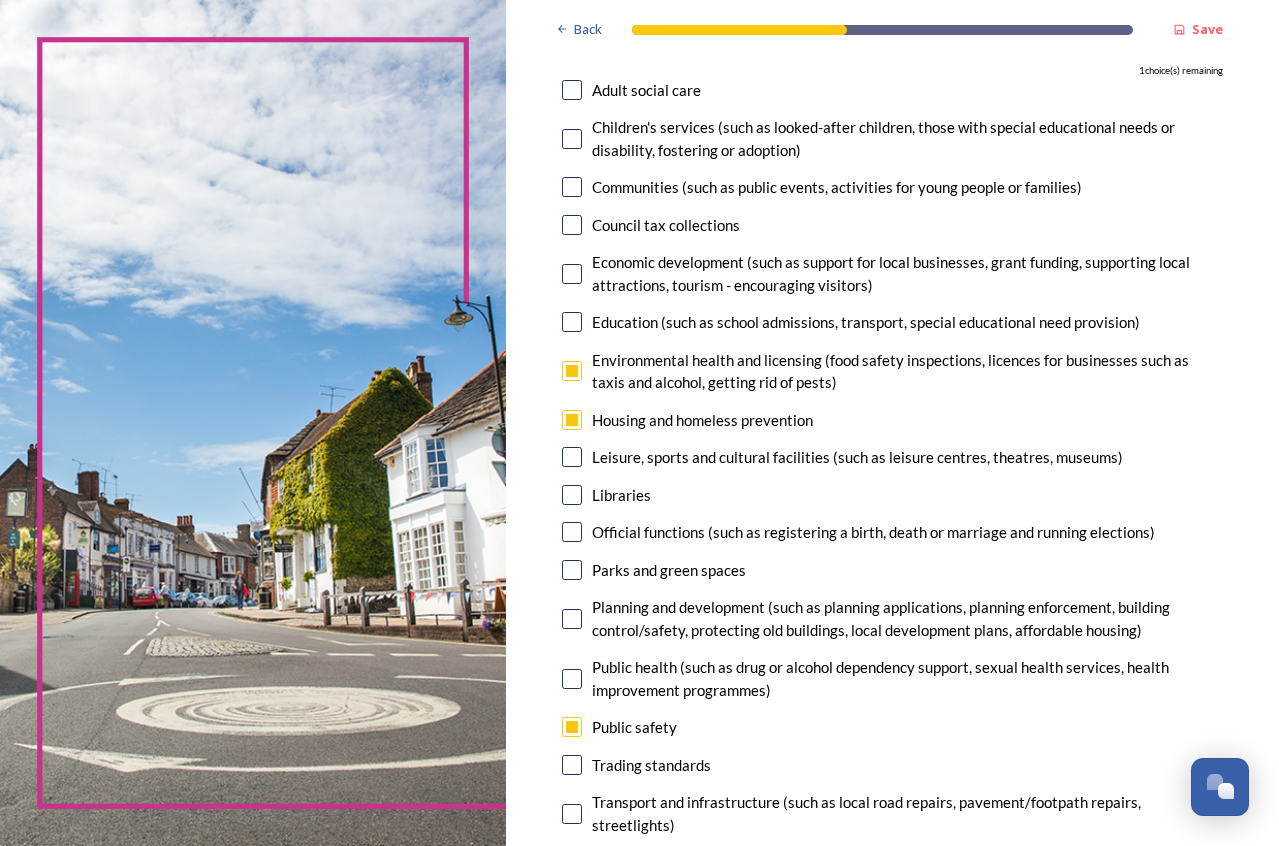 click at bounding box center [572, 570] 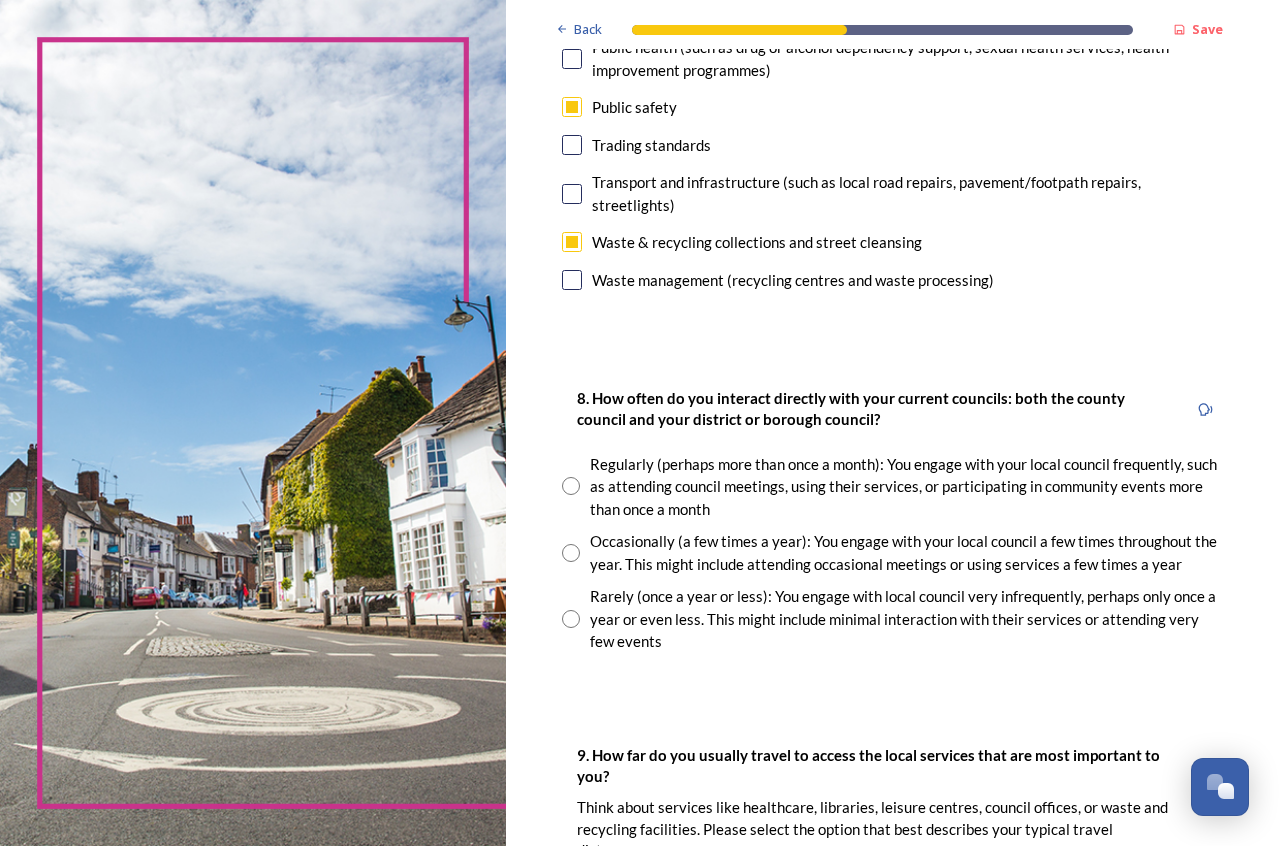 scroll, scrollTop: 867, scrollLeft: 0, axis: vertical 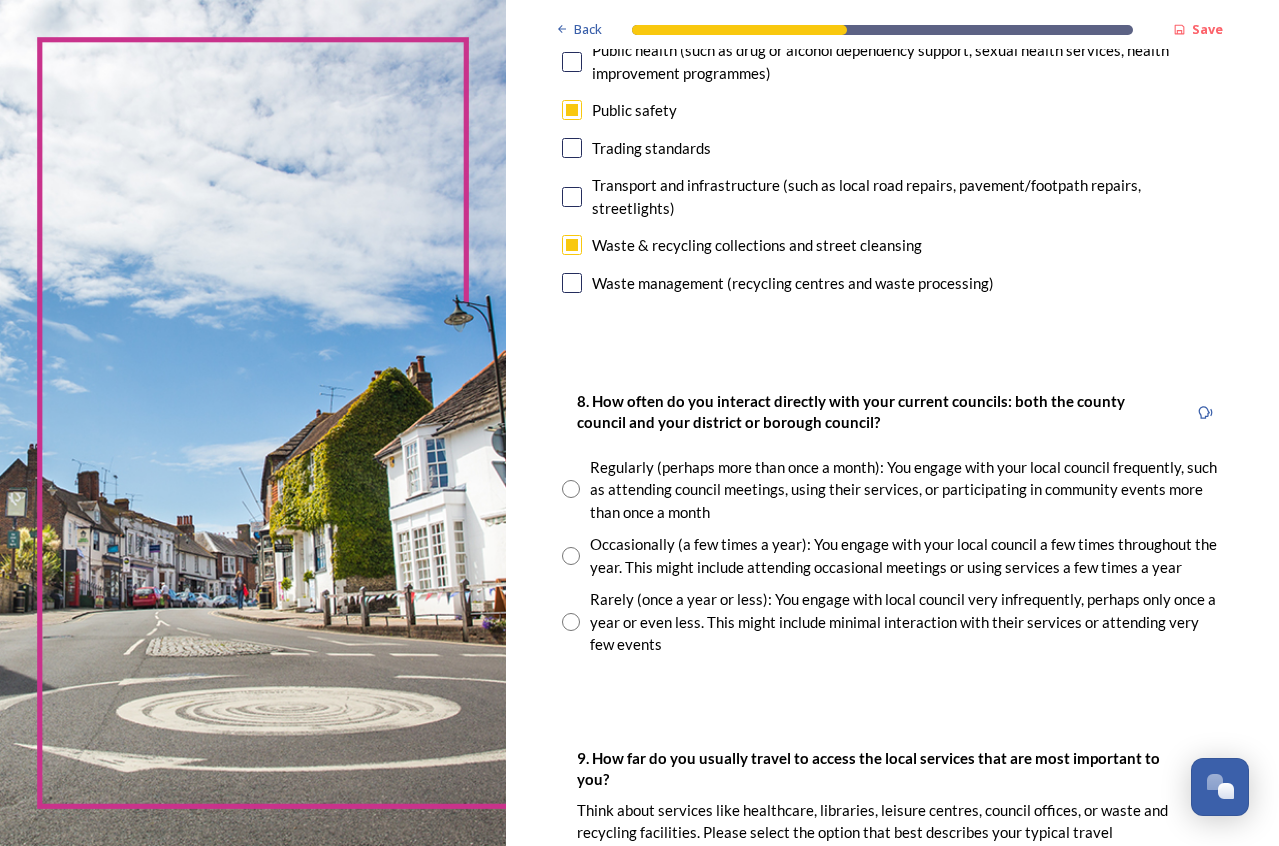 click at bounding box center [571, 556] 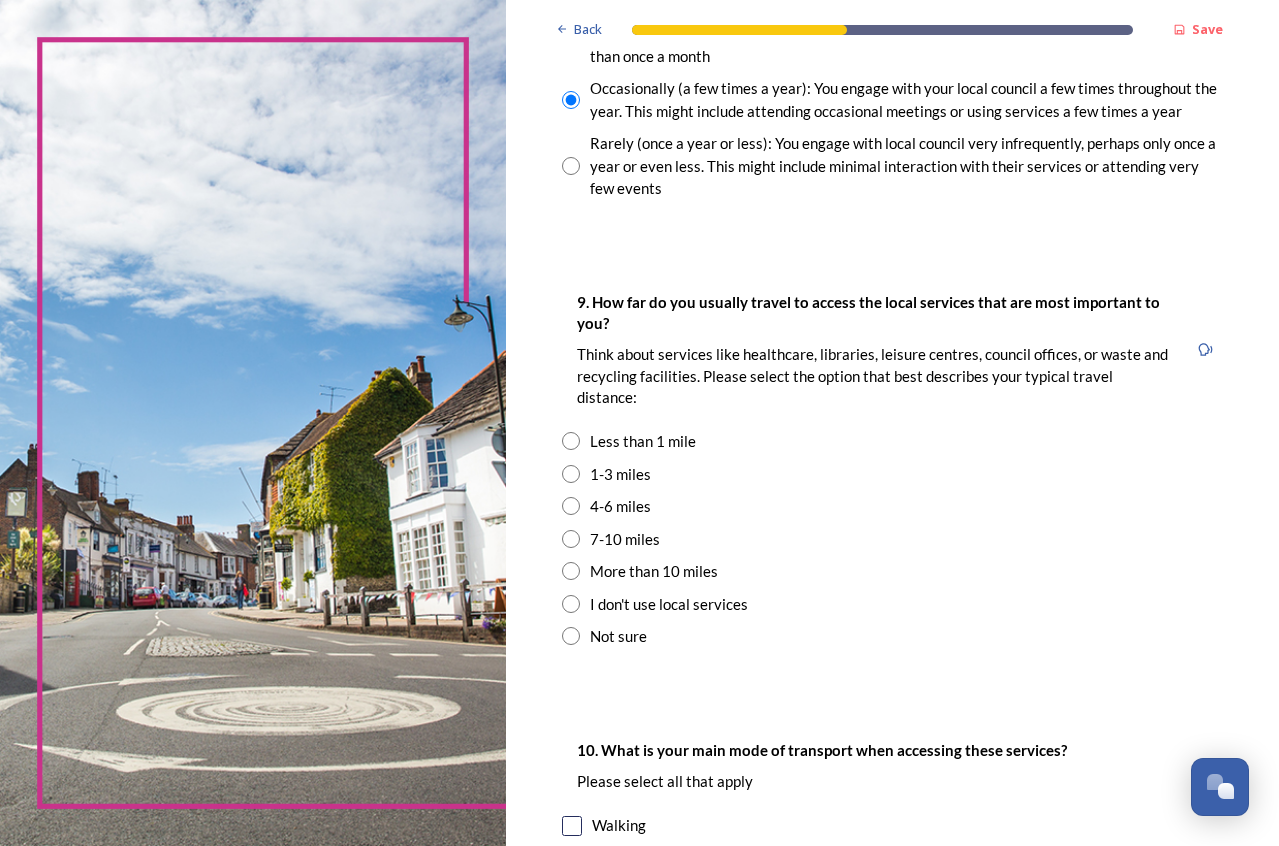 scroll, scrollTop: 1327, scrollLeft: 0, axis: vertical 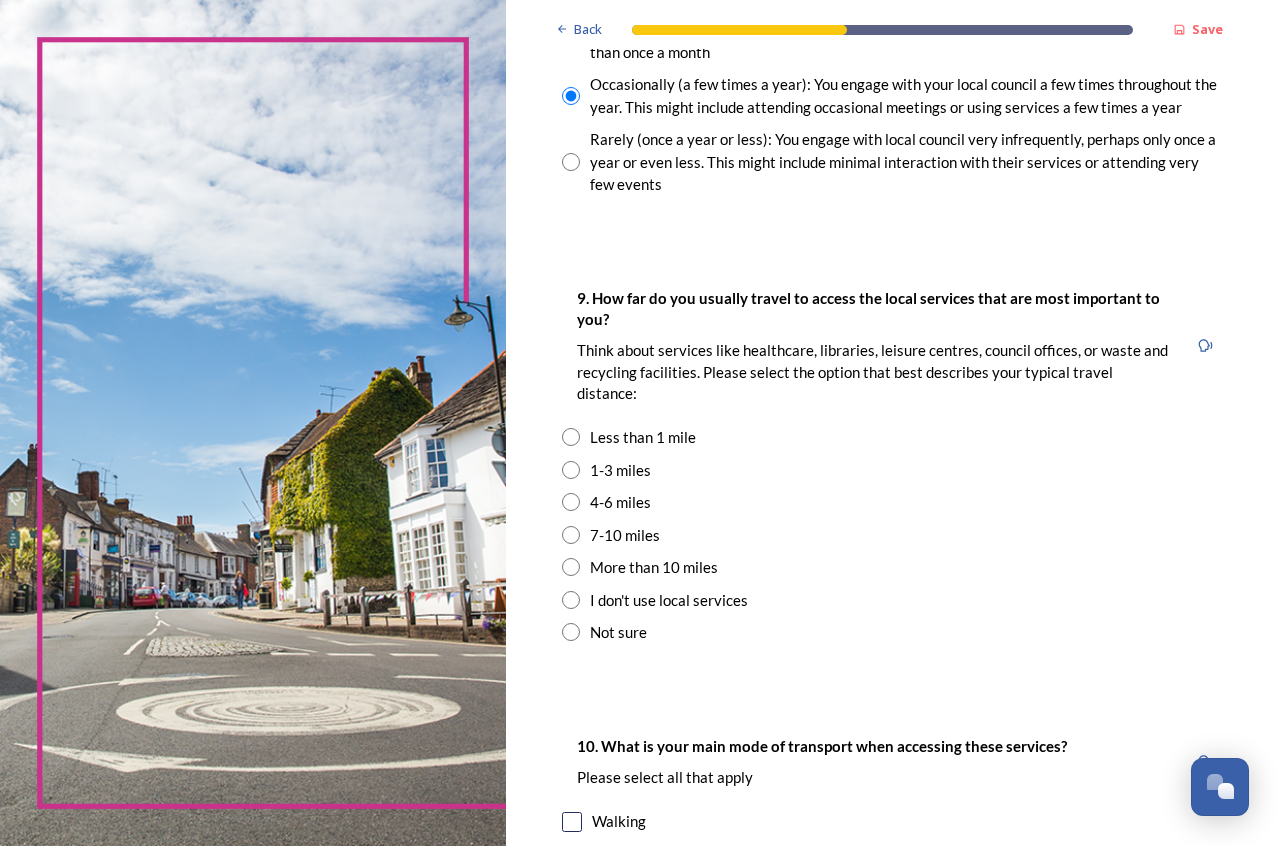click at bounding box center (571, 535) 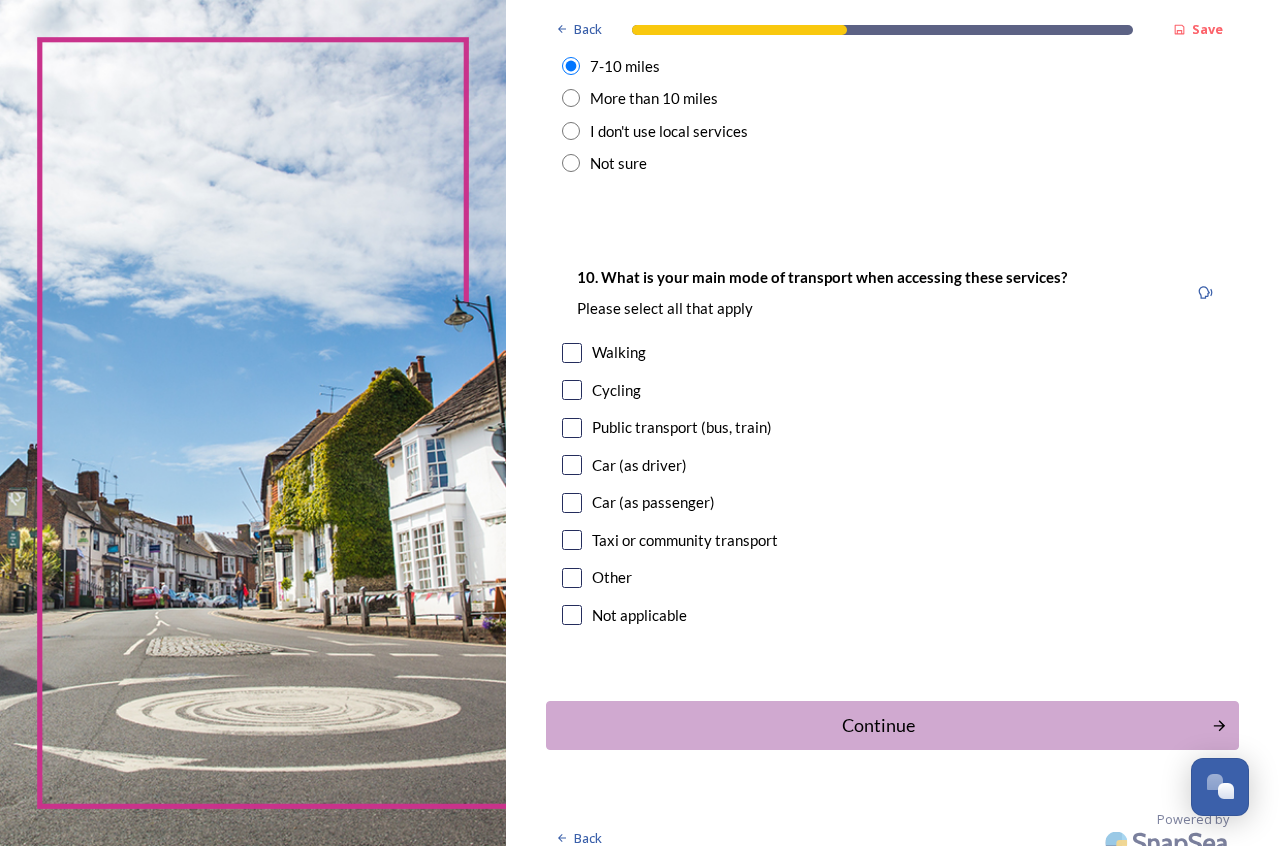 scroll, scrollTop: 1816, scrollLeft: 0, axis: vertical 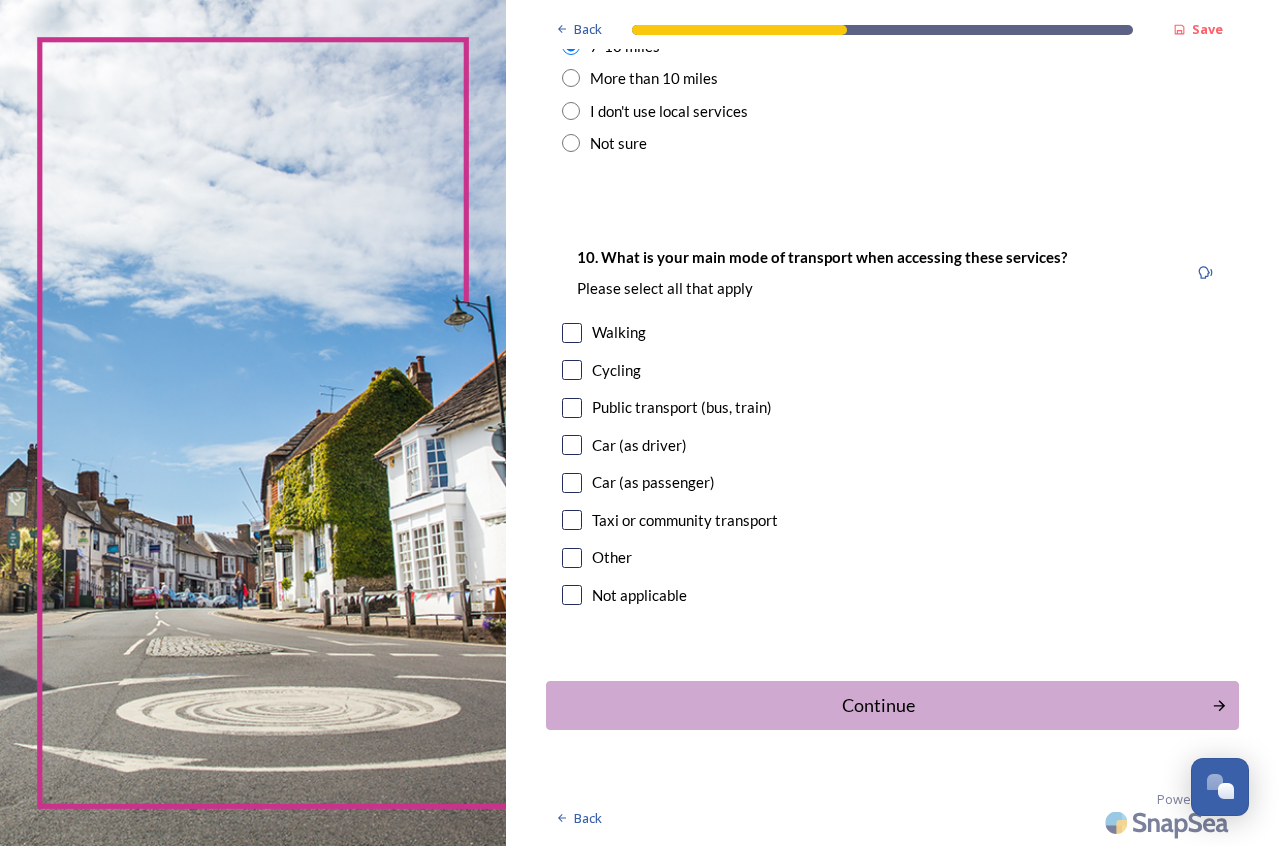 click at bounding box center (572, 445) 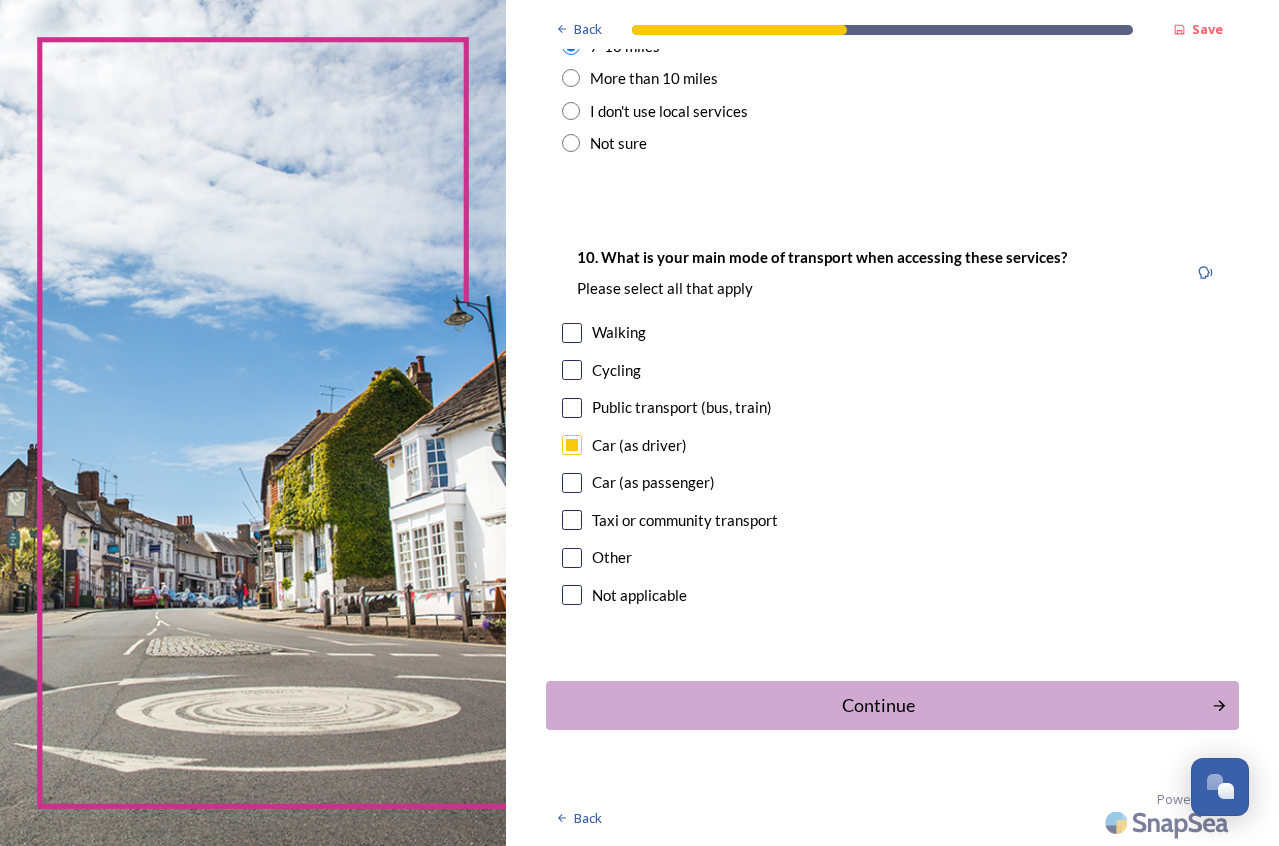 click at bounding box center (572, 370) 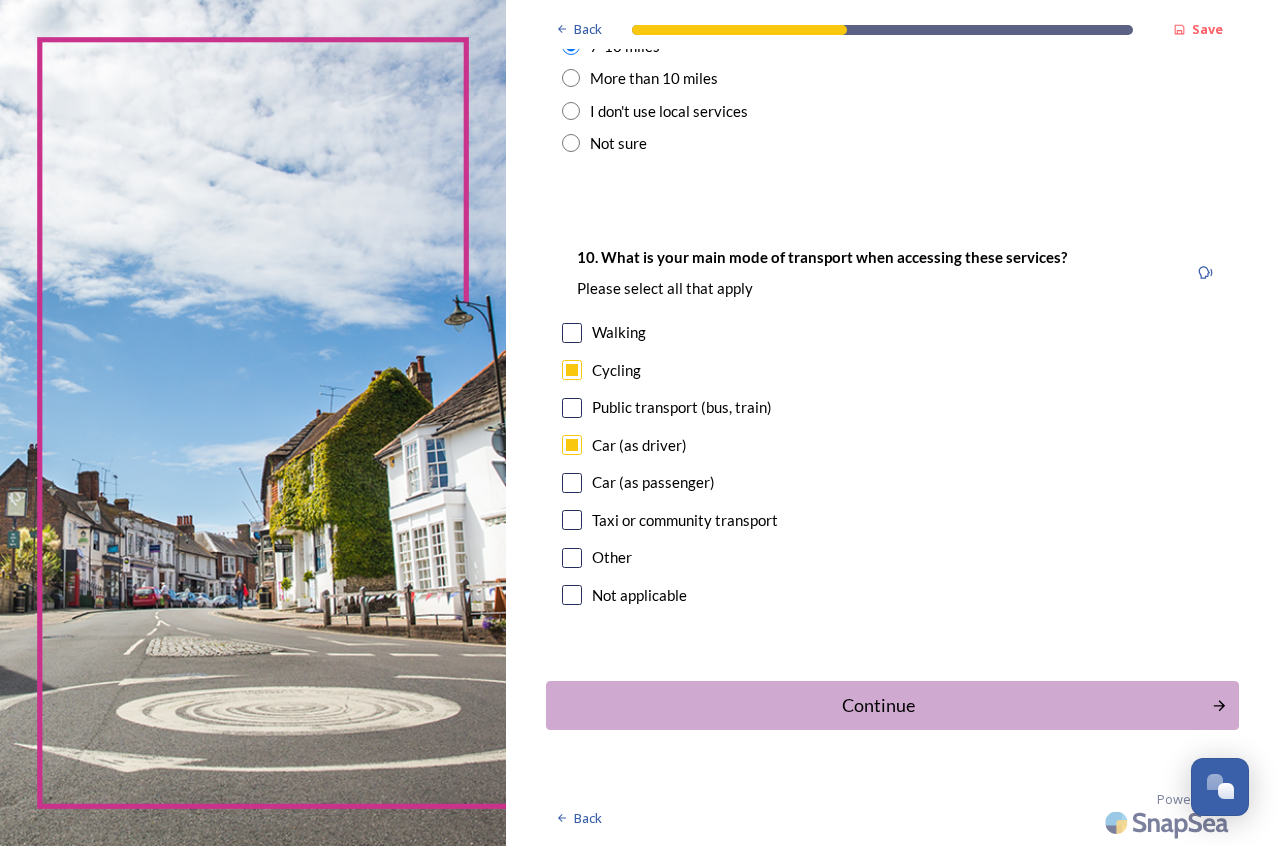 click at bounding box center [572, 333] 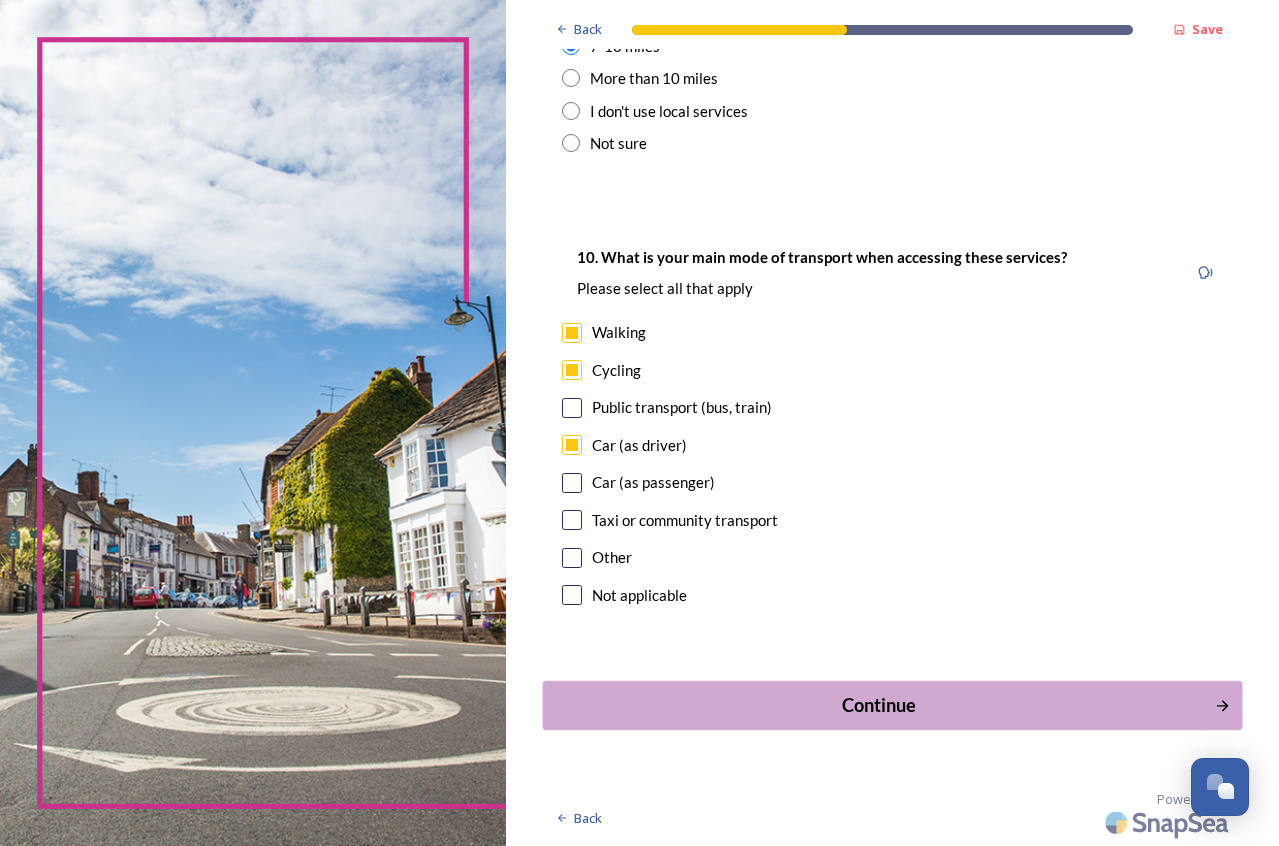 click on "Continue" at bounding box center (878, 705) 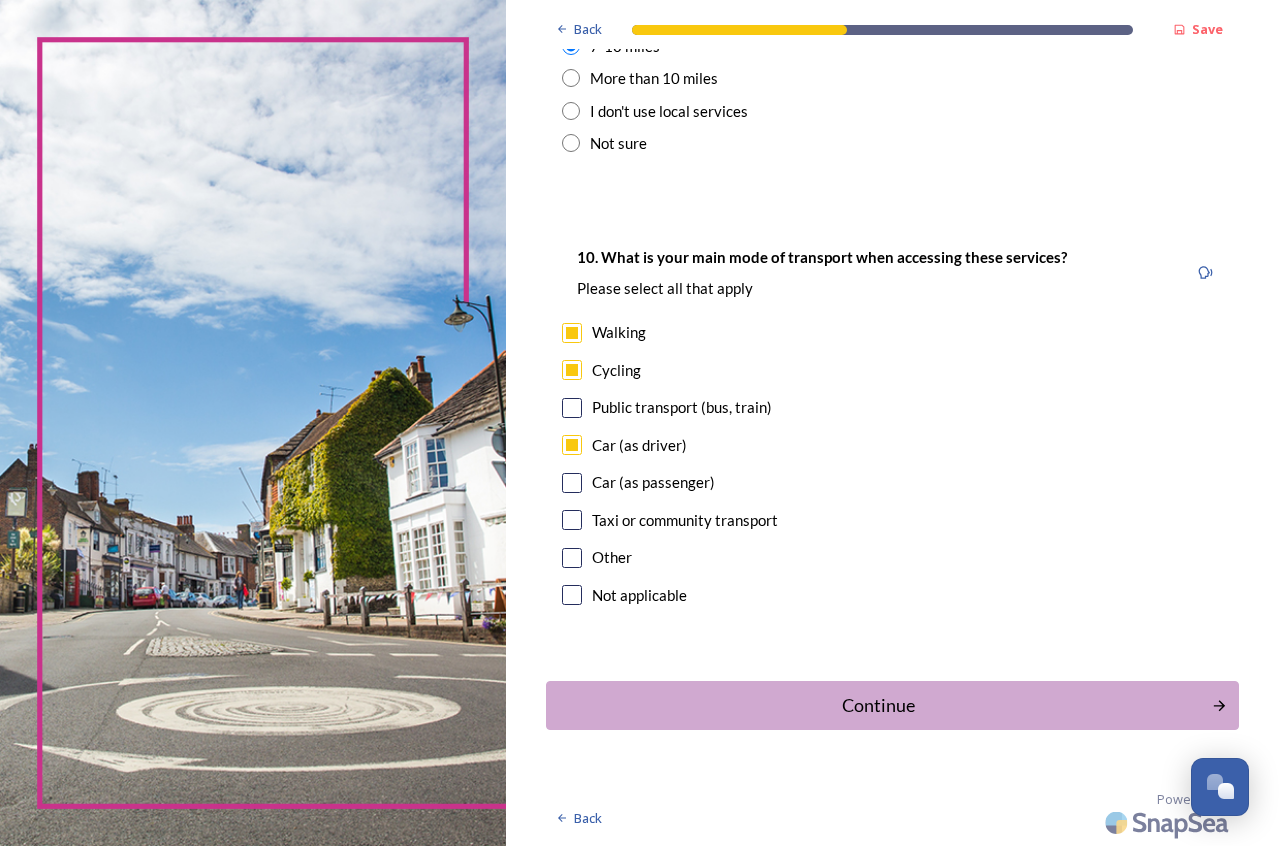 scroll, scrollTop: 0, scrollLeft: 0, axis: both 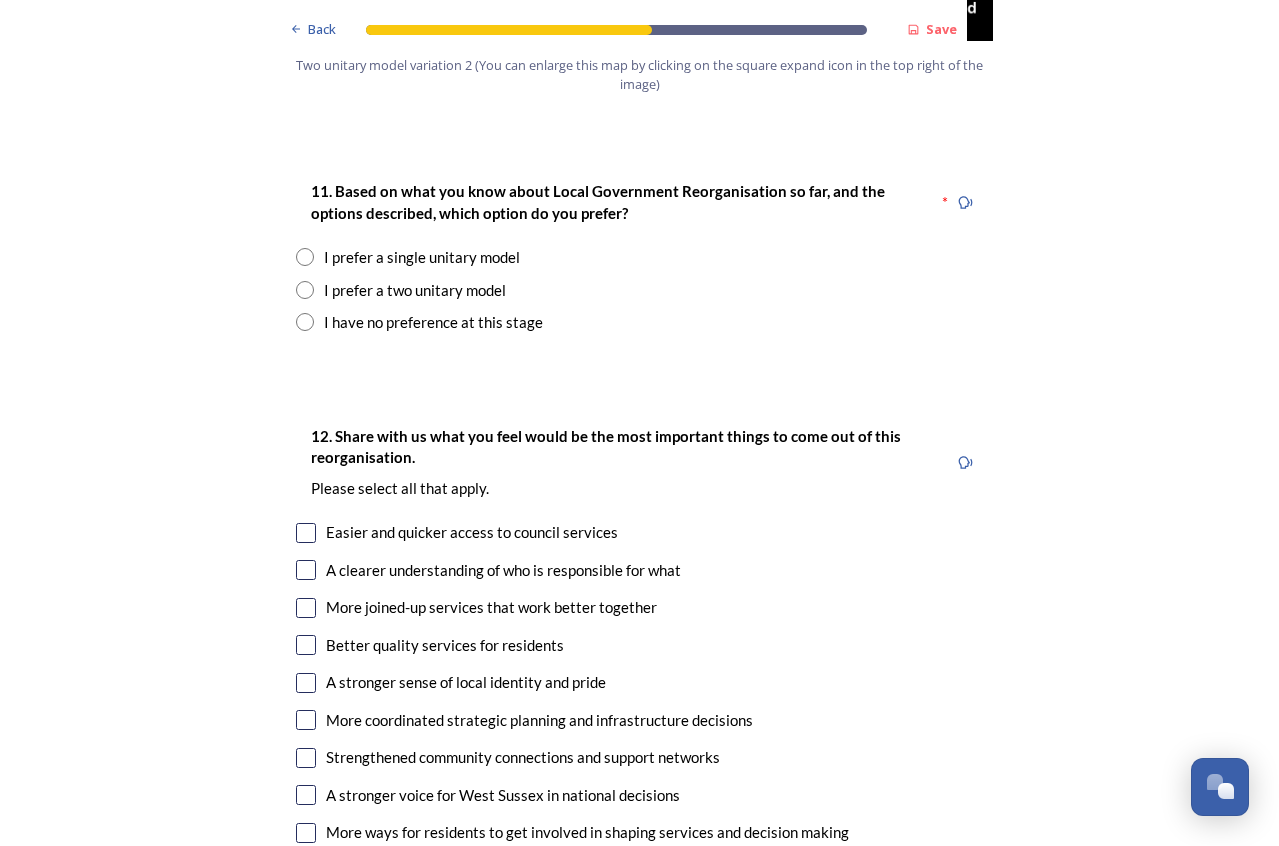 click at bounding box center [305, 290] 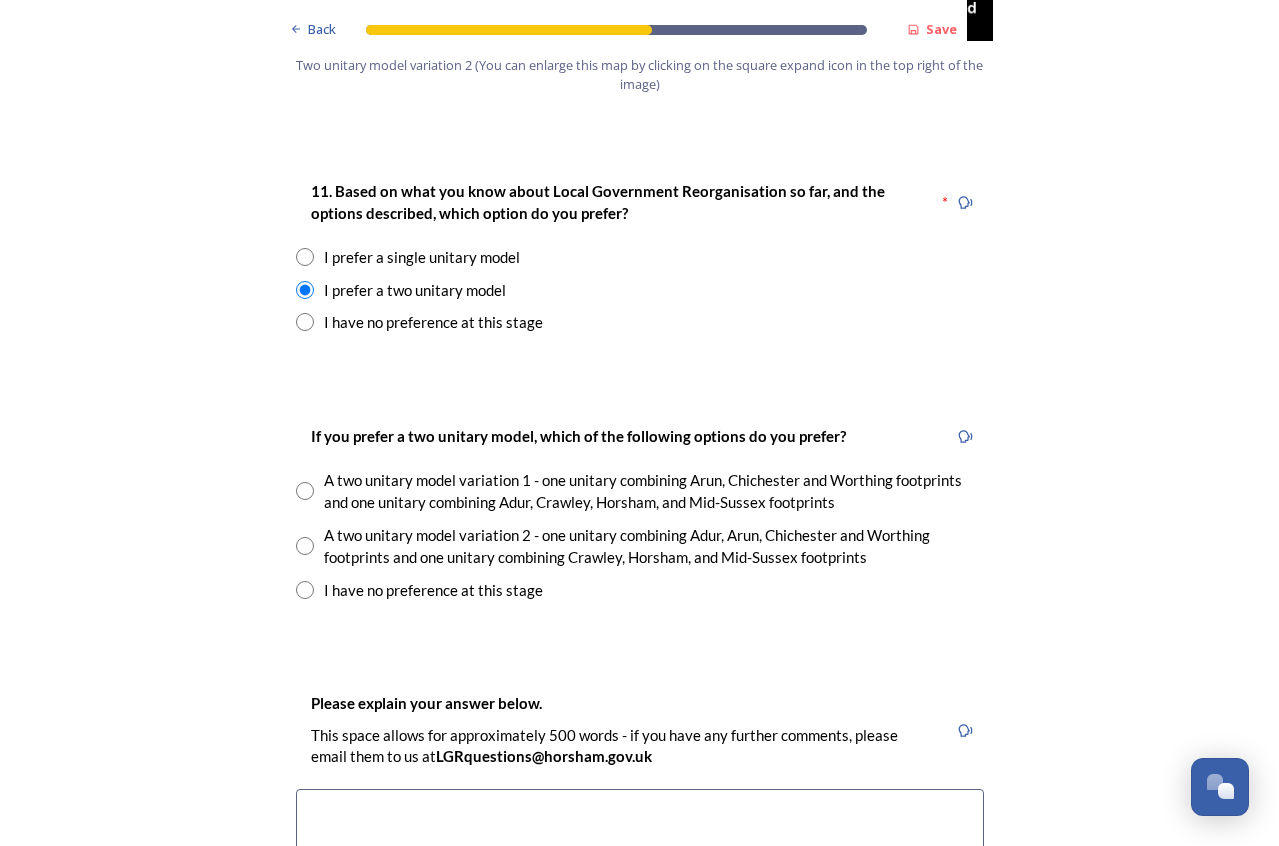 drag, startPoint x: 1263, startPoint y: 366, endPoint x: 1264, endPoint y: 378, distance: 12.0415945 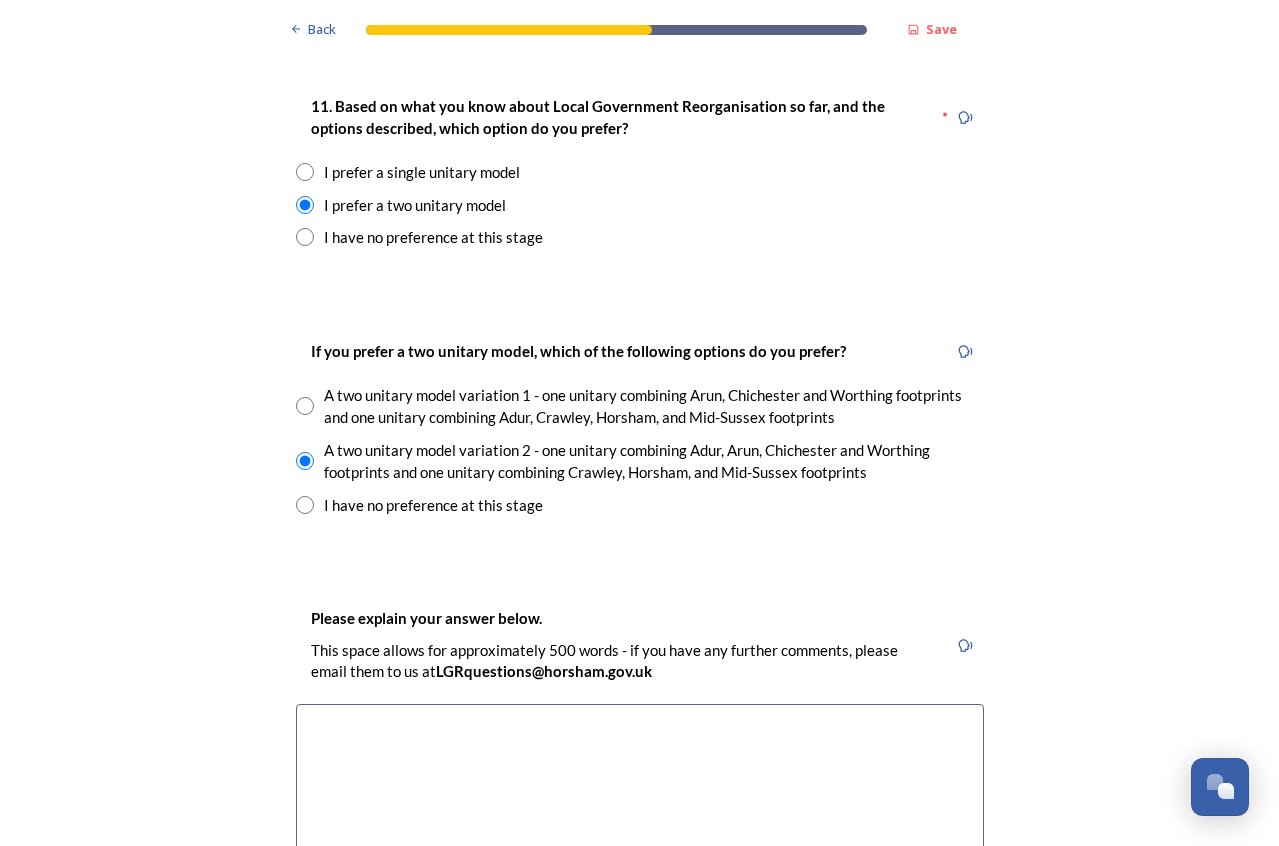 scroll, scrollTop: 2618, scrollLeft: 0, axis: vertical 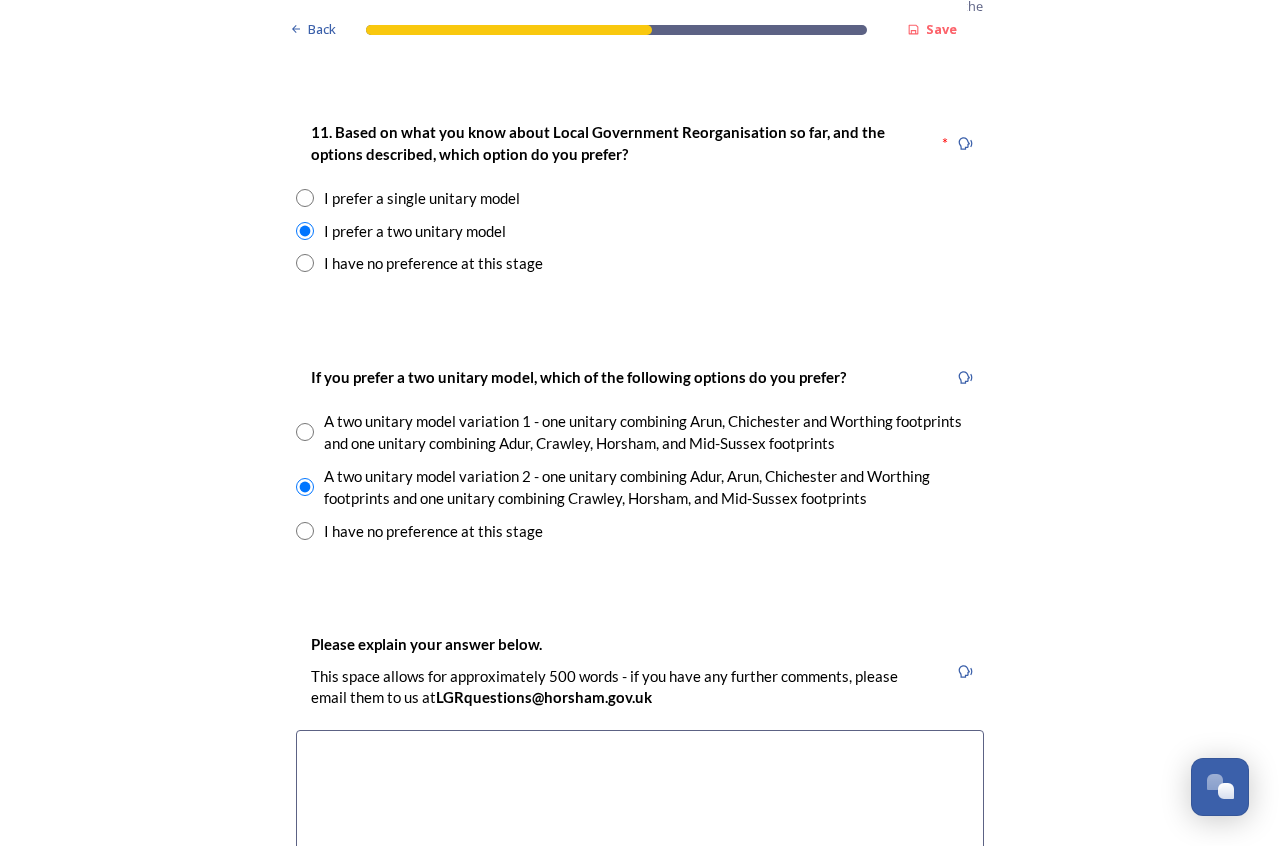 click at bounding box center [640, 842] 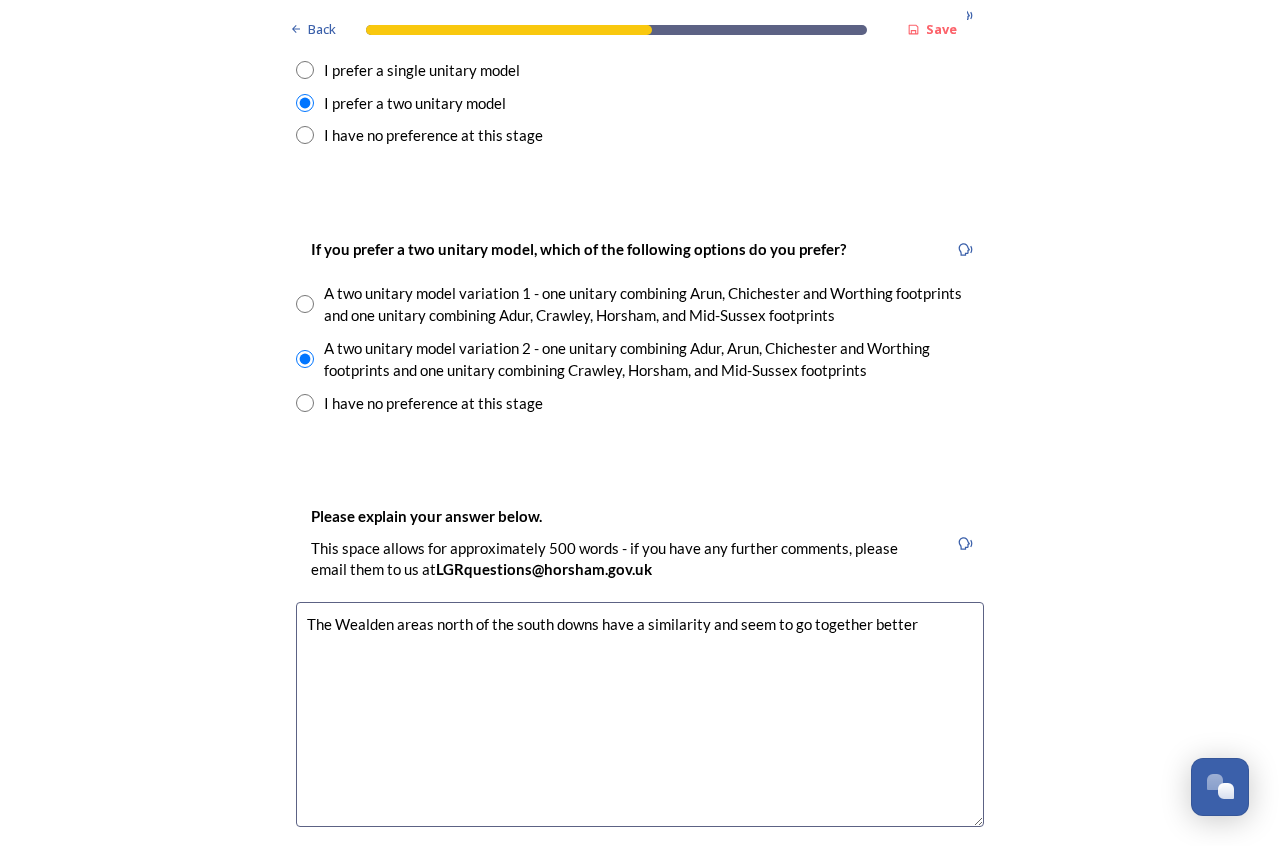 scroll, scrollTop: 2763, scrollLeft: 0, axis: vertical 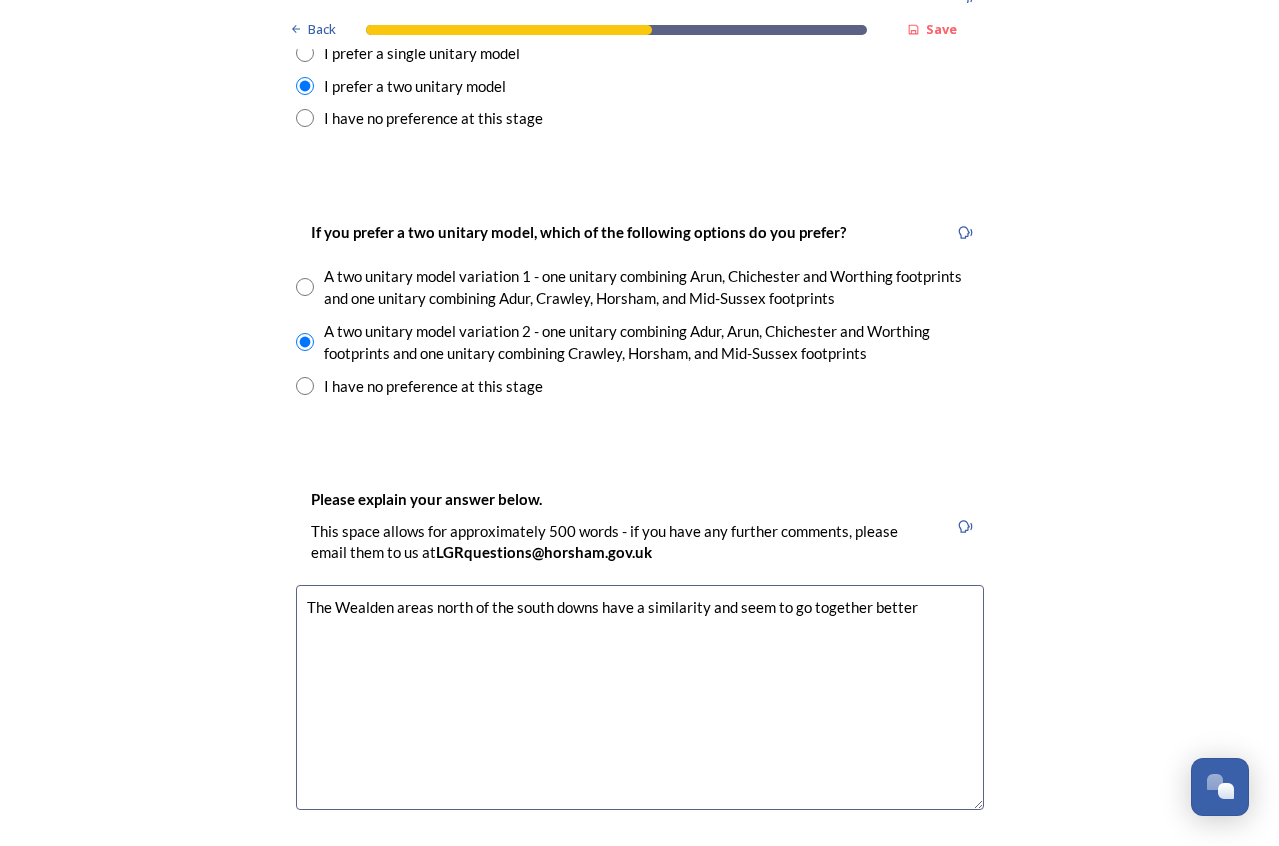 drag, startPoint x: 331, startPoint y: 608, endPoint x: 383, endPoint y: 604, distance: 52.153618 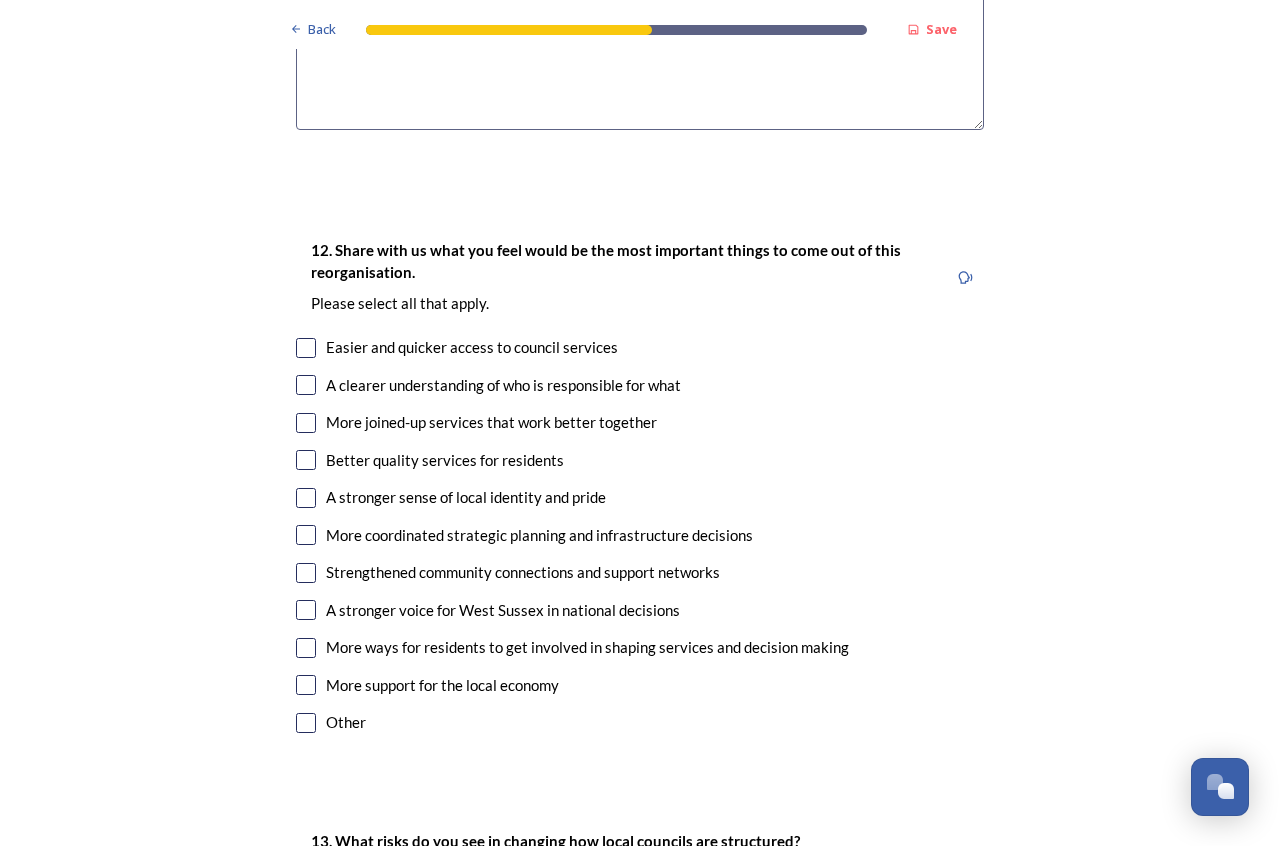 scroll, scrollTop: 3460, scrollLeft: 0, axis: vertical 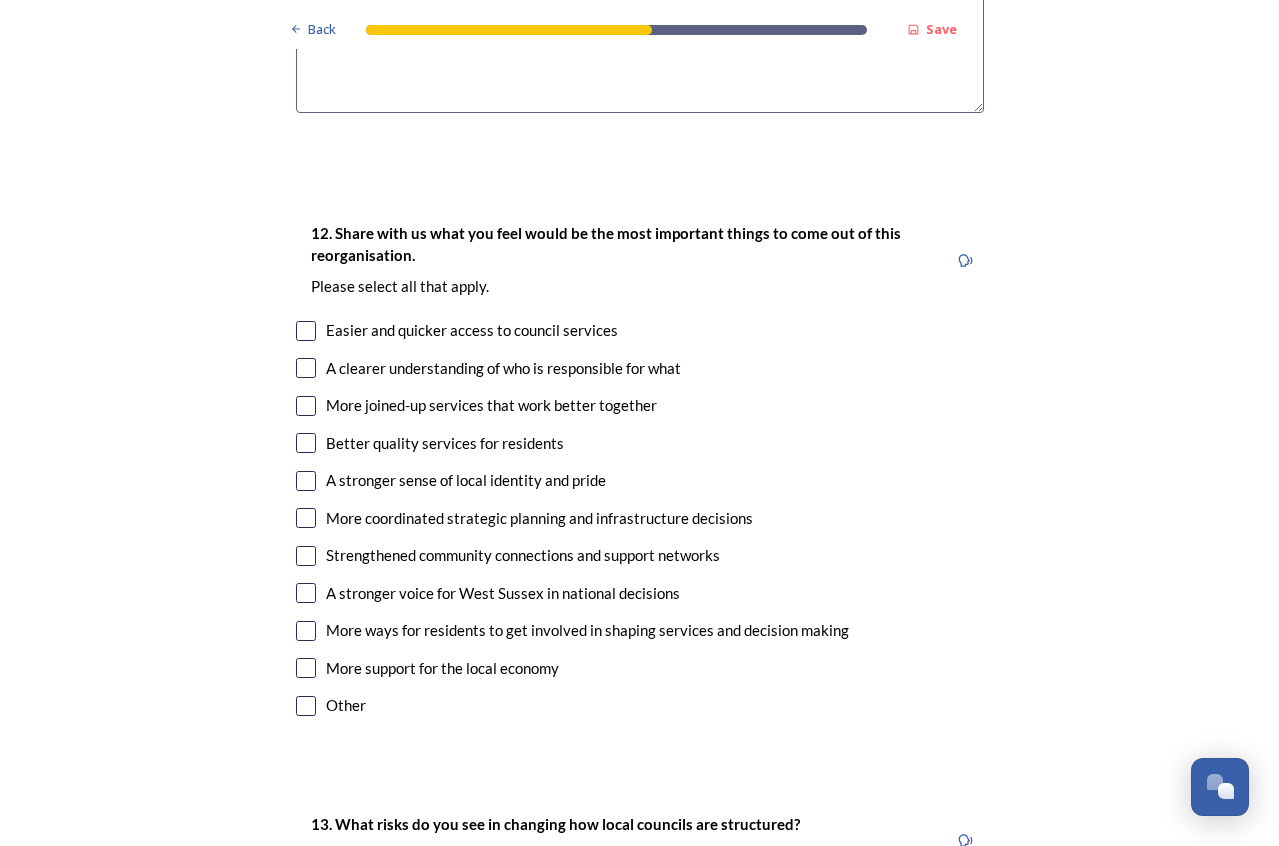 type on "The districts north of the south downs have a similarity and seem to go together better" 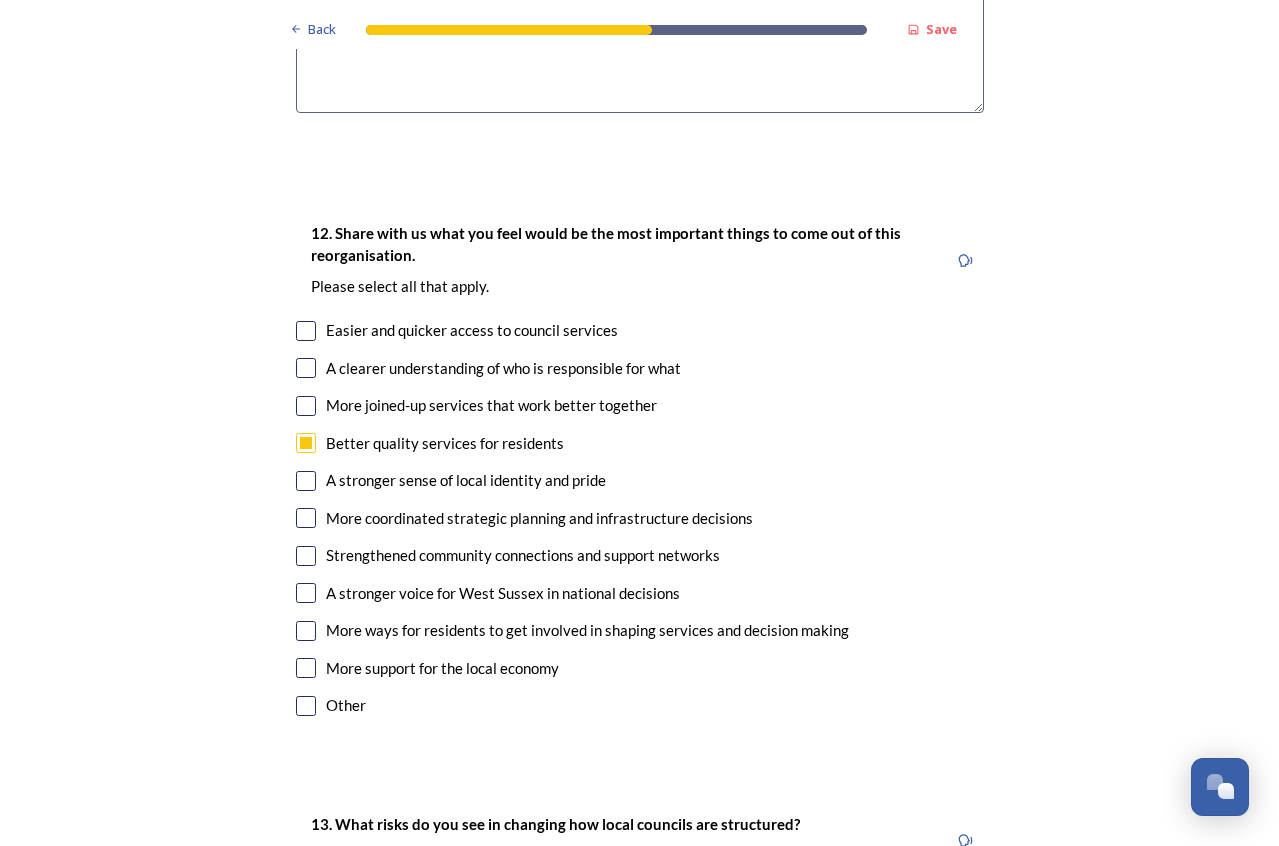 click at bounding box center (306, 556) 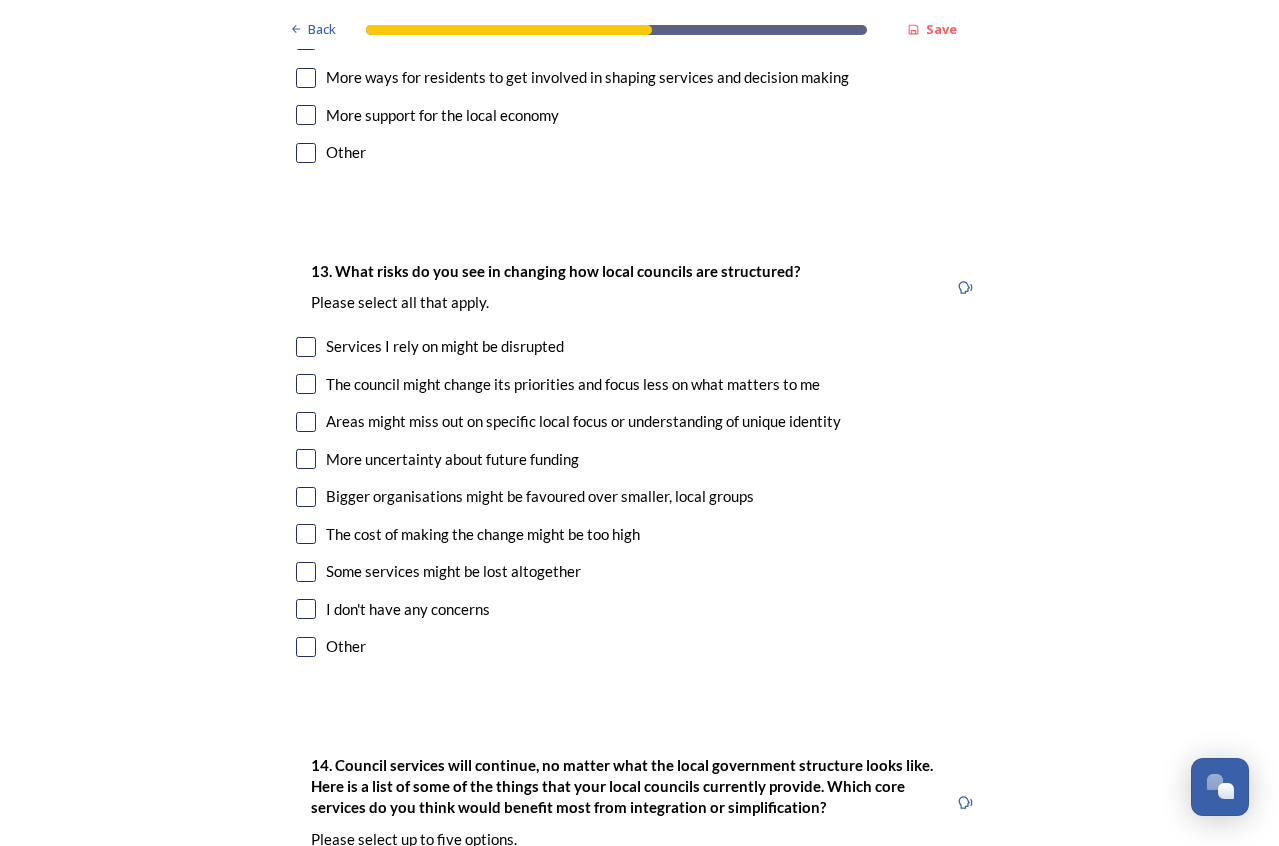 scroll, scrollTop: 4038, scrollLeft: 0, axis: vertical 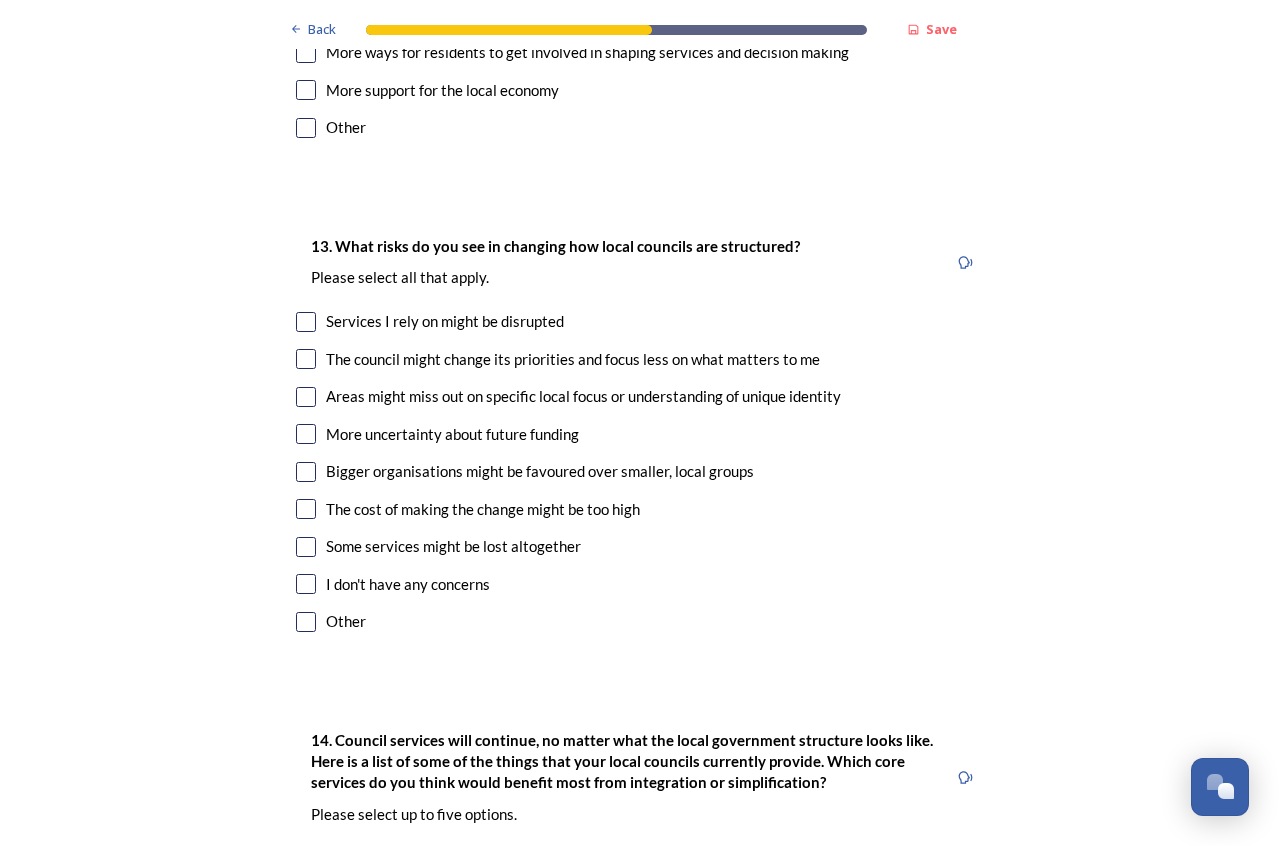 click at bounding box center [306, 397] 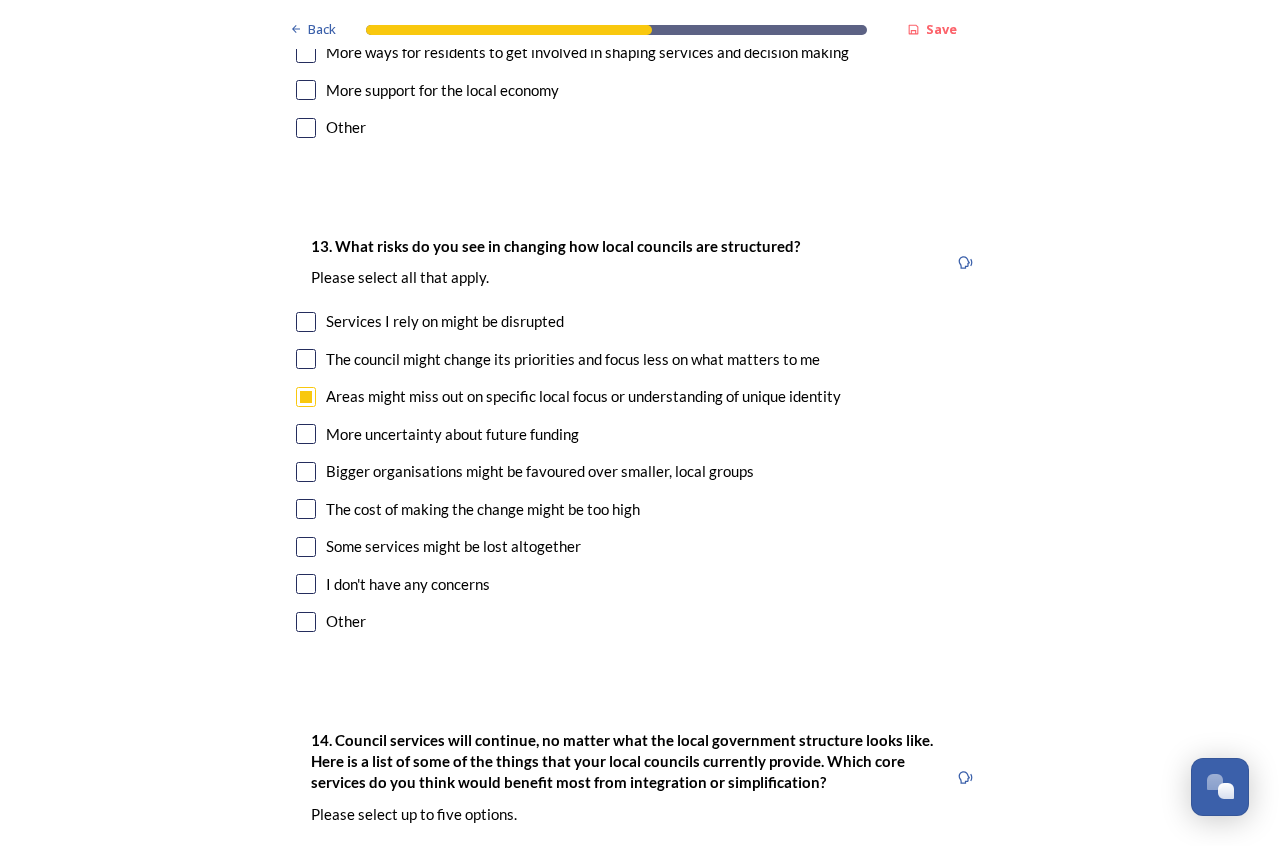 click at bounding box center [306, 509] 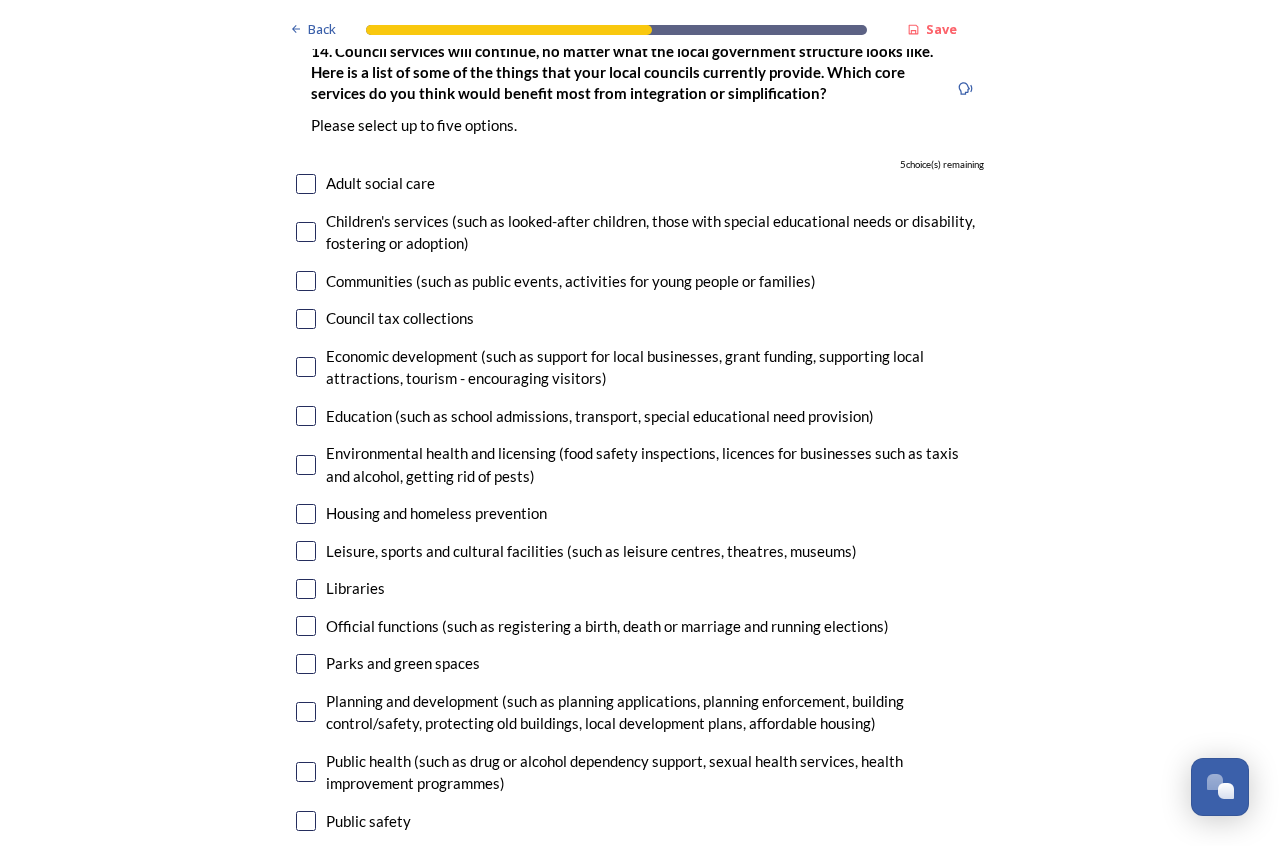 scroll, scrollTop: 4702, scrollLeft: 0, axis: vertical 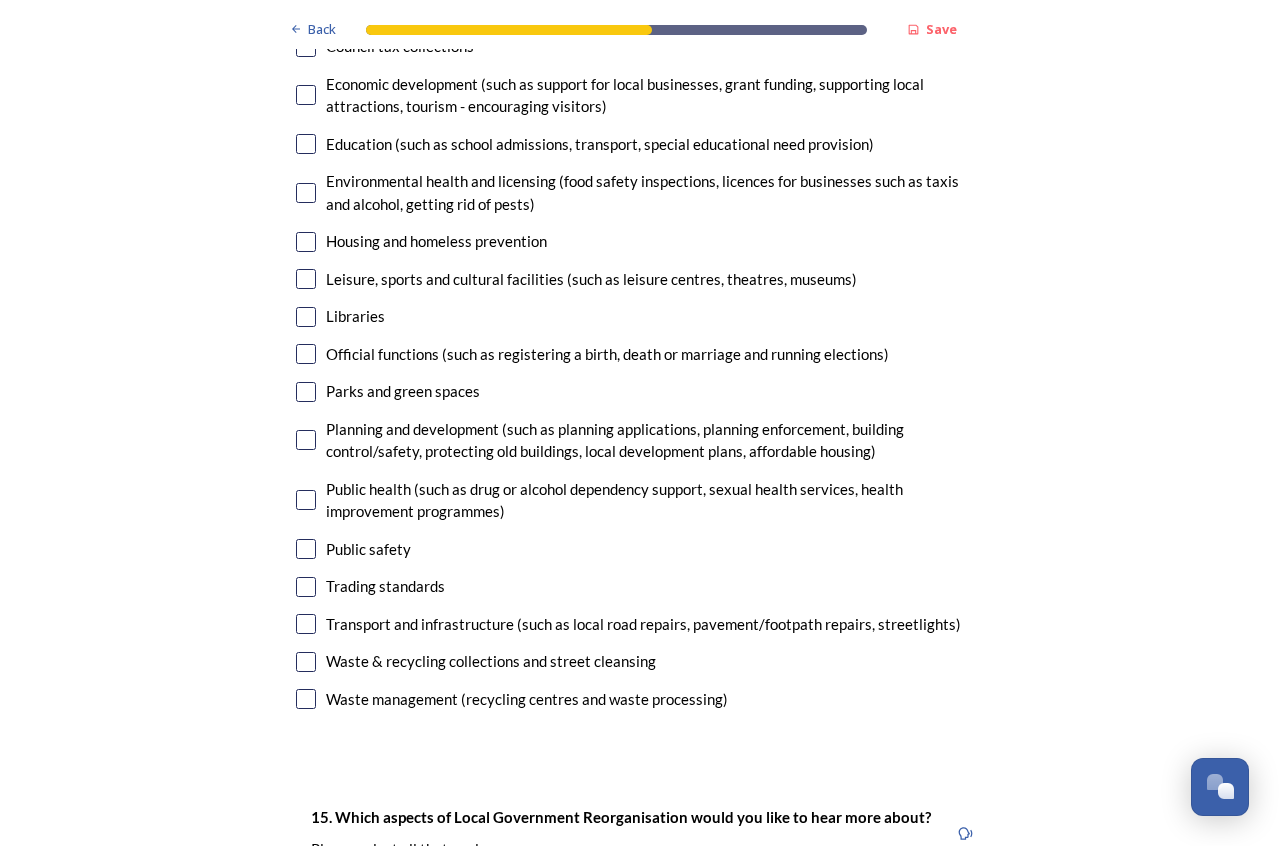 click at bounding box center (306, 699) 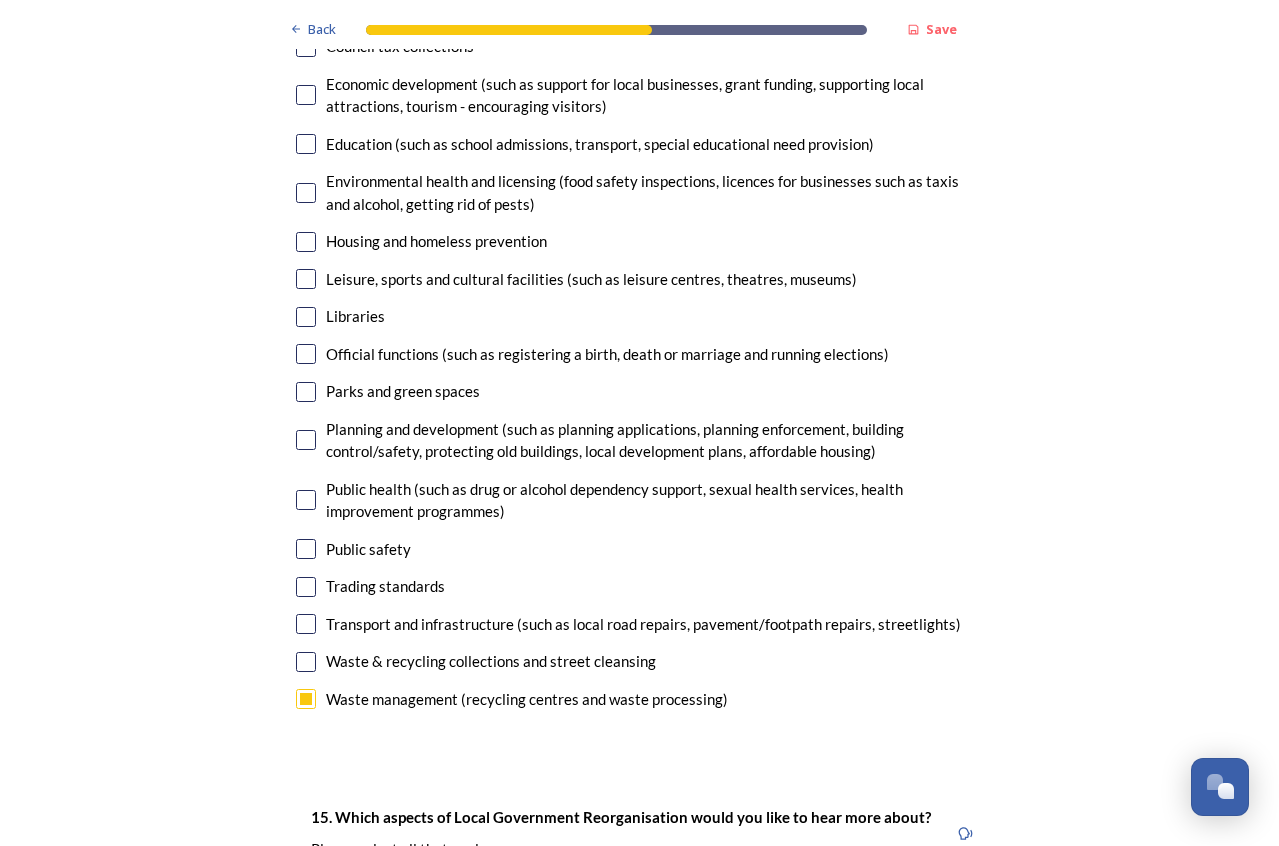 click at bounding box center [306, 662] 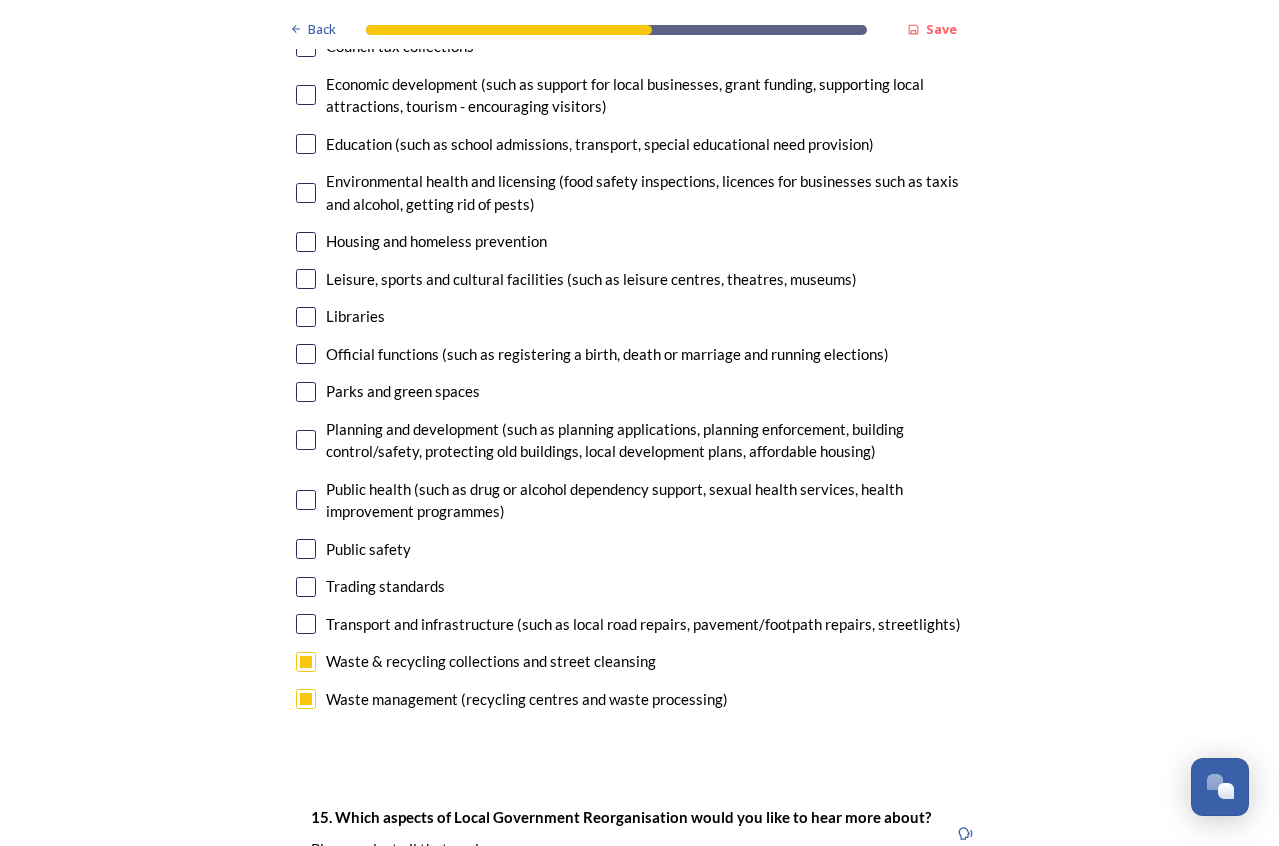 click at bounding box center (306, 699) 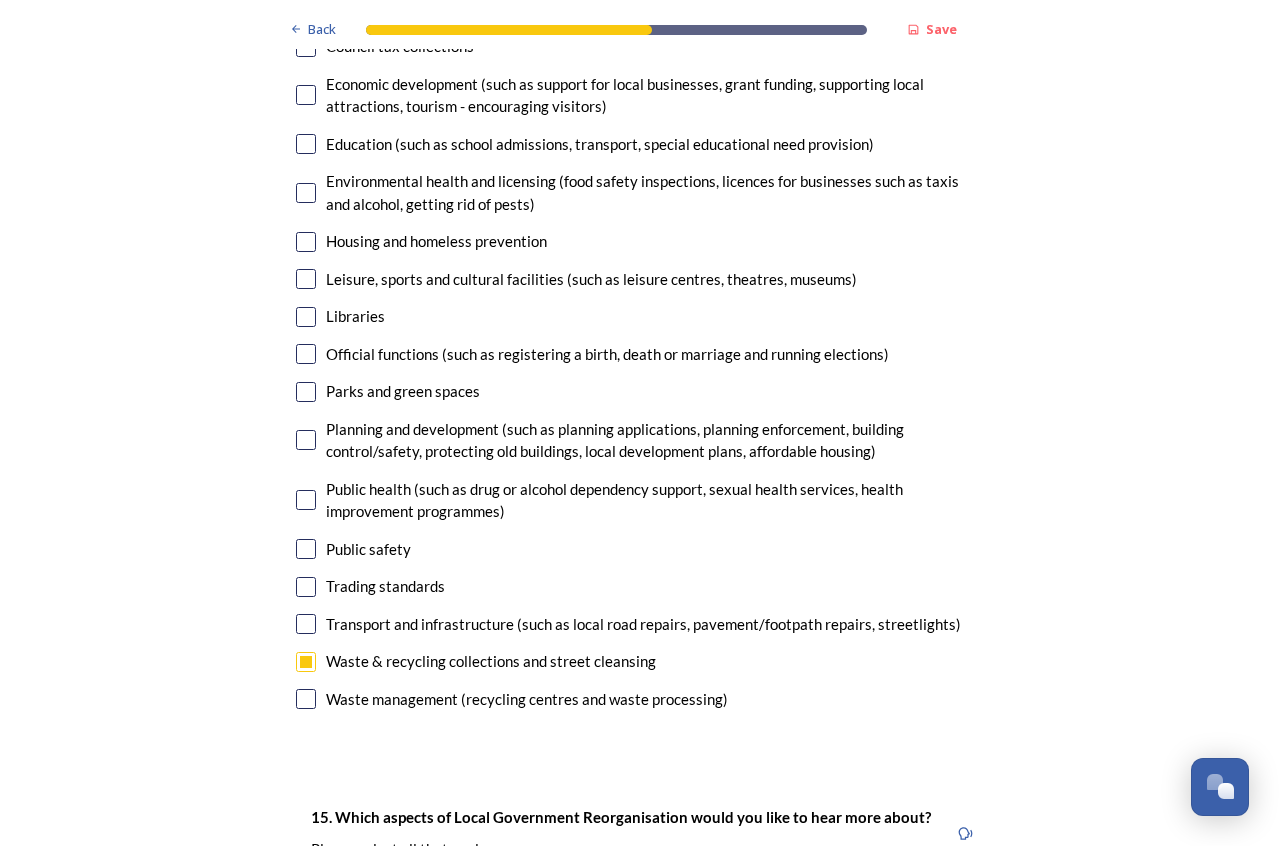 click at bounding box center [306, 699] 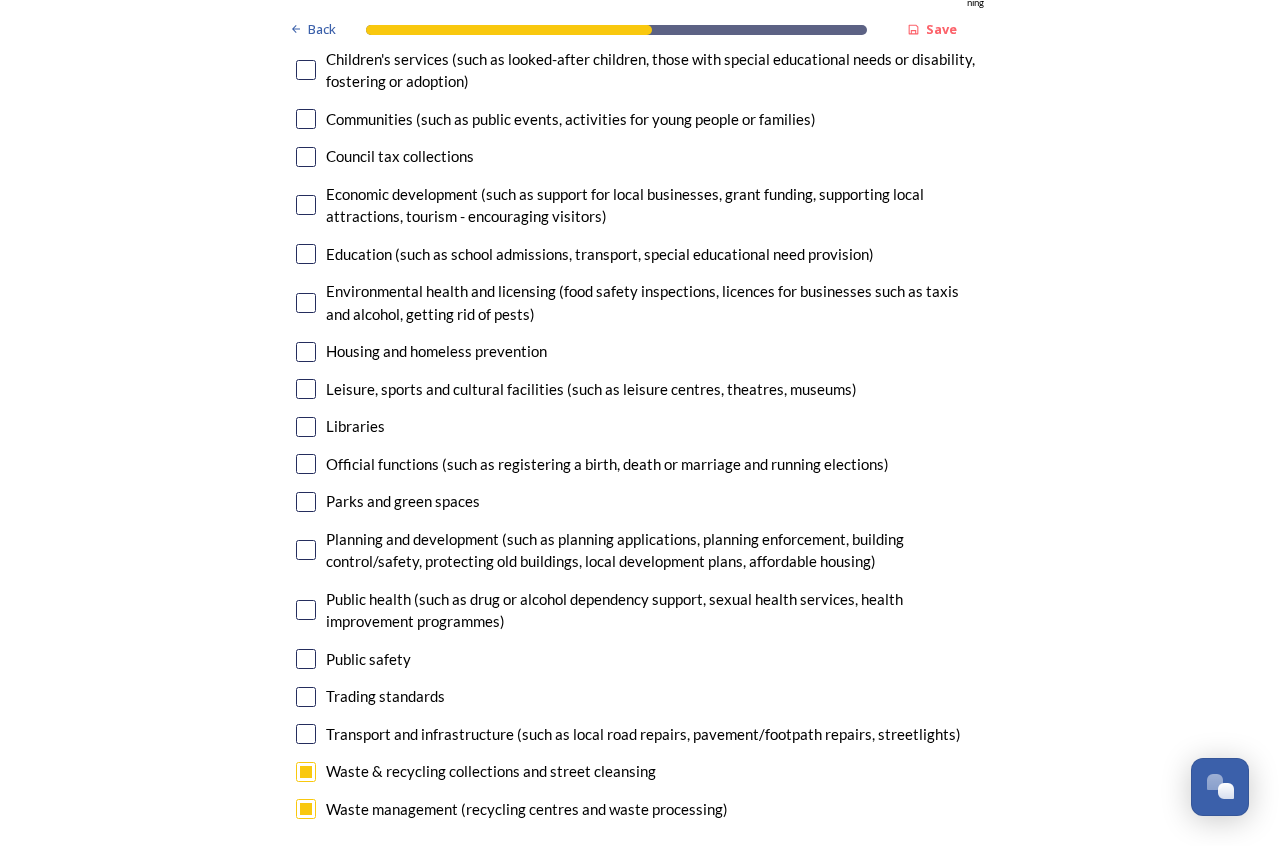 scroll, scrollTop: 4838, scrollLeft: 0, axis: vertical 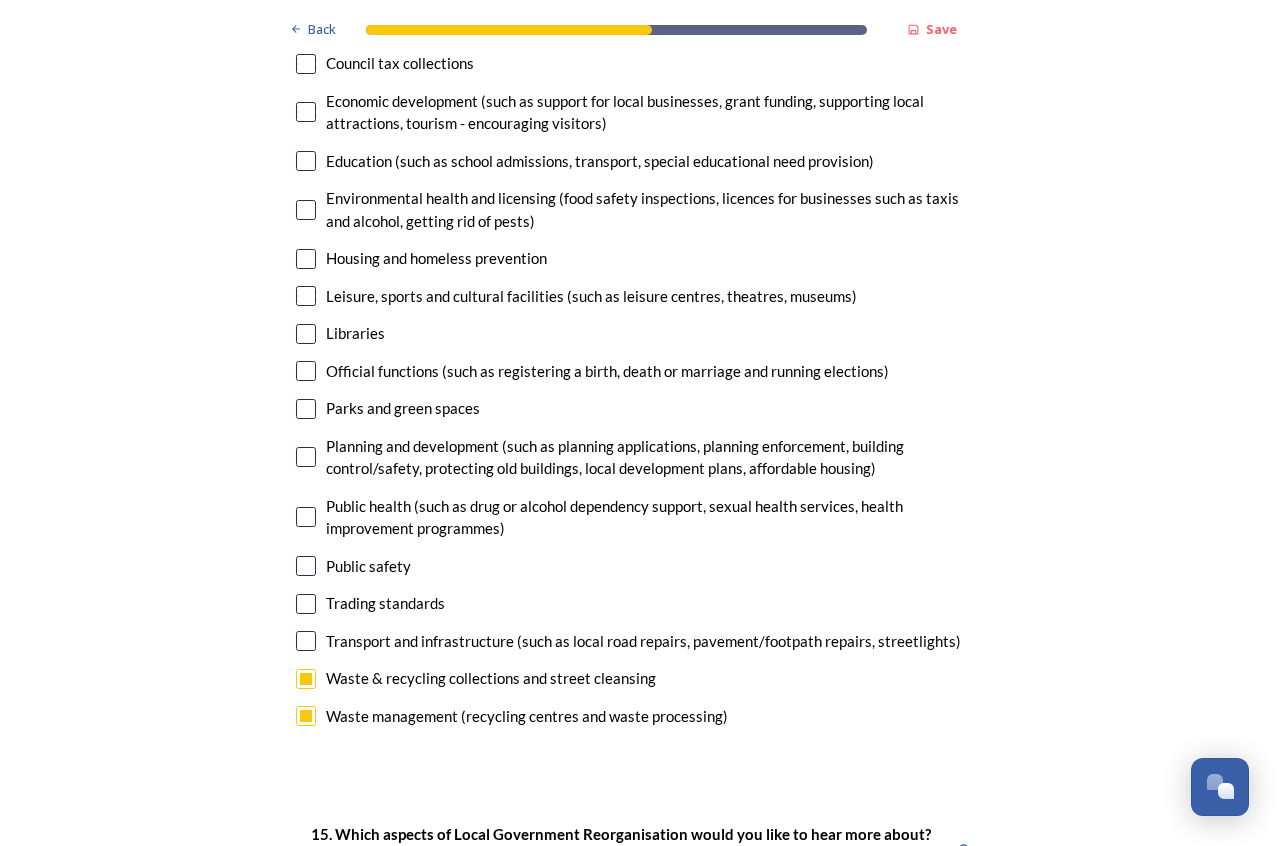 click at bounding box center [306, 604] 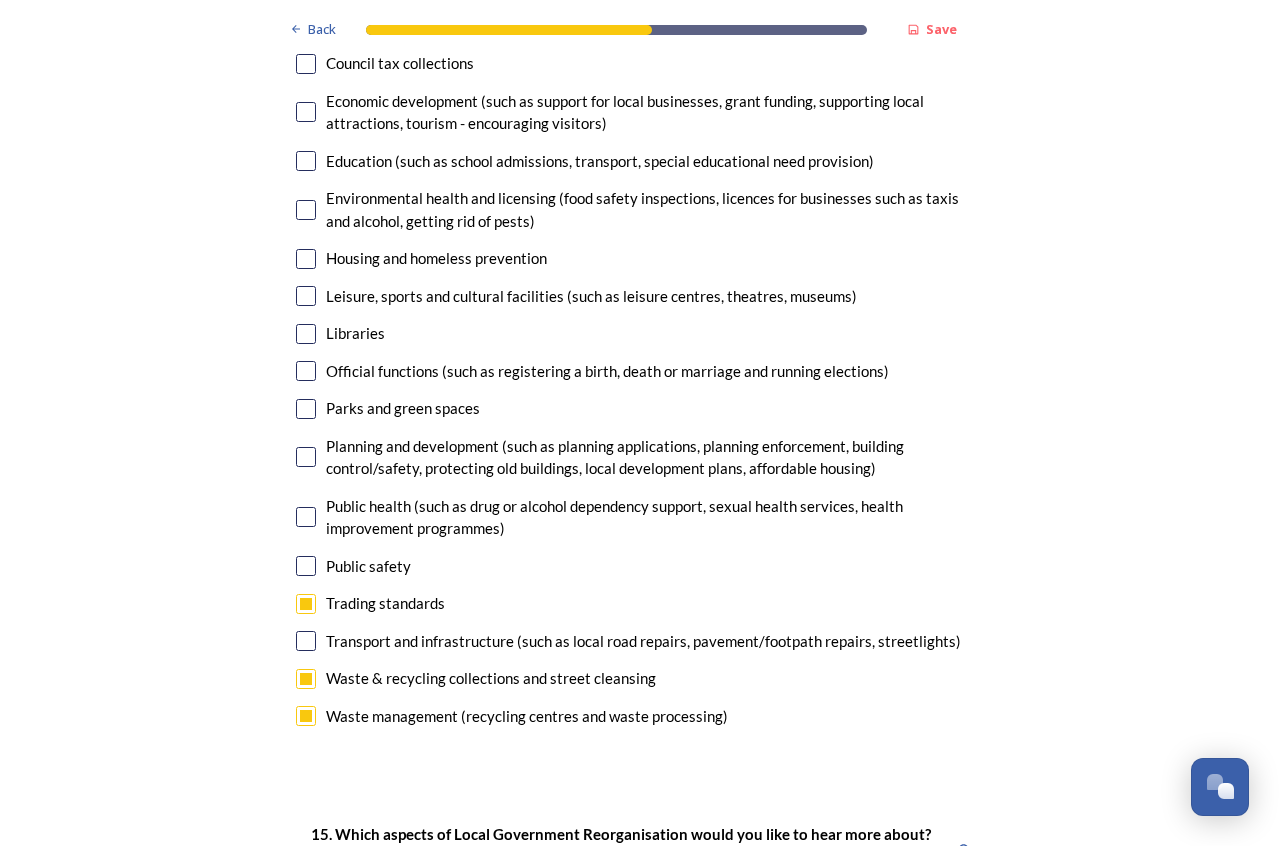 click at bounding box center [306, 457] 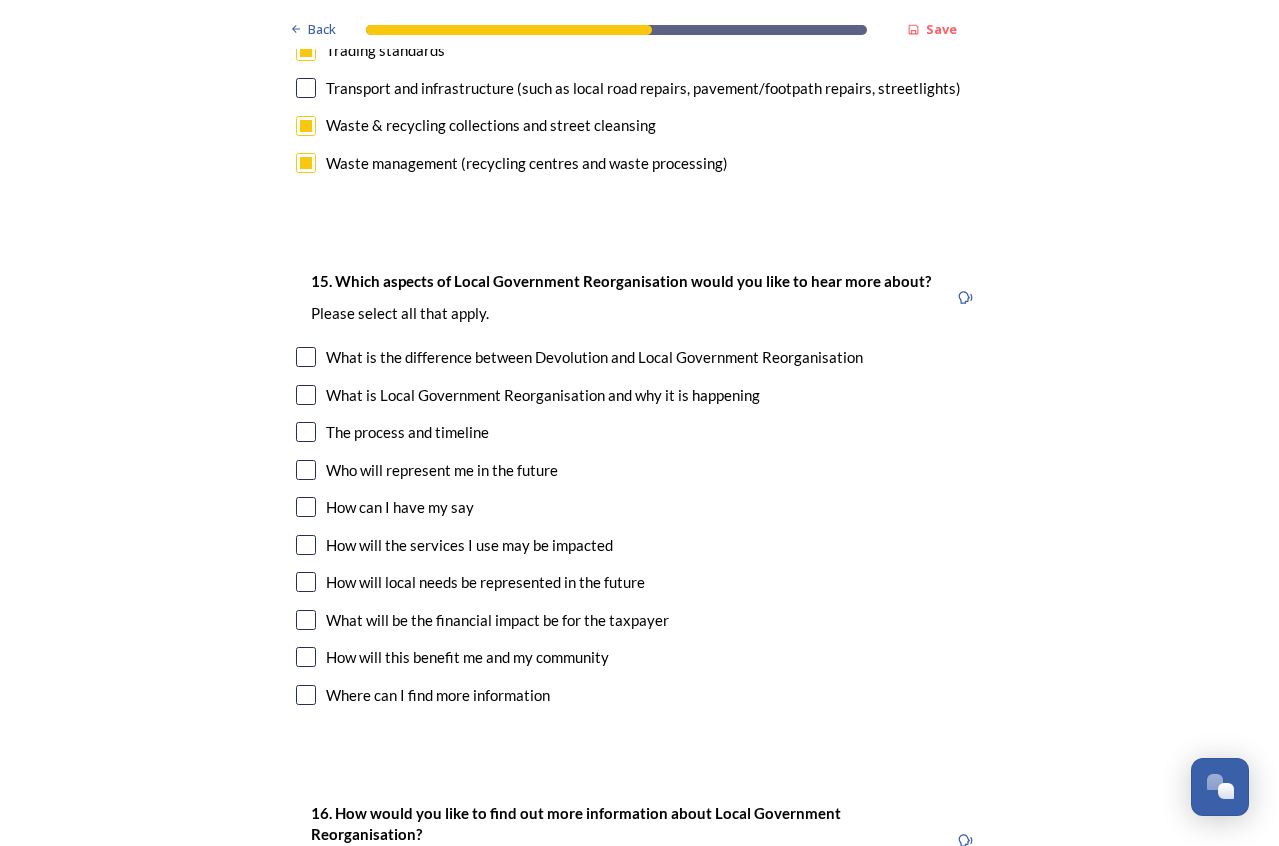 scroll, scrollTop: 5552, scrollLeft: 0, axis: vertical 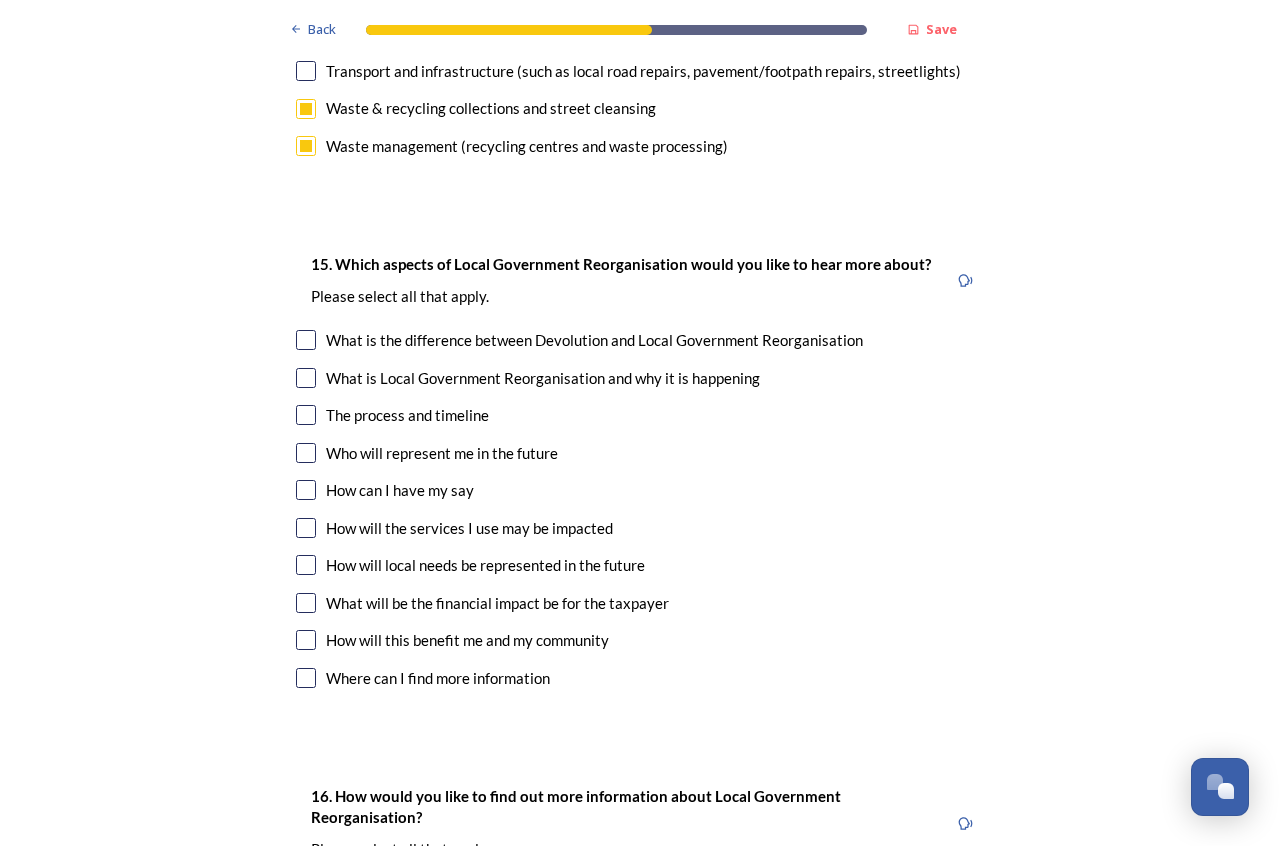 click on "What is the difference between Devolution and Local Government Reorganisation" at bounding box center (640, 340) 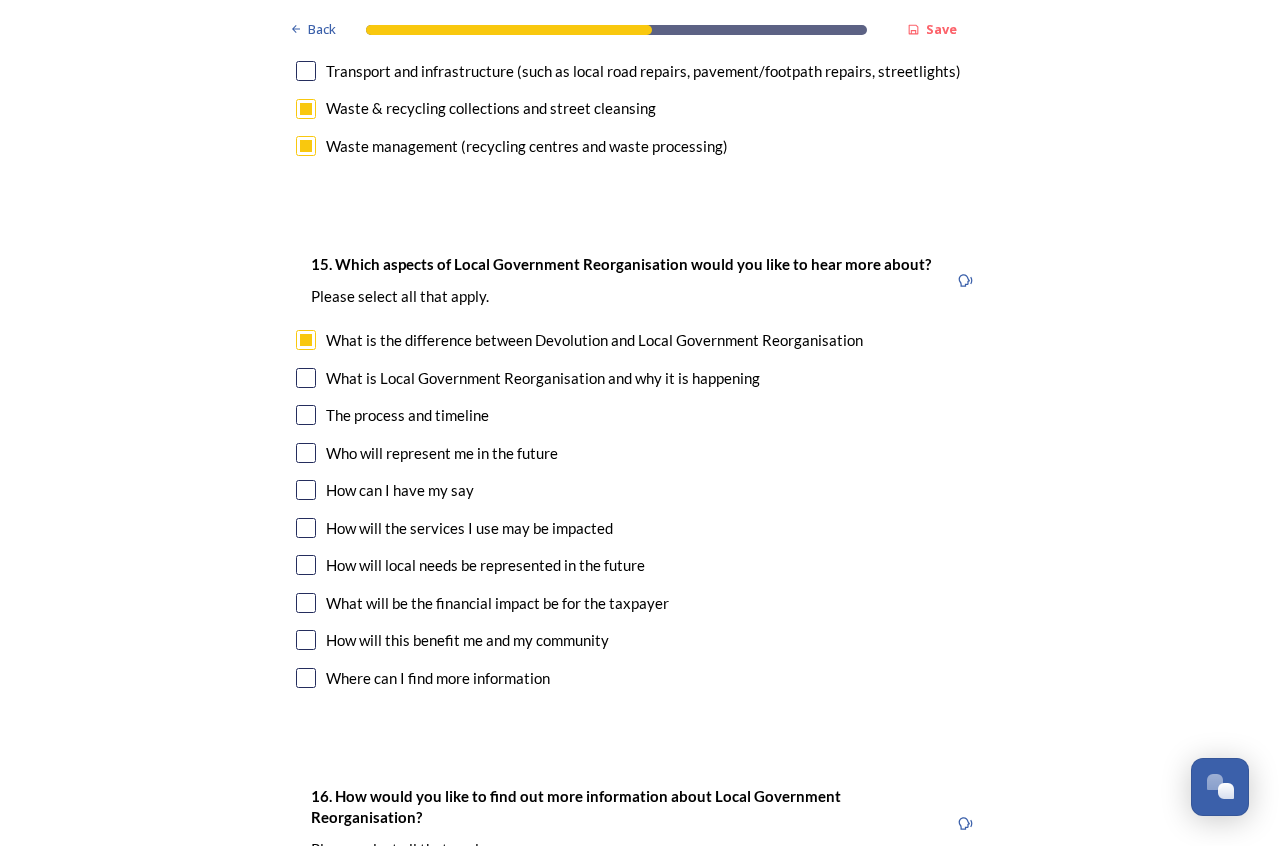 checkbox on "true" 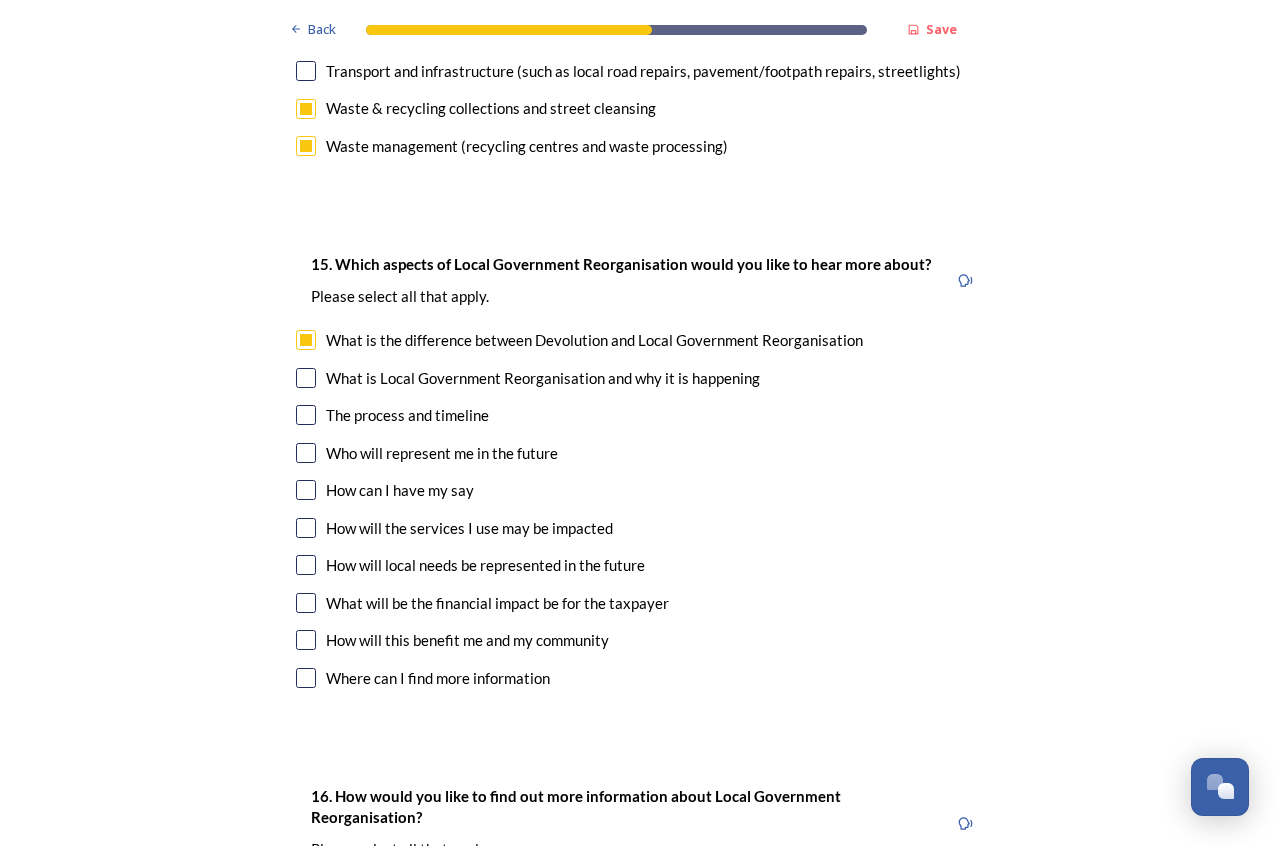 click at bounding box center [306, 378] 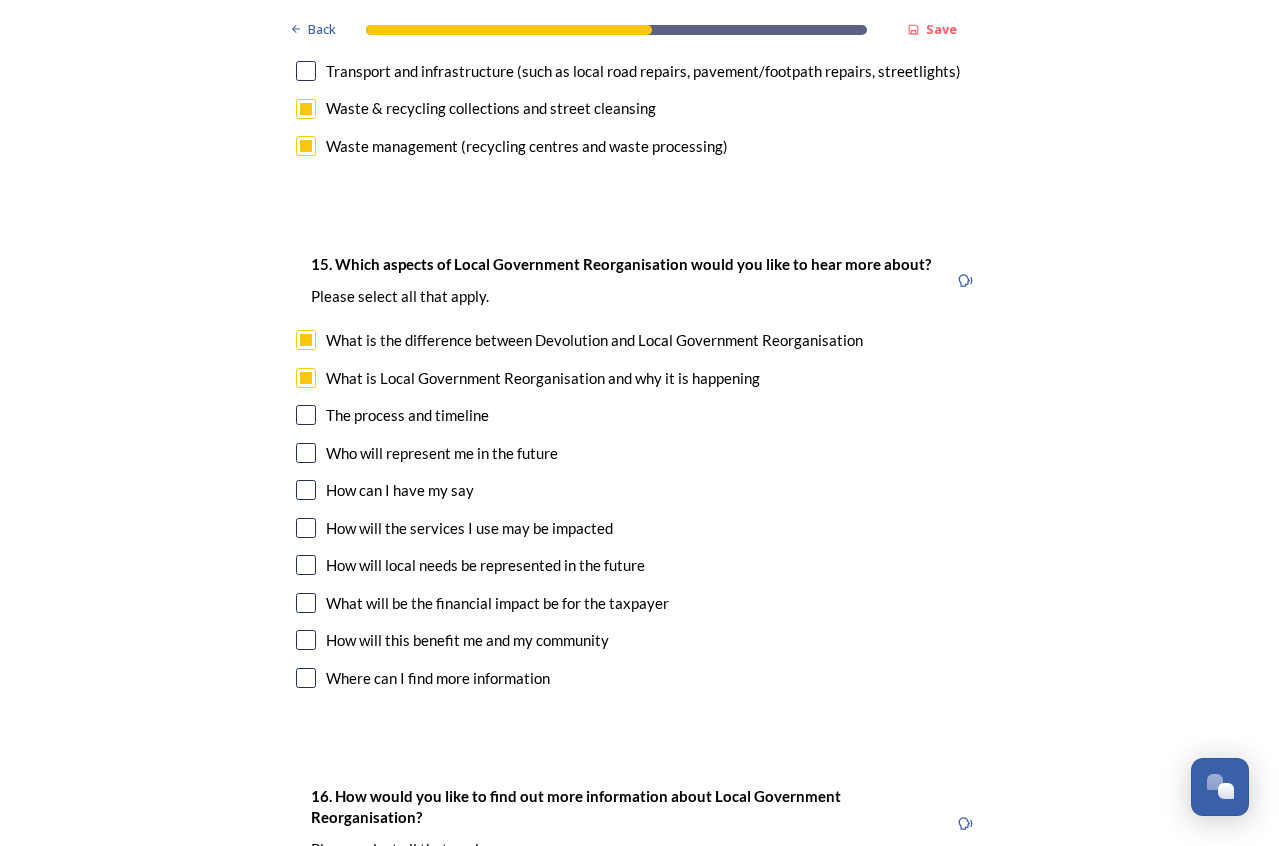click at bounding box center [306, 603] 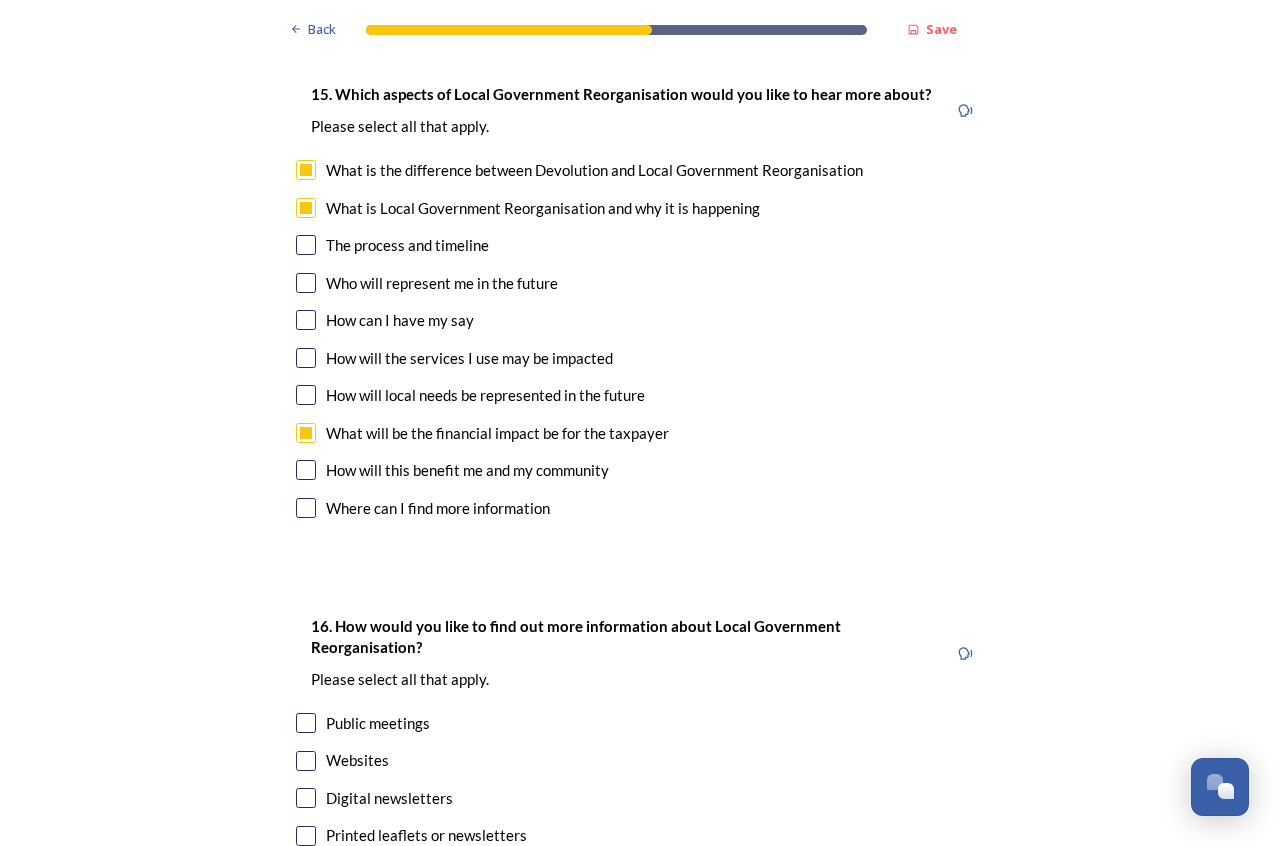 scroll, scrollTop: 5731, scrollLeft: 0, axis: vertical 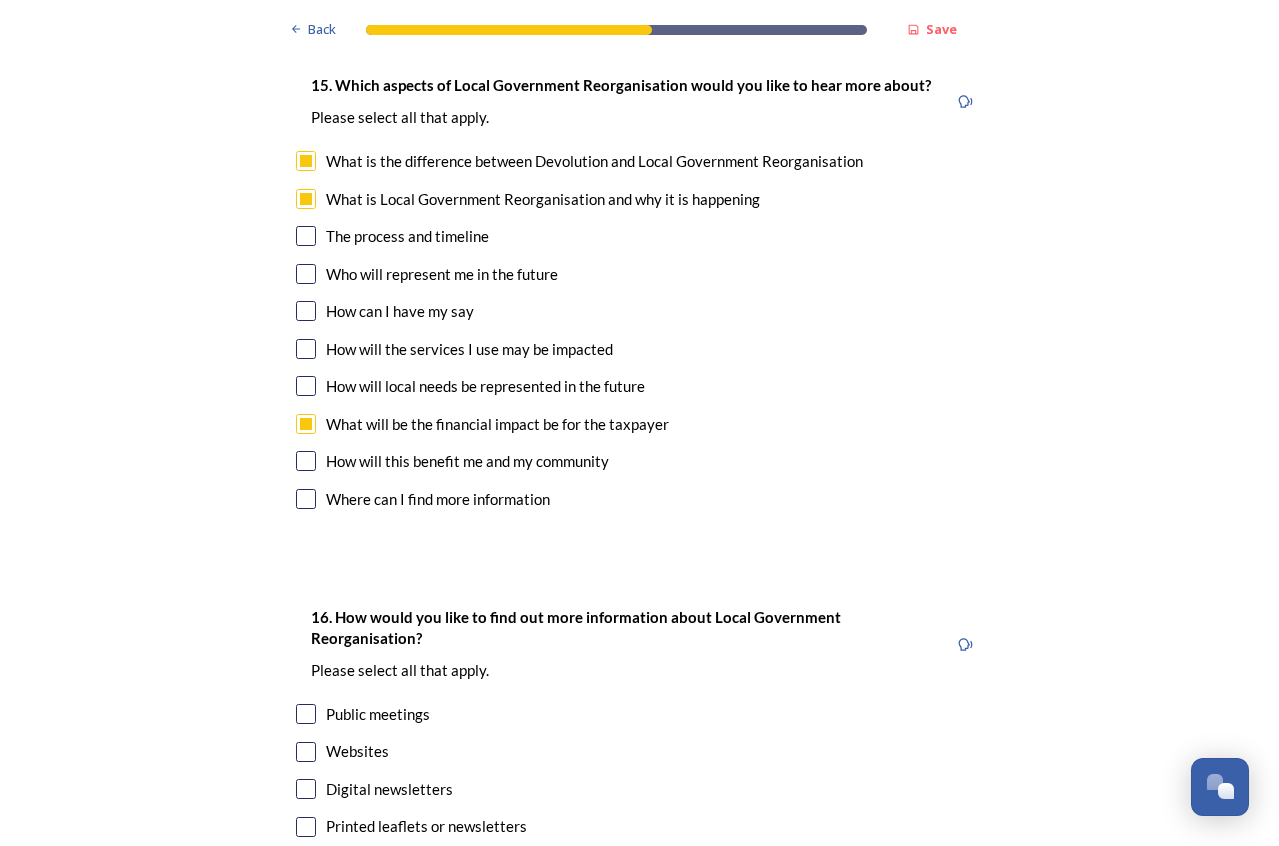 click at bounding box center [306, 461] 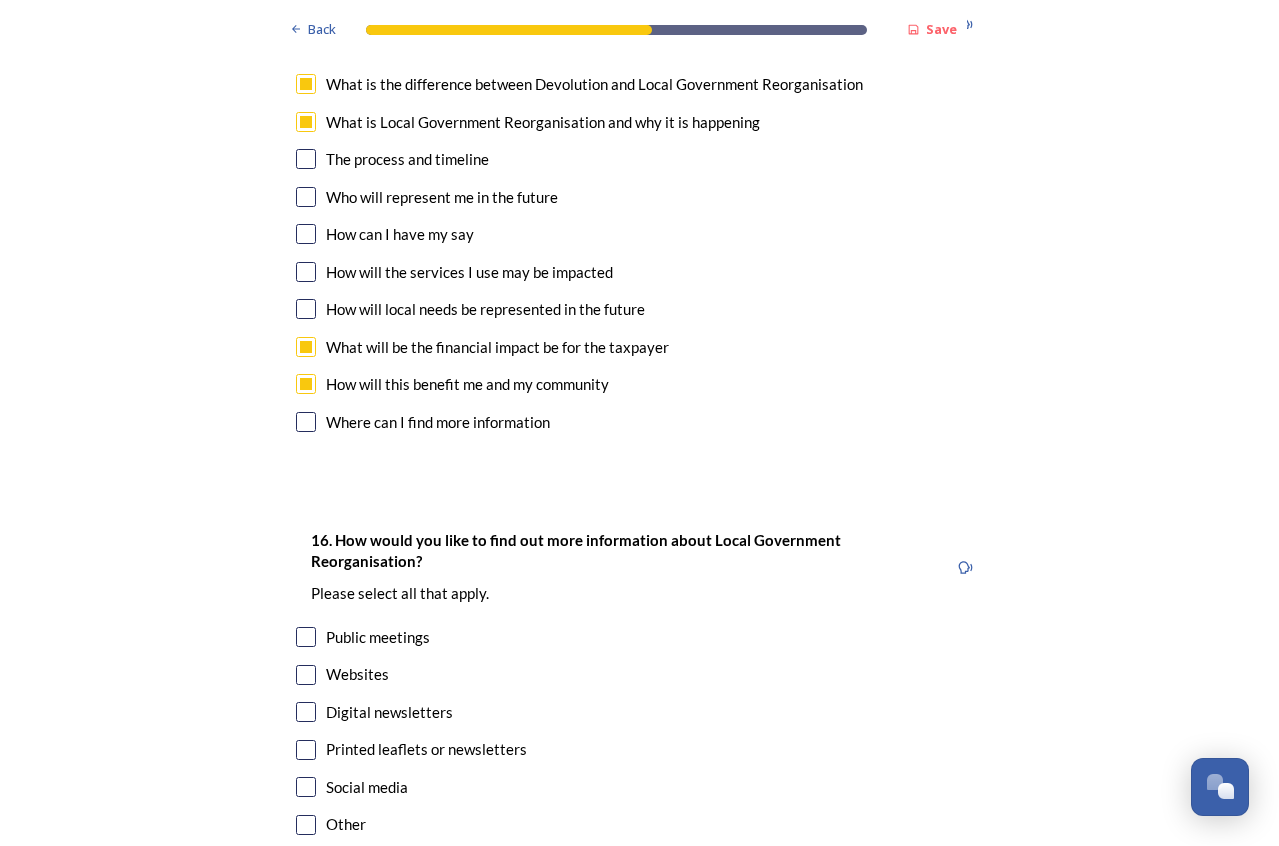 scroll, scrollTop: 5834, scrollLeft: 0, axis: vertical 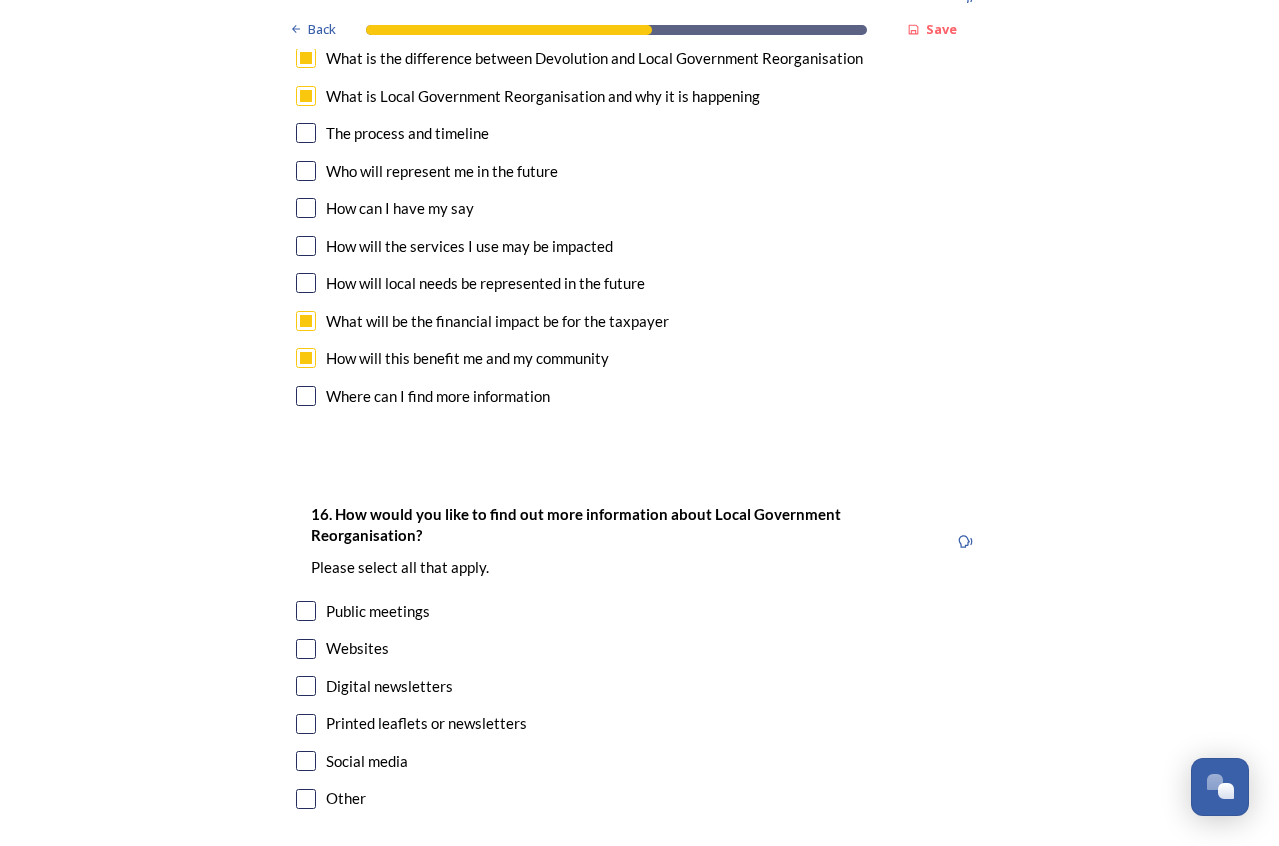 click at bounding box center [306, 358] 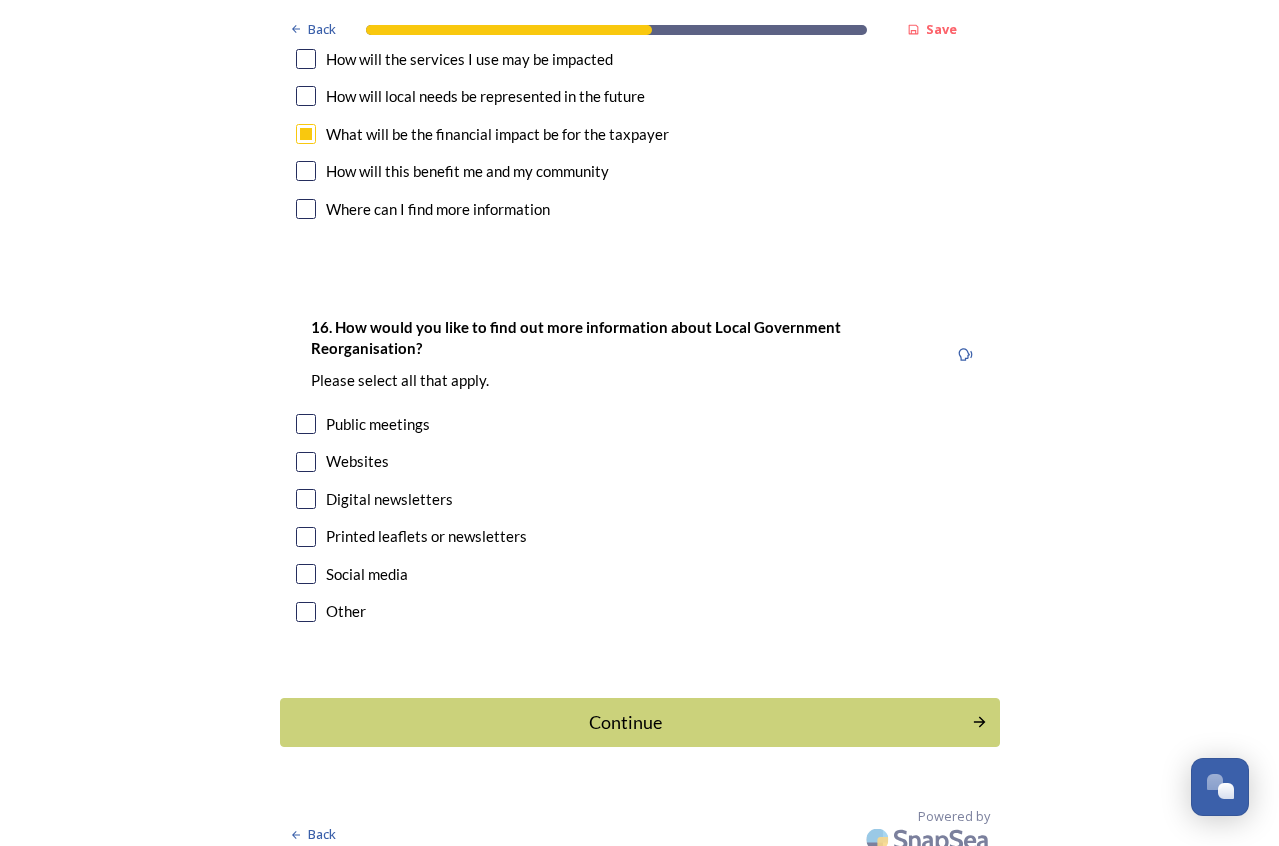 scroll, scrollTop: 6038, scrollLeft: 0, axis: vertical 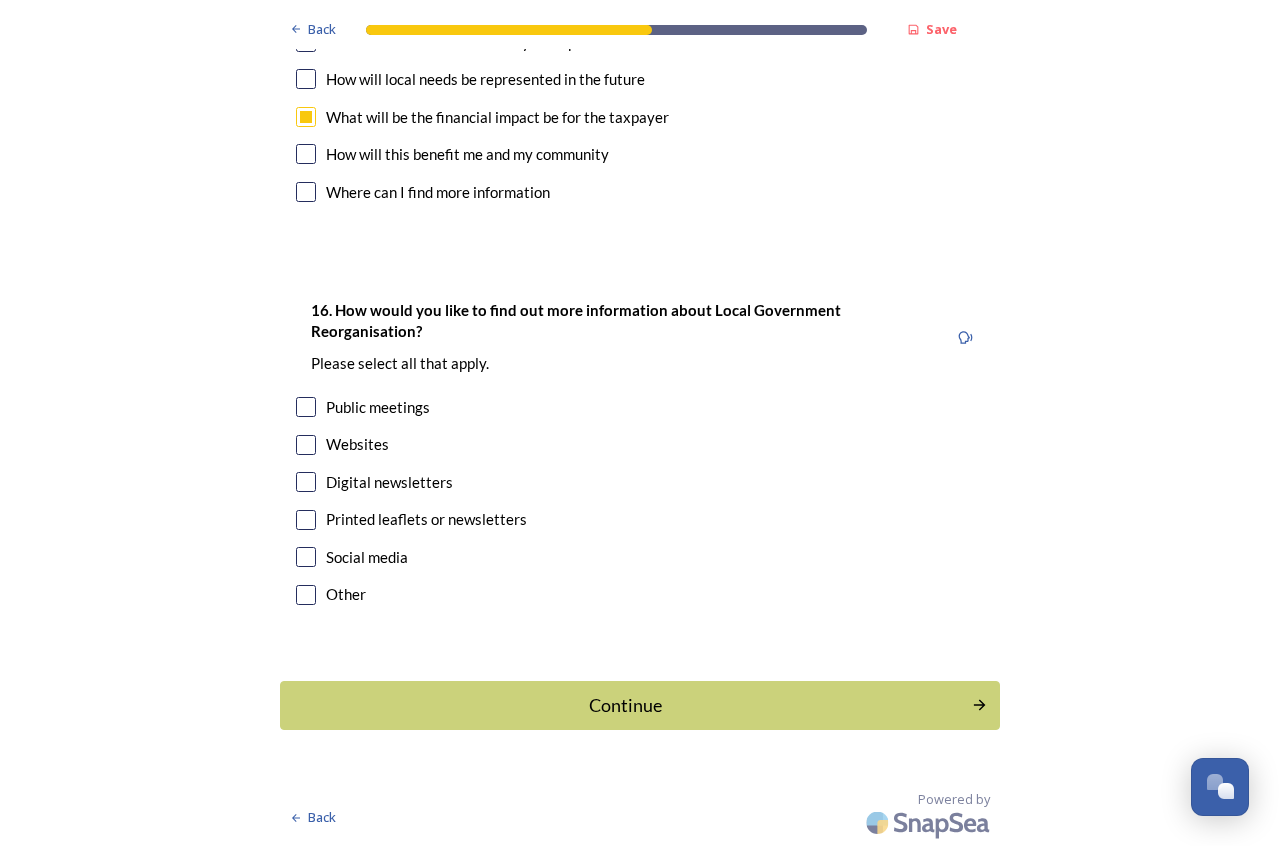 click at bounding box center (306, 482) 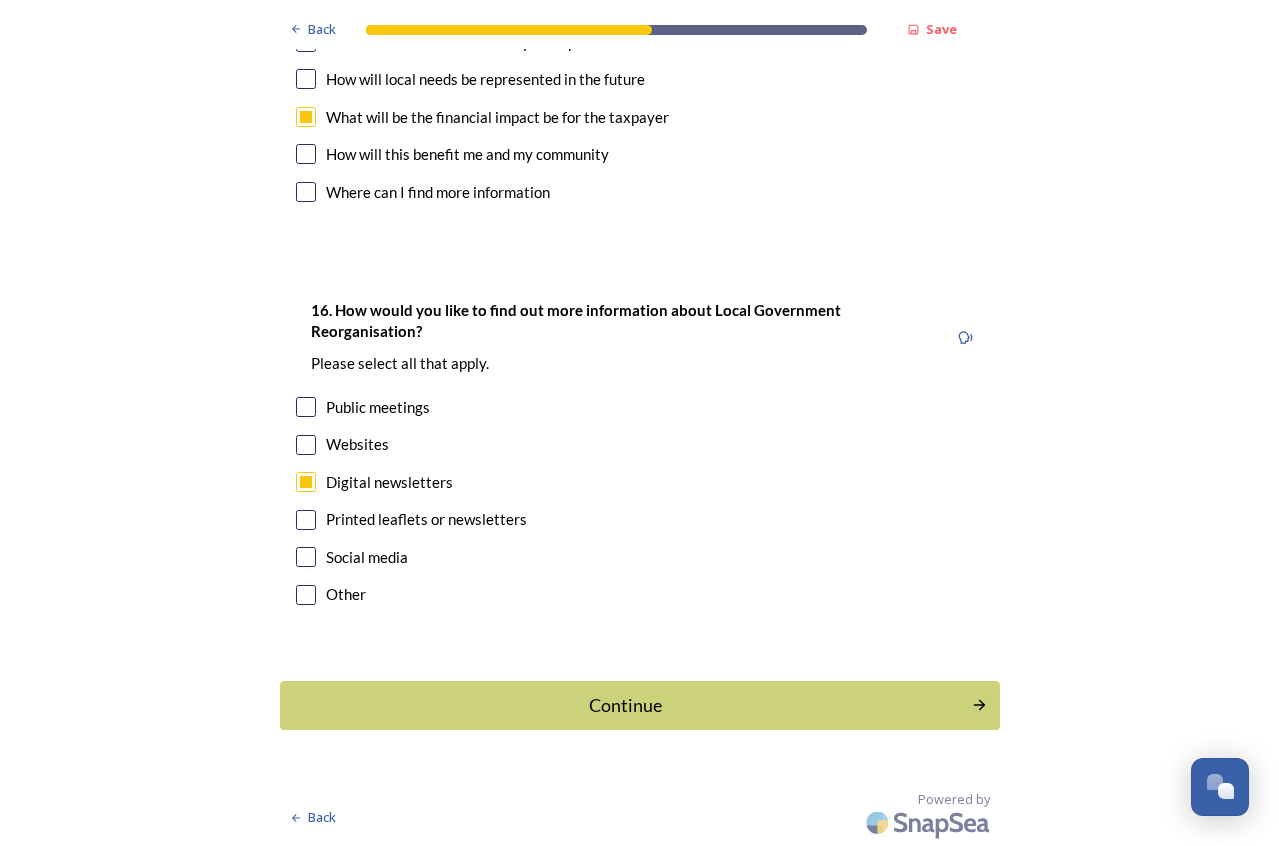 click at bounding box center [306, 520] 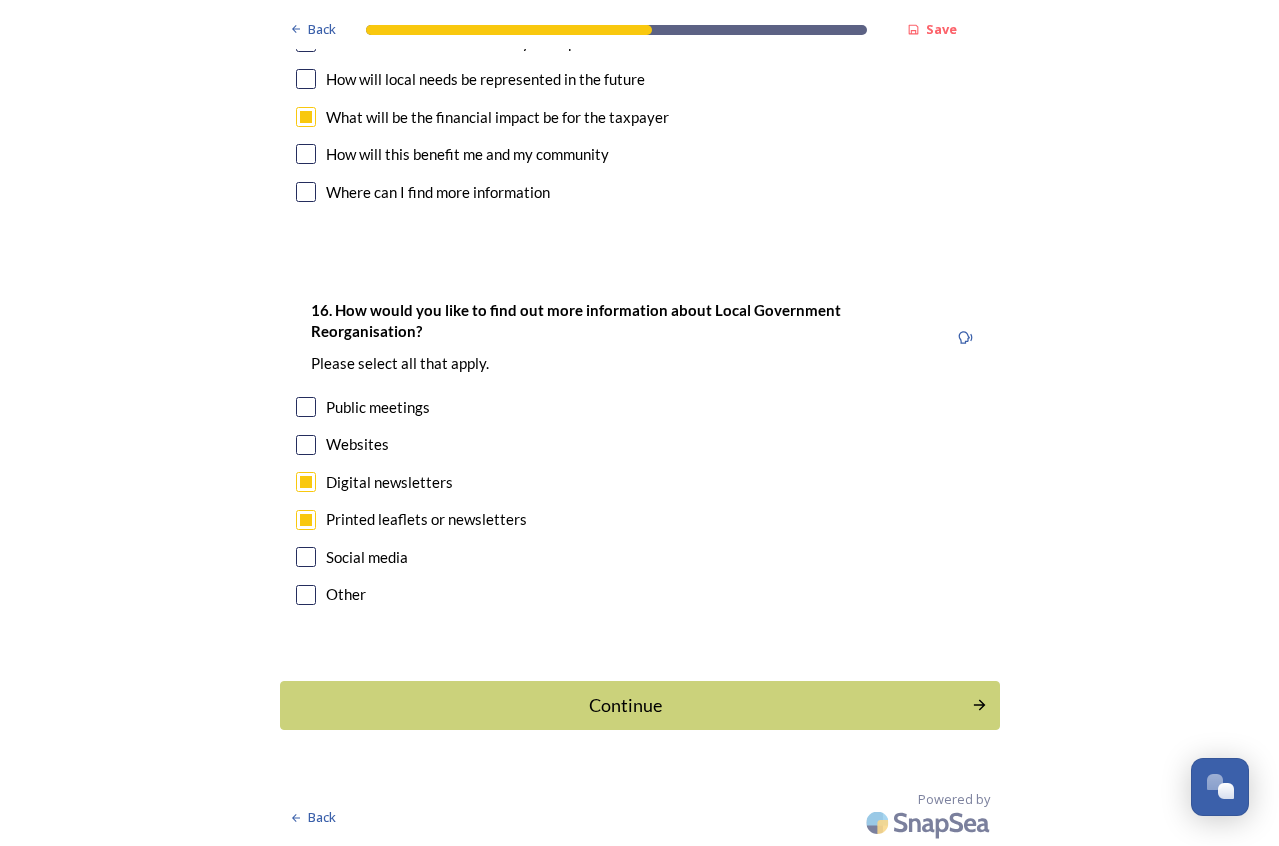 click at bounding box center (306, 407) 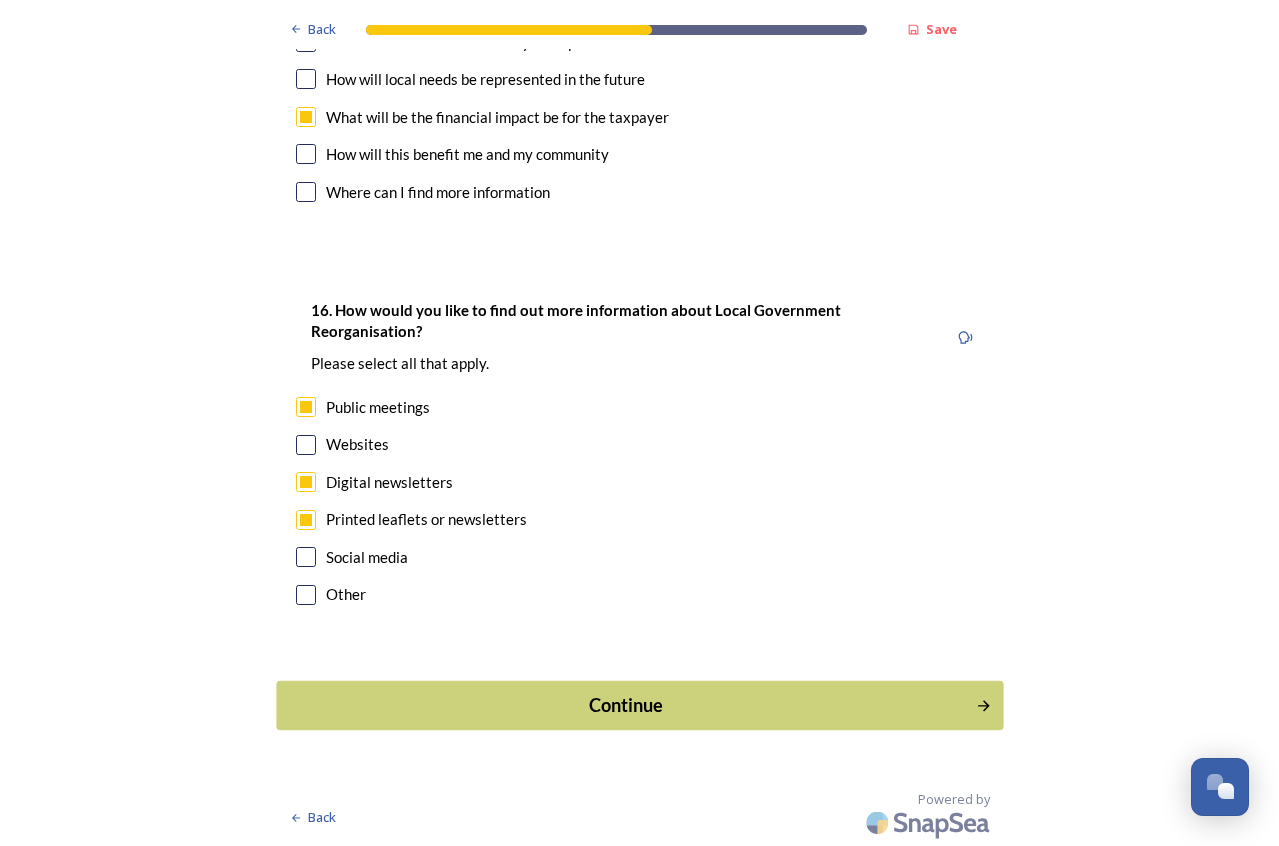 click on "Continue" at bounding box center [625, 705] 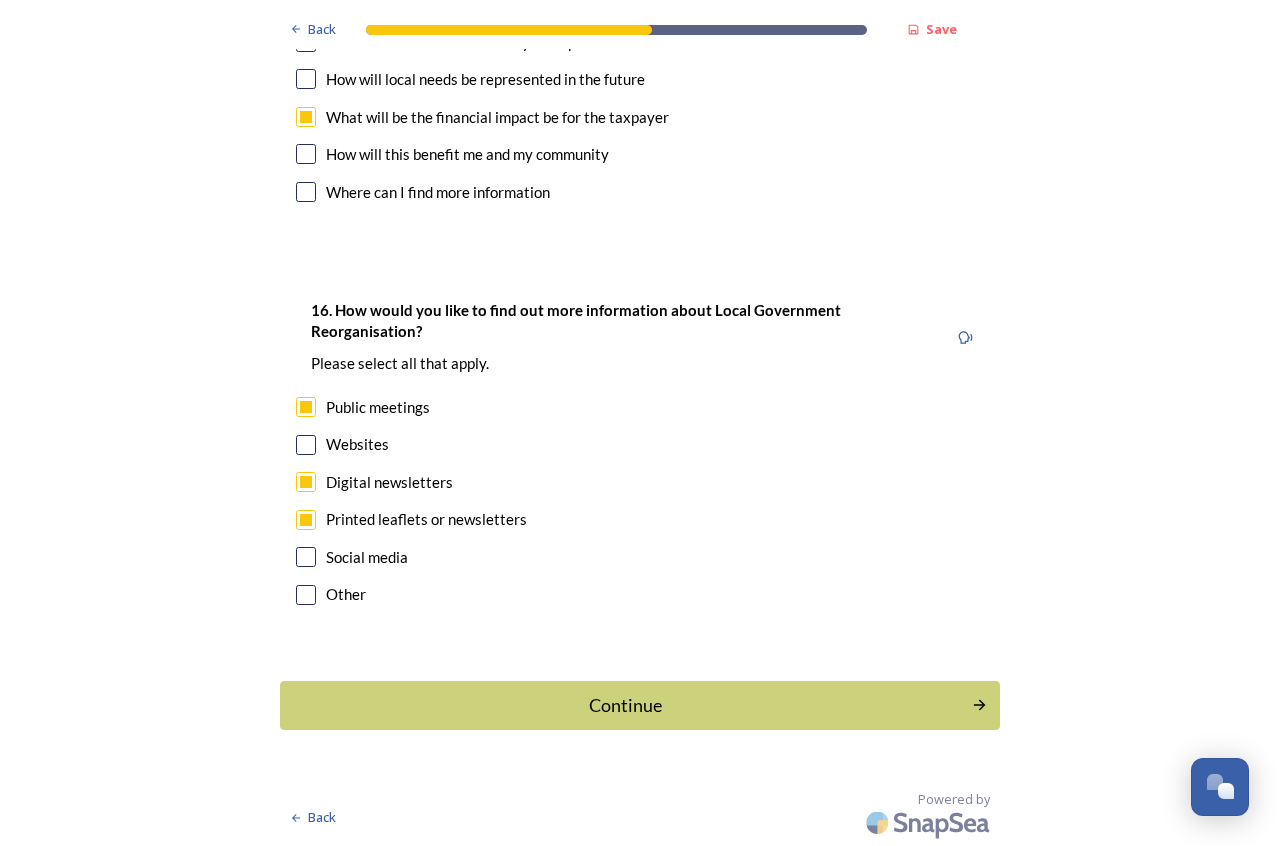 scroll, scrollTop: 0, scrollLeft: 0, axis: both 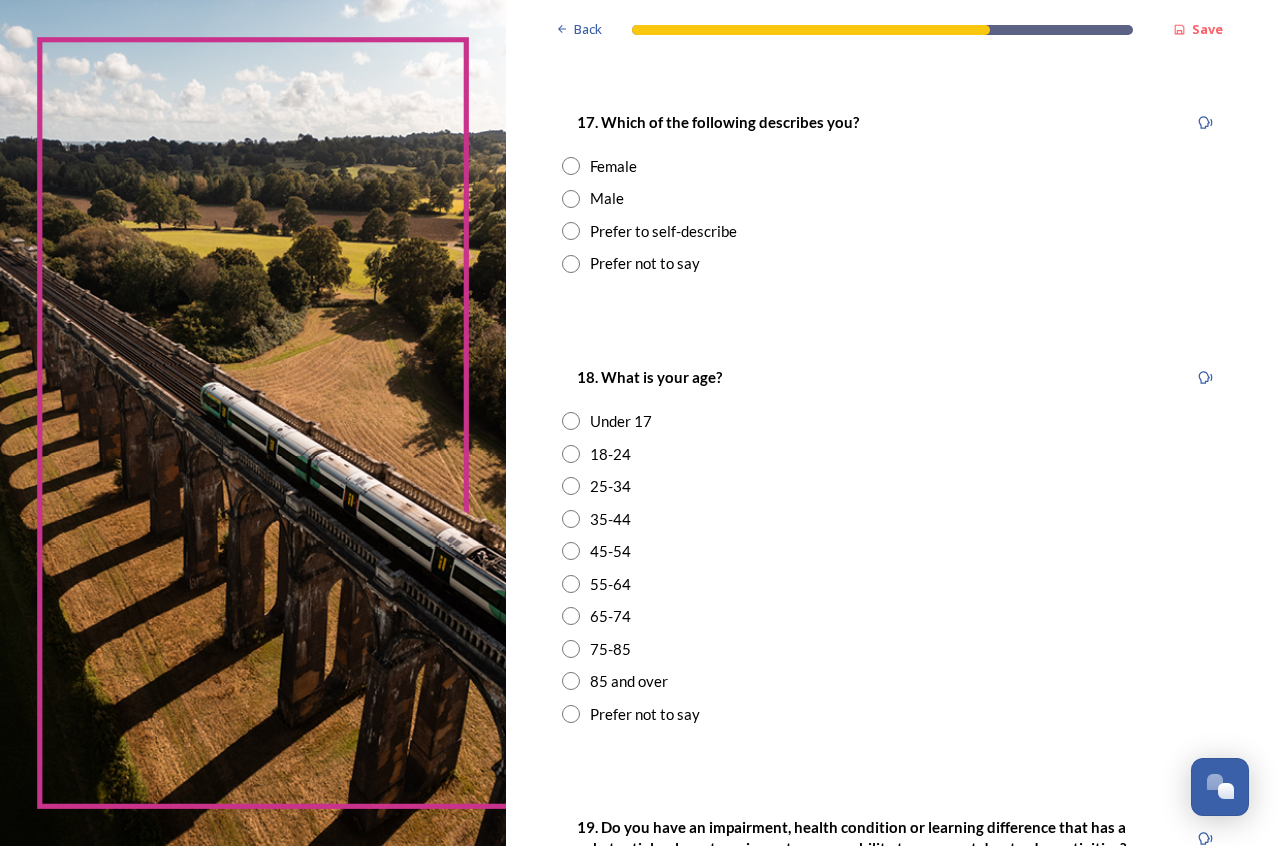 click at bounding box center [571, 166] 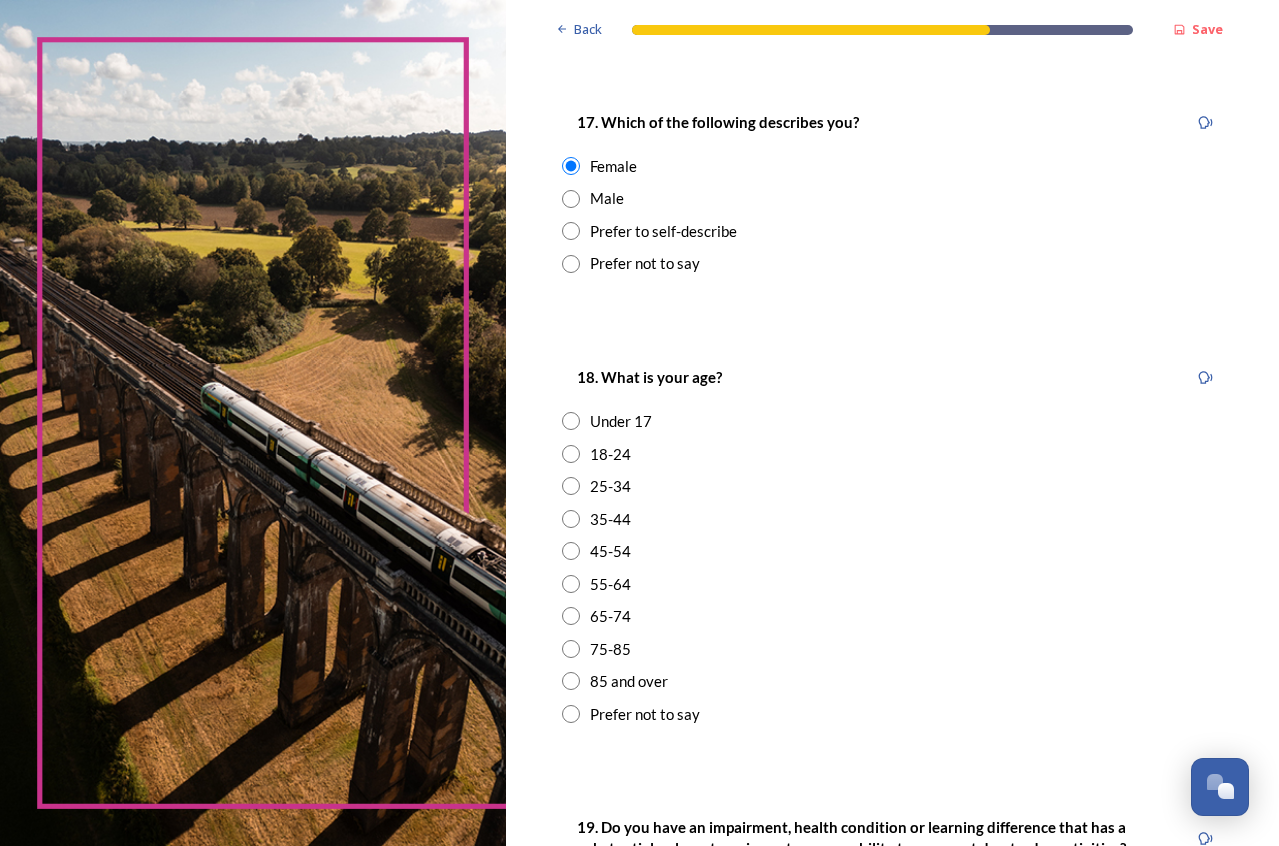 click at bounding box center (571, 584) 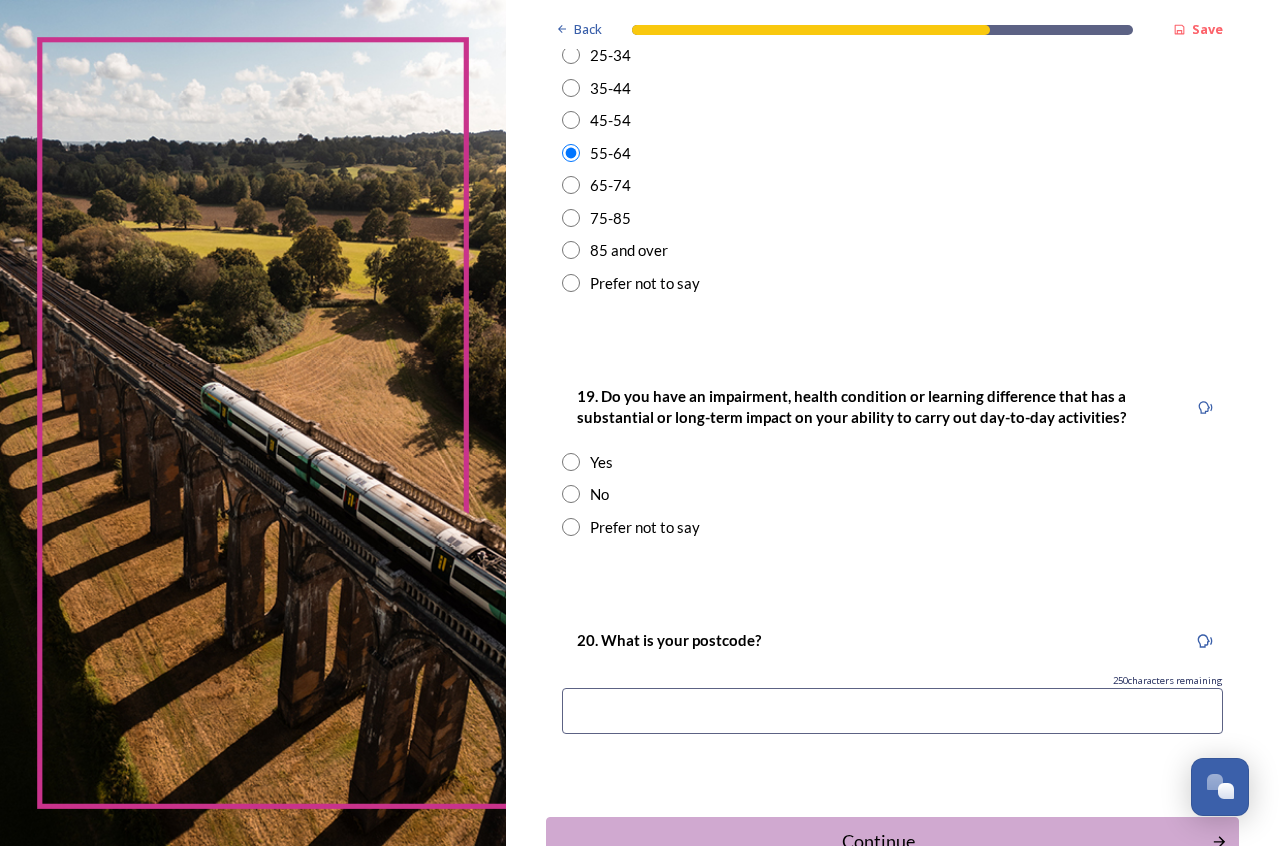 scroll, scrollTop: 775, scrollLeft: 0, axis: vertical 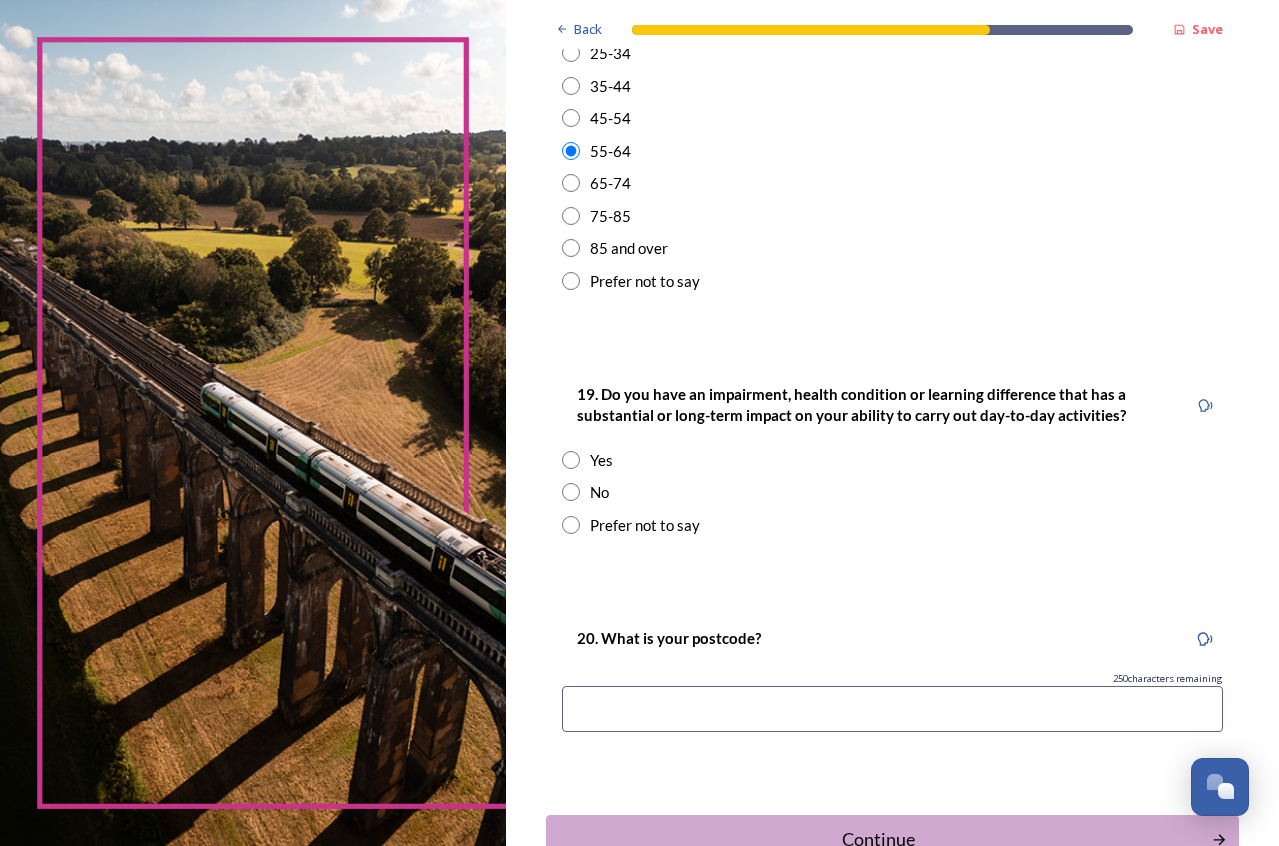 click at bounding box center [571, 492] 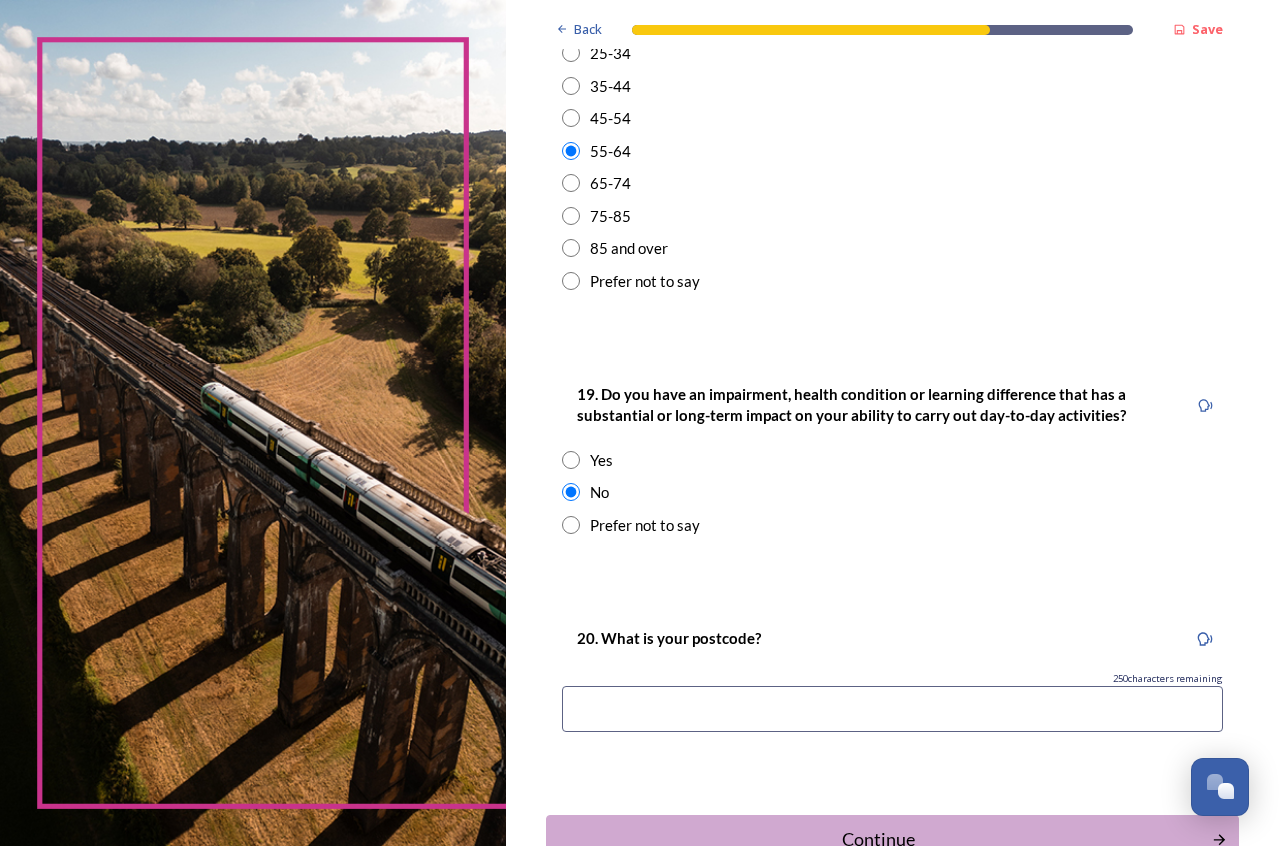 click at bounding box center (892, 709) 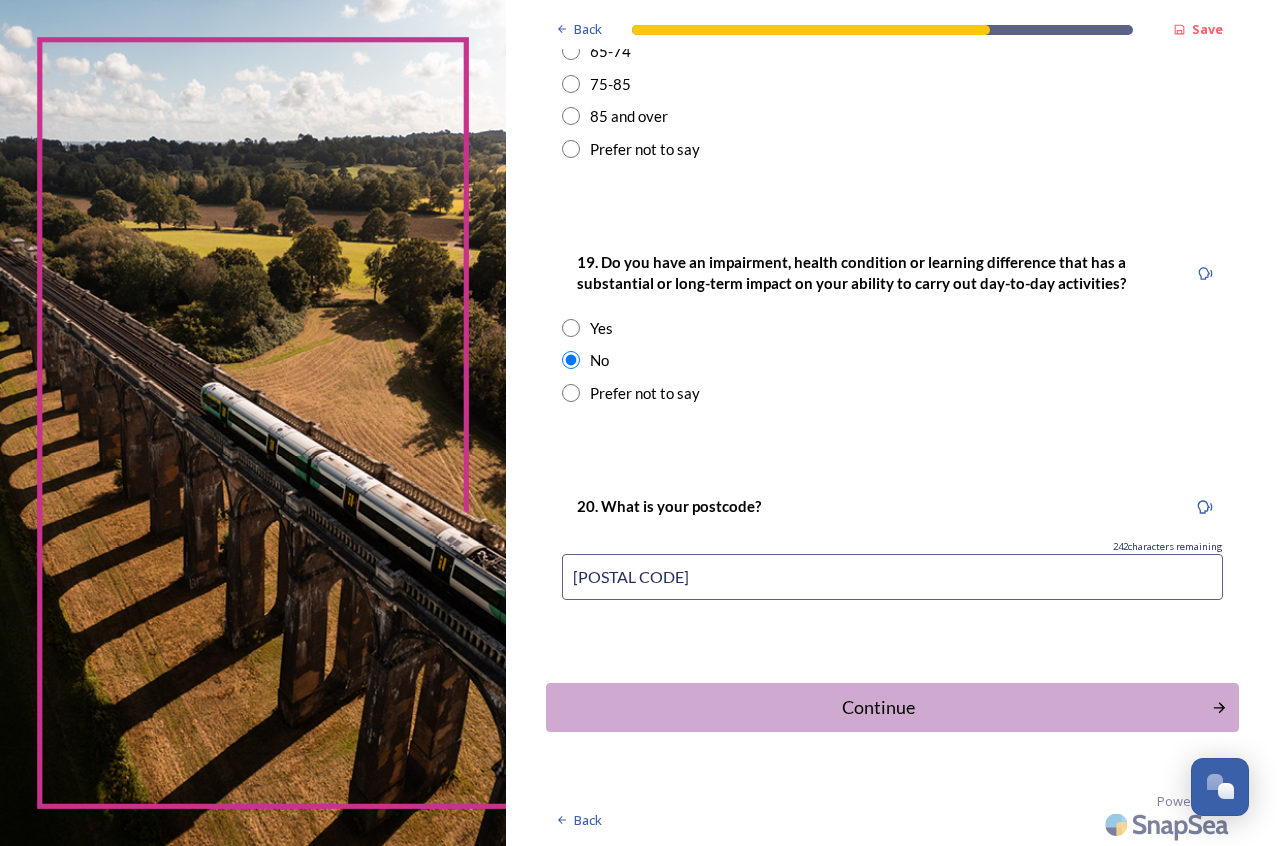 scroll, scrollTop: 909, scrollLeft: 0, axis: vertical 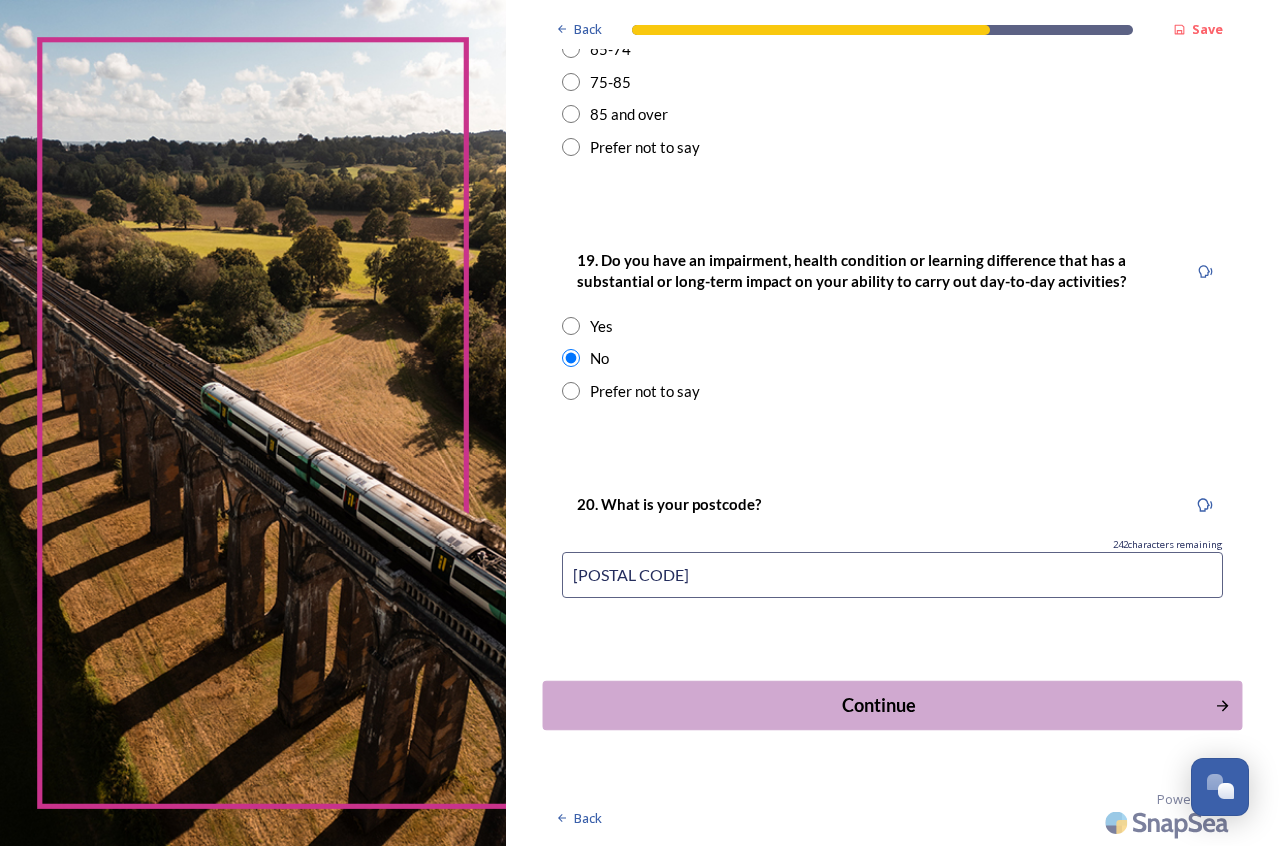 type on "[POSTAL CODE]" 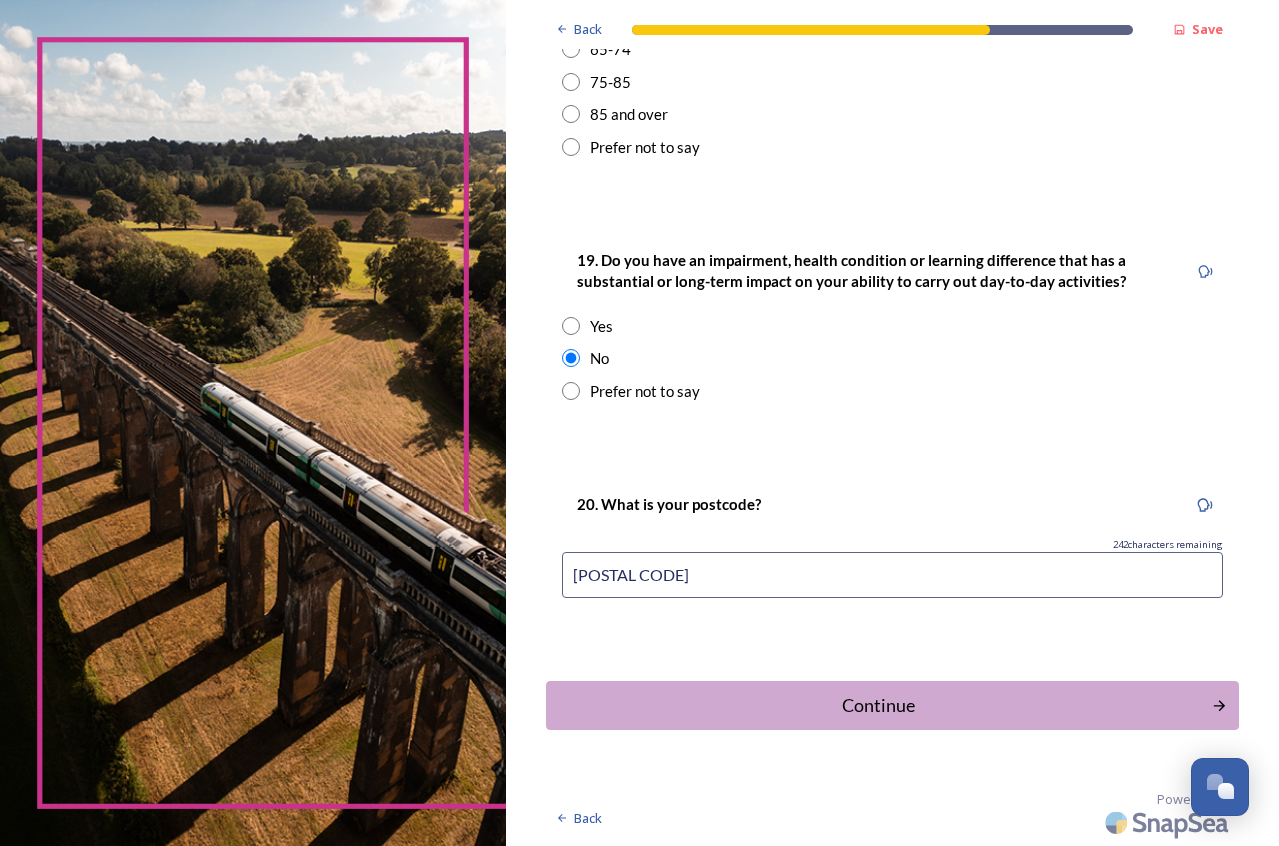 scroll, scrollTop: 0, scrollLeft: 0, axis: both 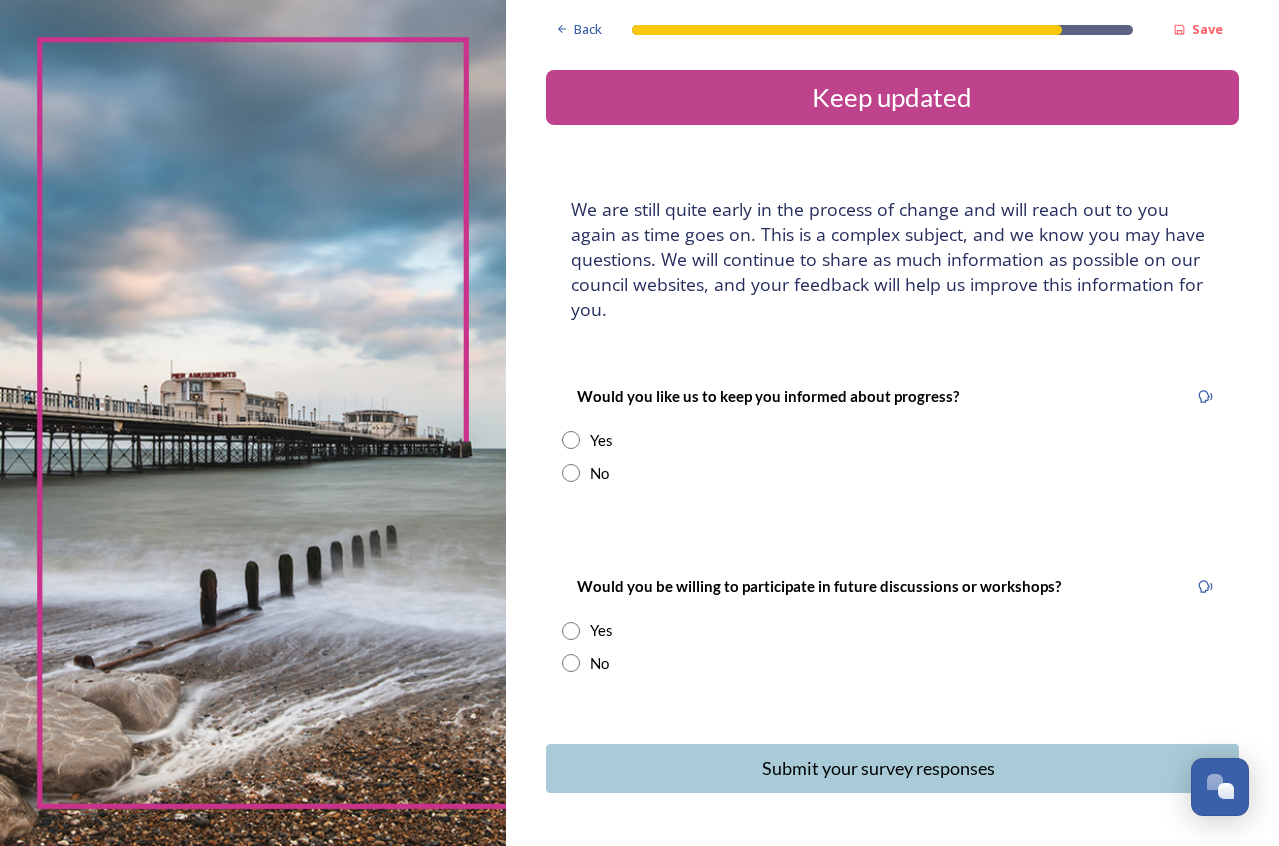 click at bounding box center (571, 440) 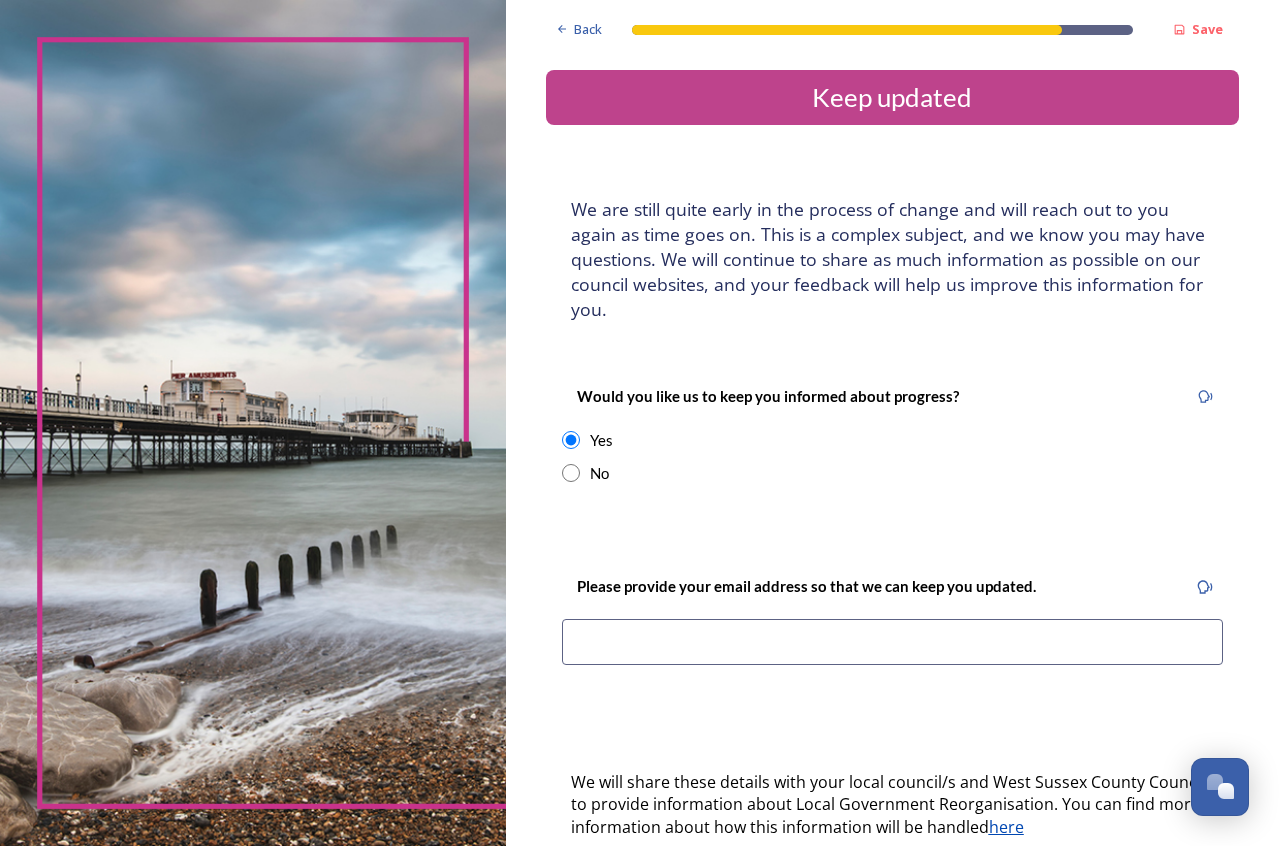 click at bounding box center [892, 642] 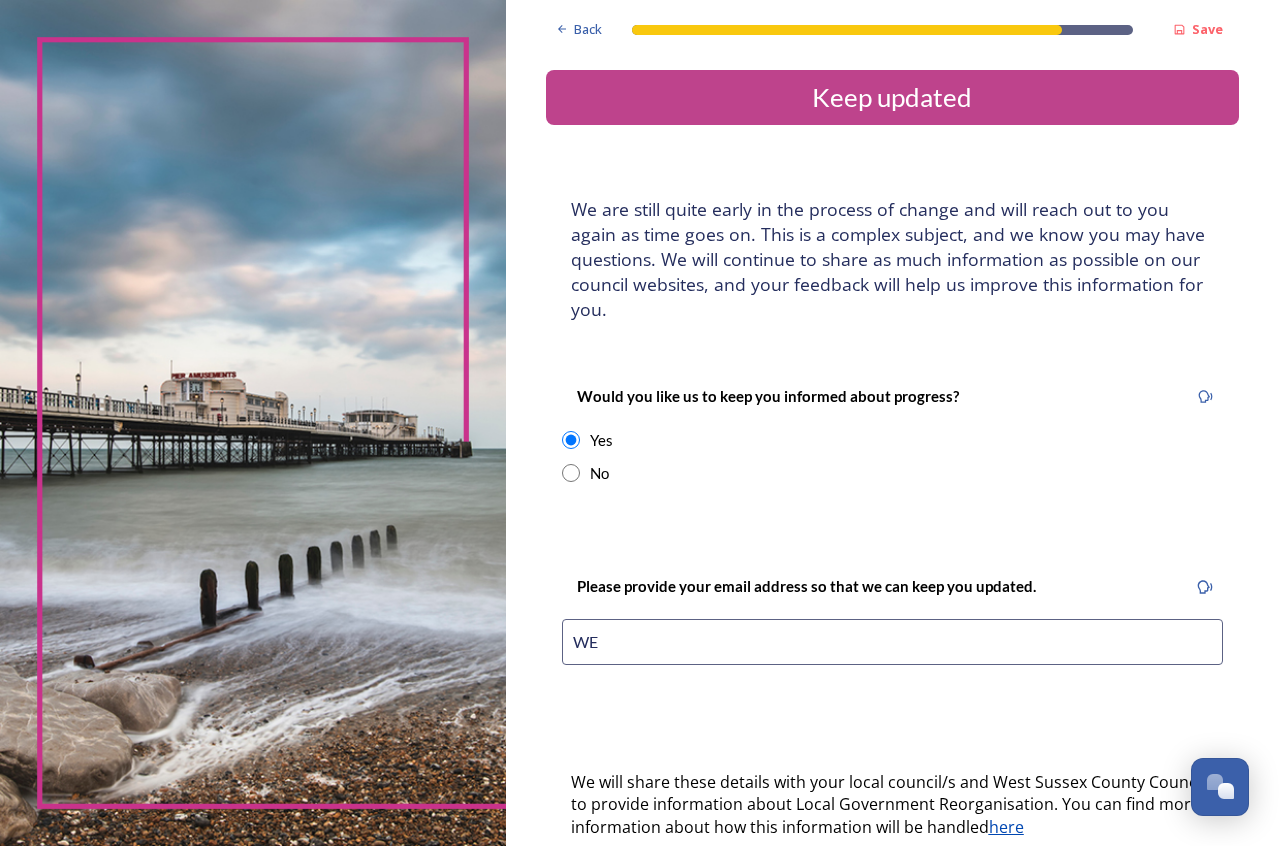 type on "W" 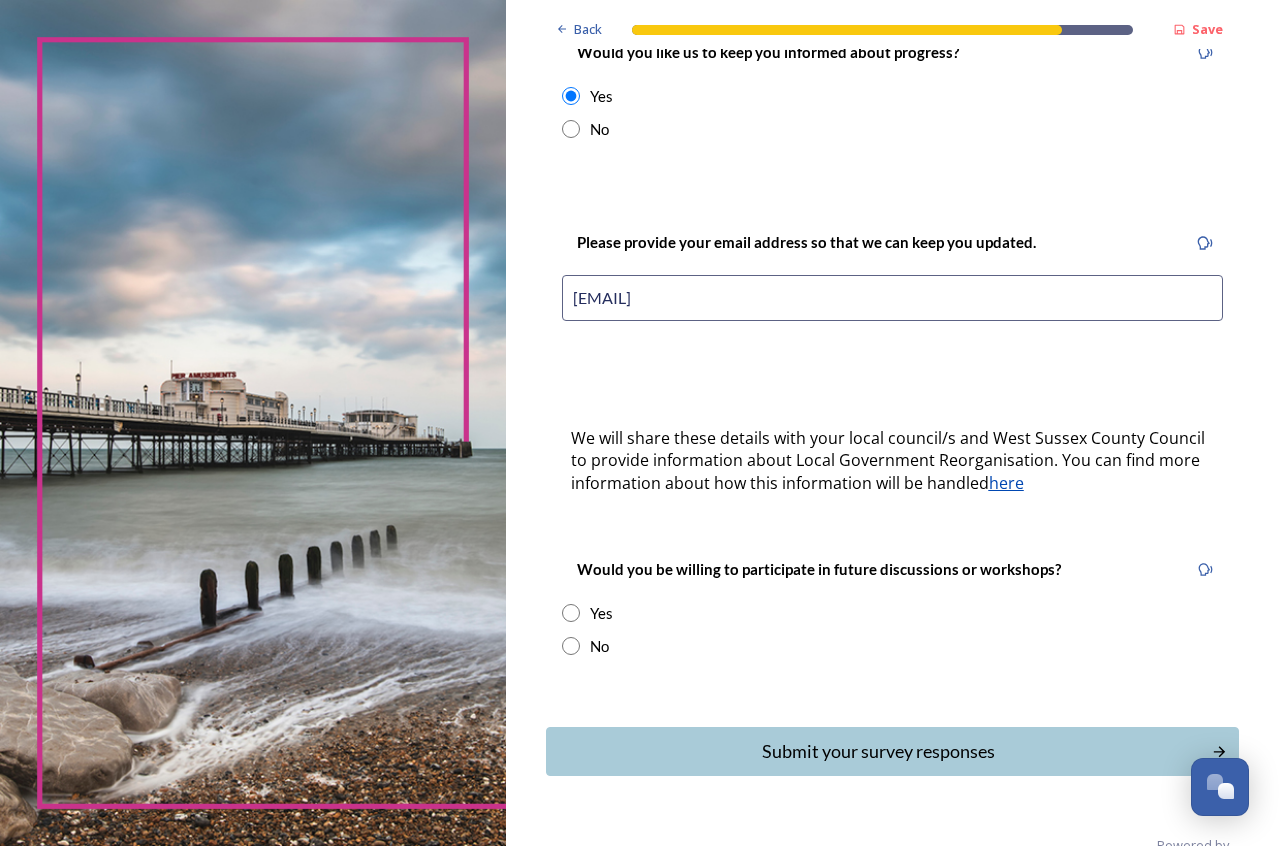 scroll, scrollTop: 349, scrollLeft: 0, axis: vertical 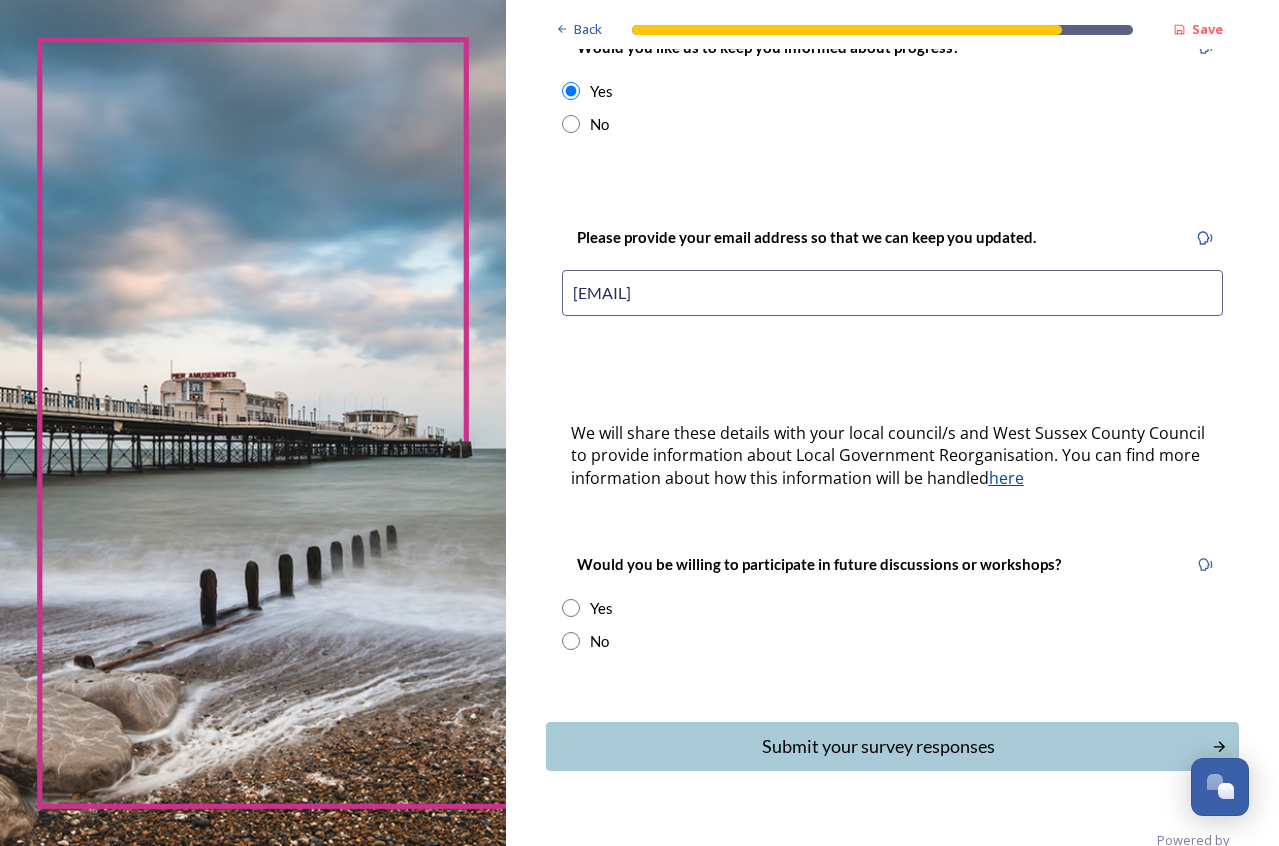 type on "[EMAIL]" 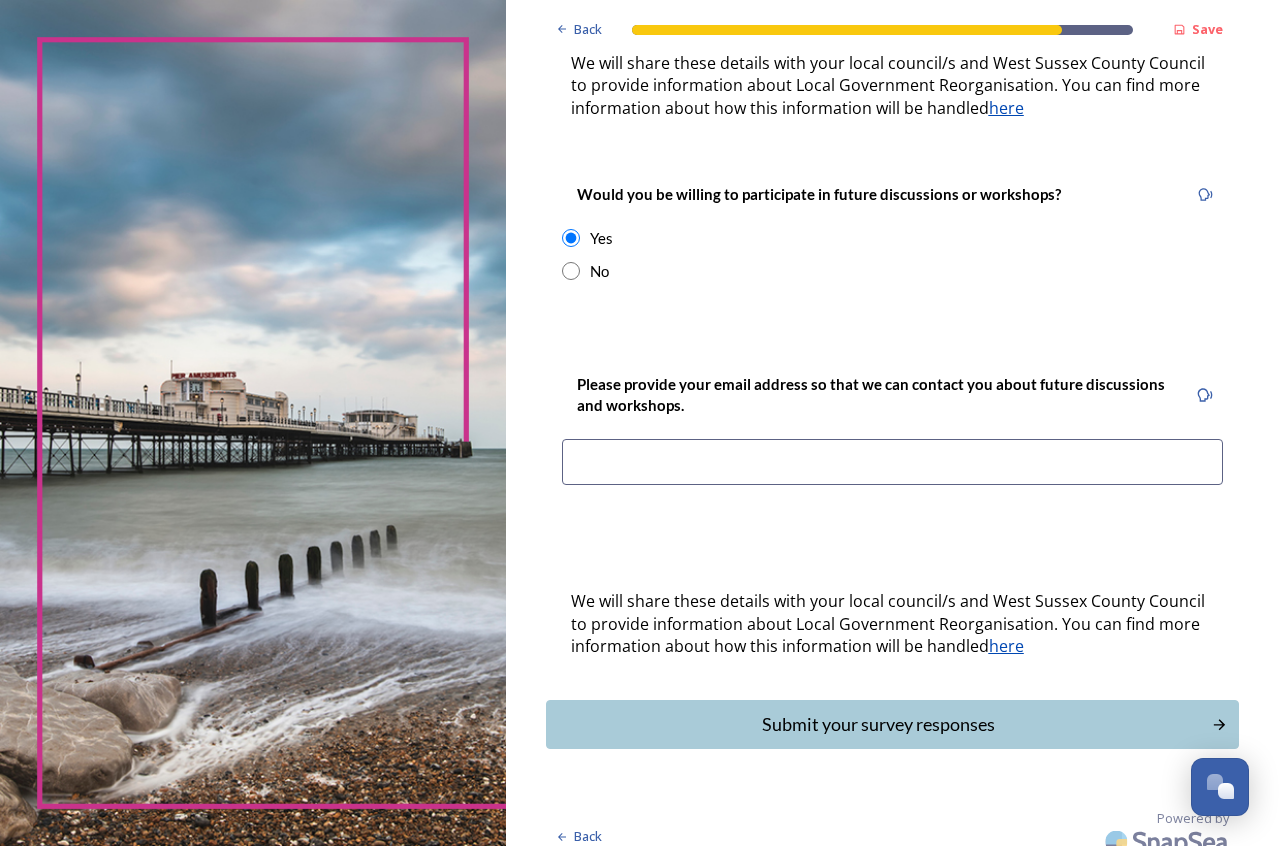 scroll, scrollTop: 723, scrollLeft: 0, axis: vertical 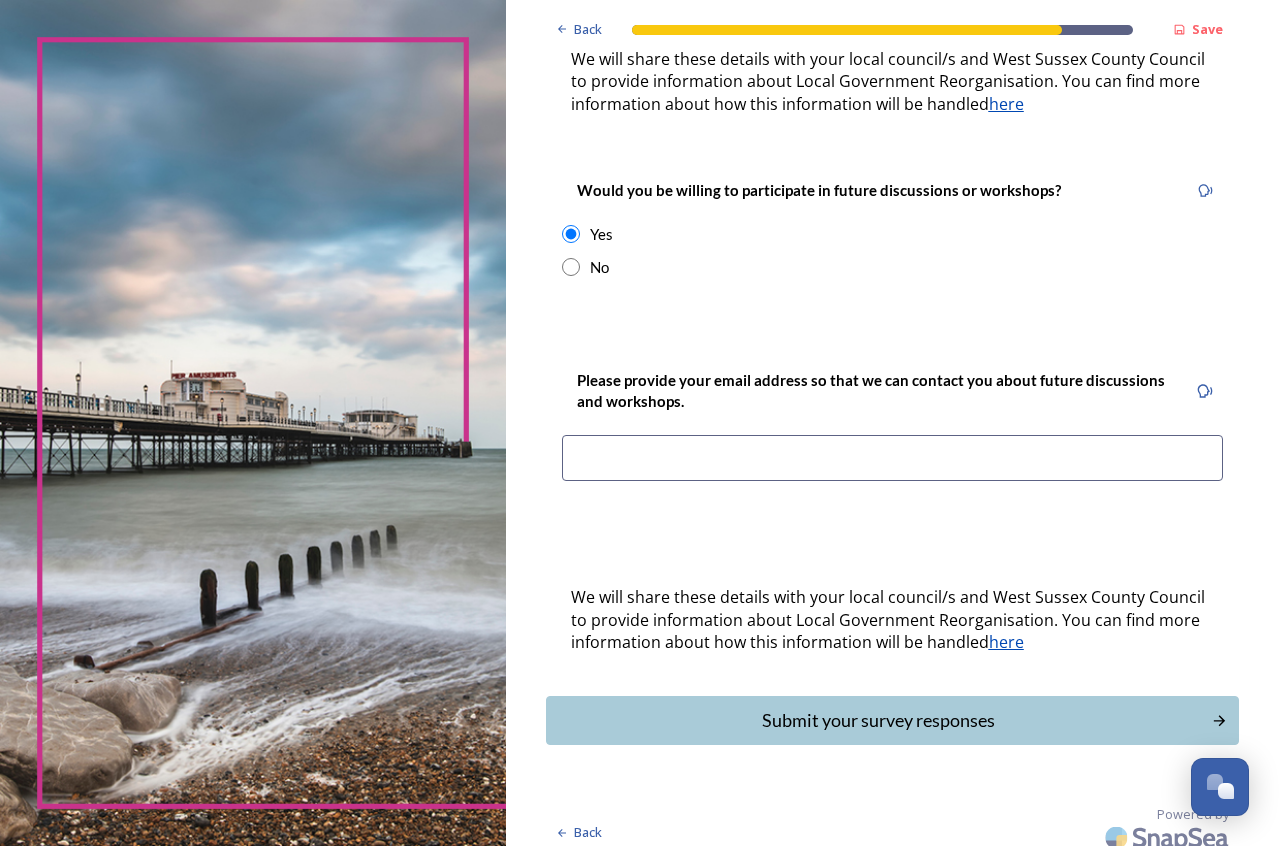 click at bounding box center [892, 458] 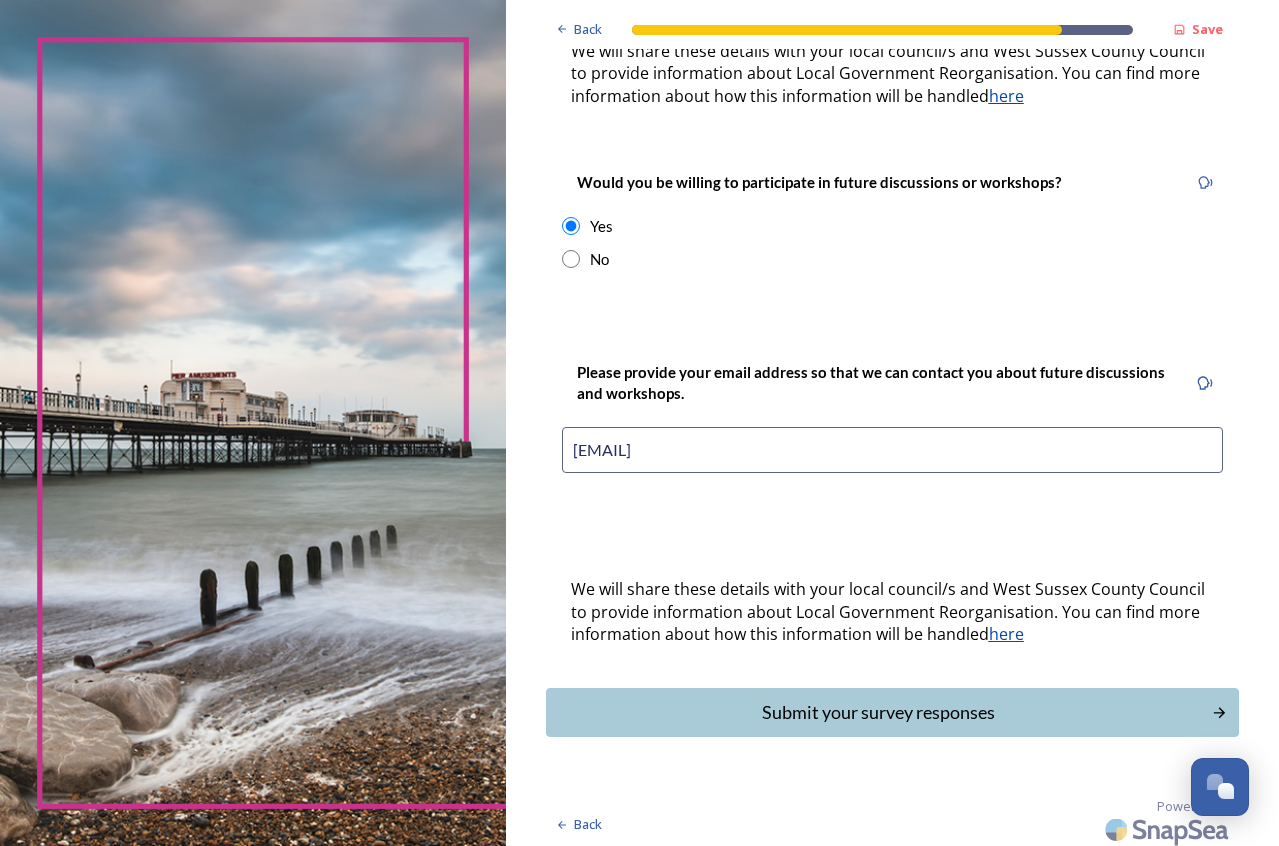 scroll, scrollTop: 738, scrollLeft: 0, axis: vertical 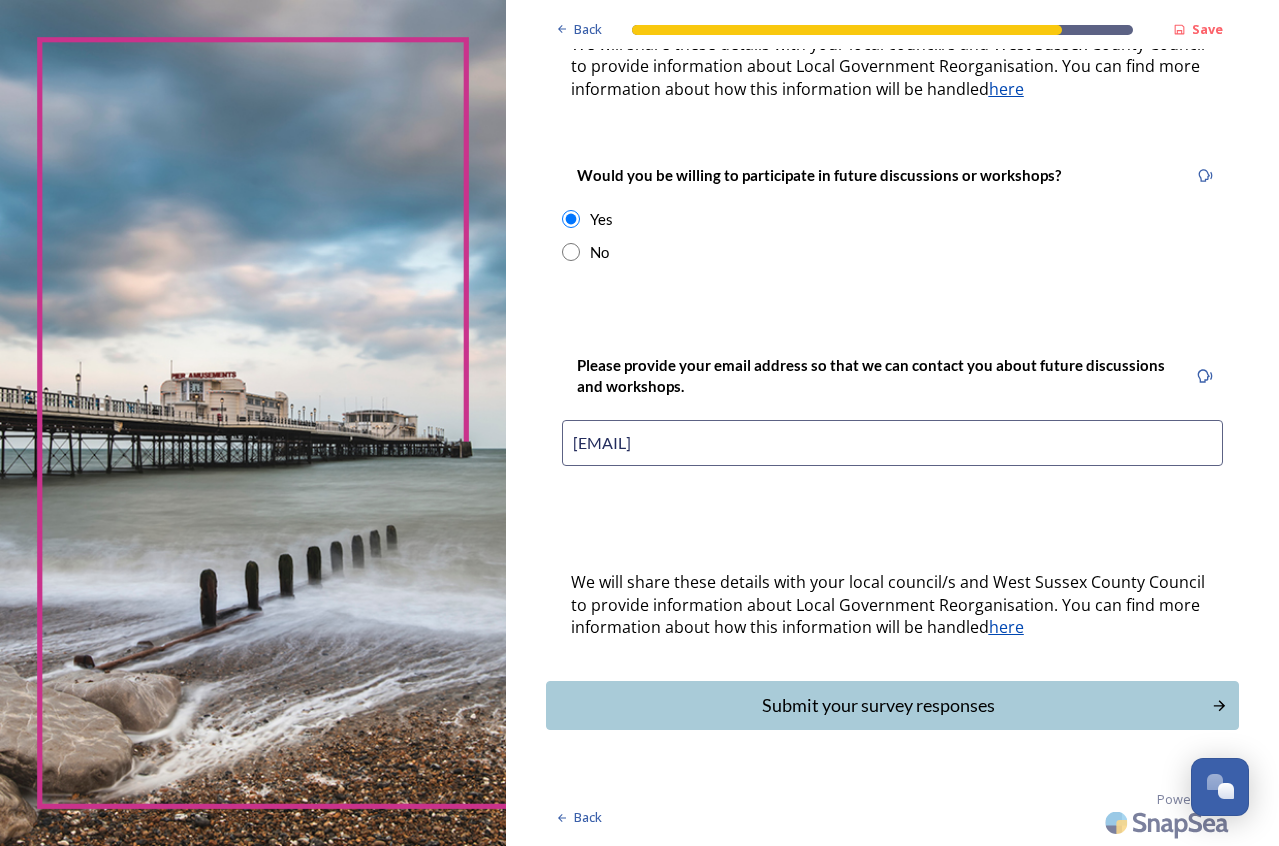 type on "[EMAIL]" 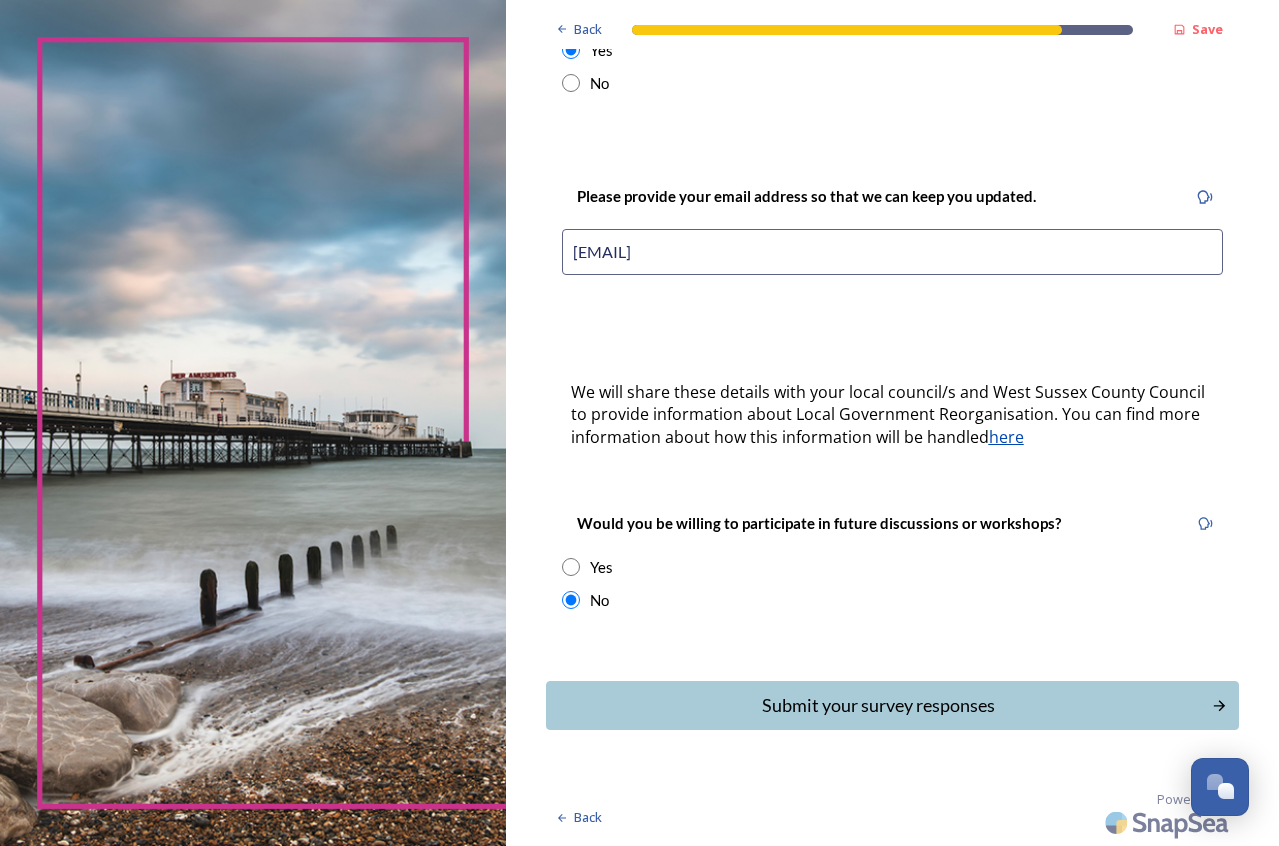 scroll, scrollTop: 390, scrollLeft: 0, axis: vertical 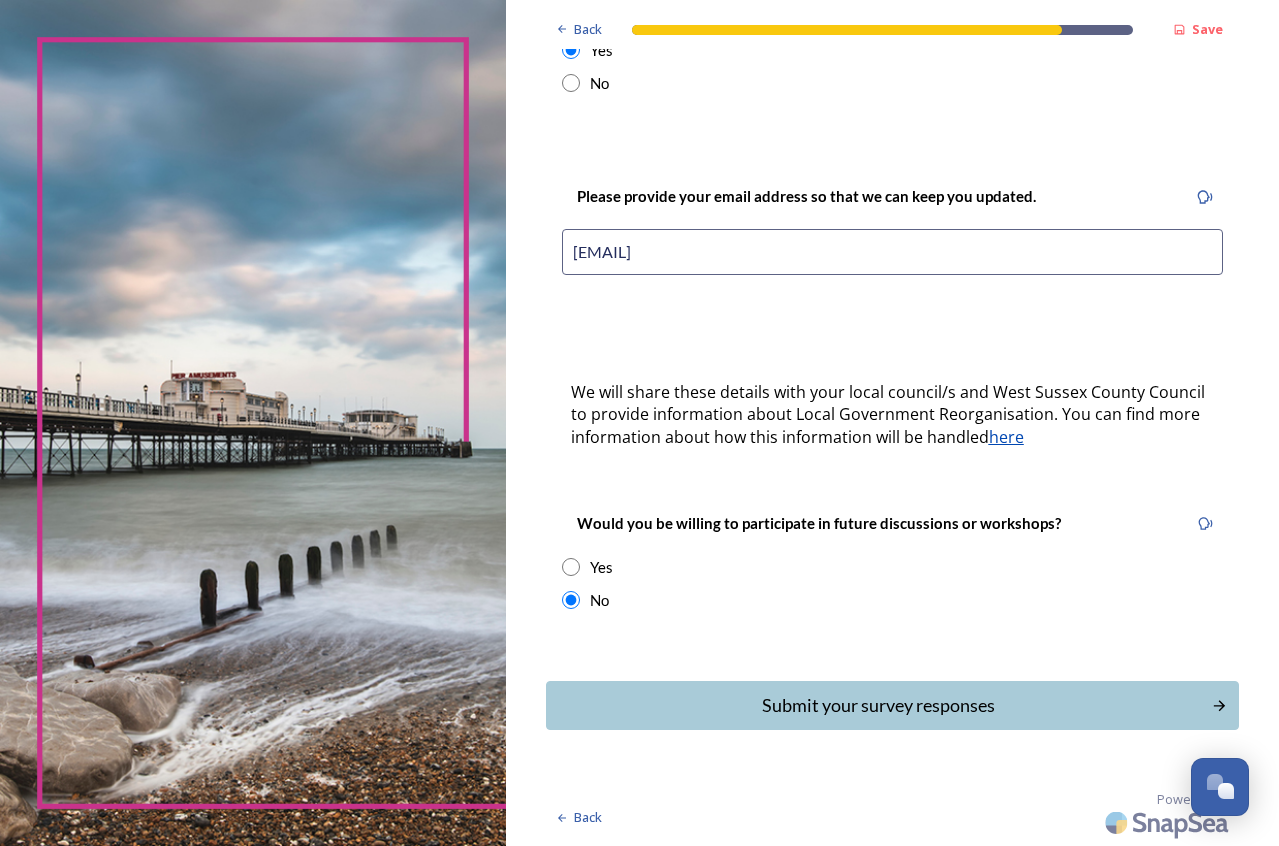 drag, startPoint x: 819, startPoint y: 249, endPoint x: 534, endPoint y: 246, distance: 285.01578 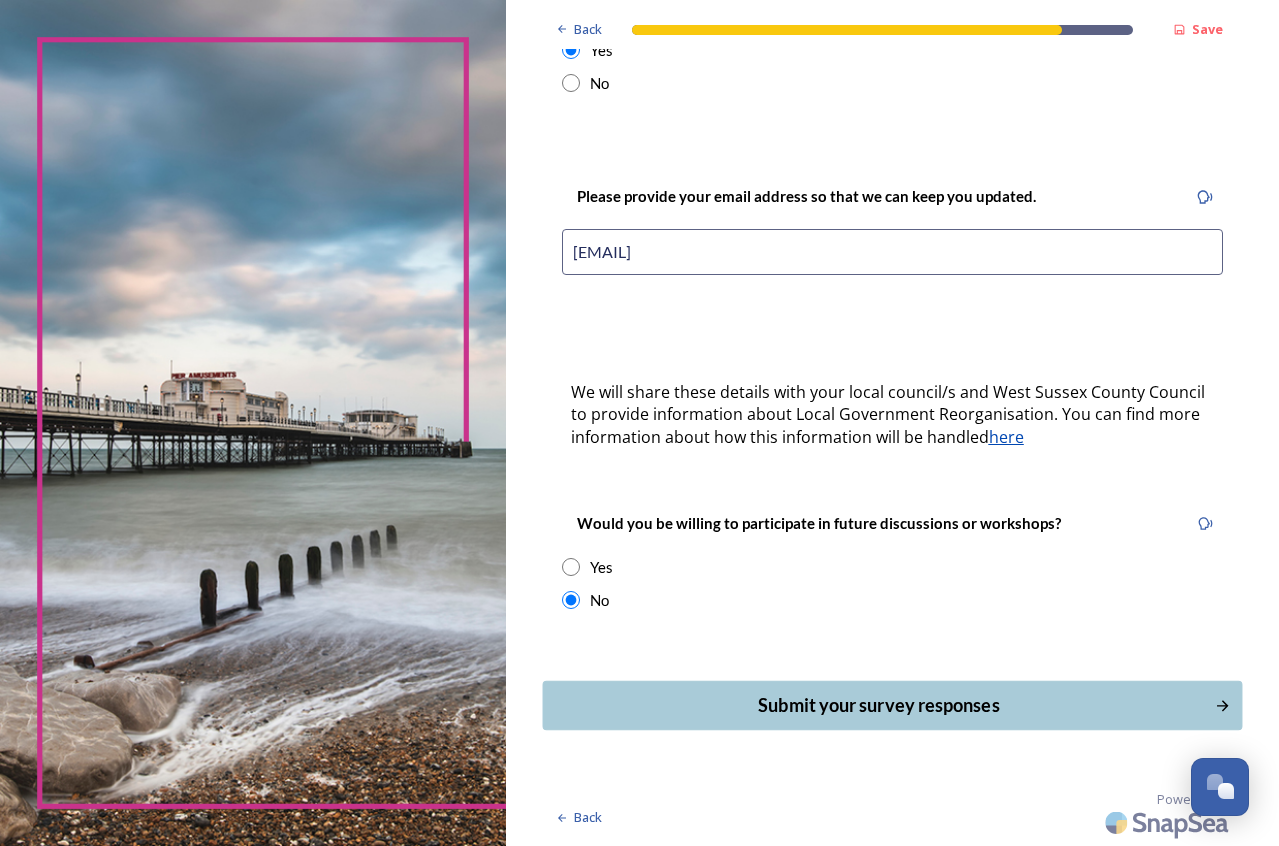 click on "Submit your survey responses" at bounding box center (878, 705) 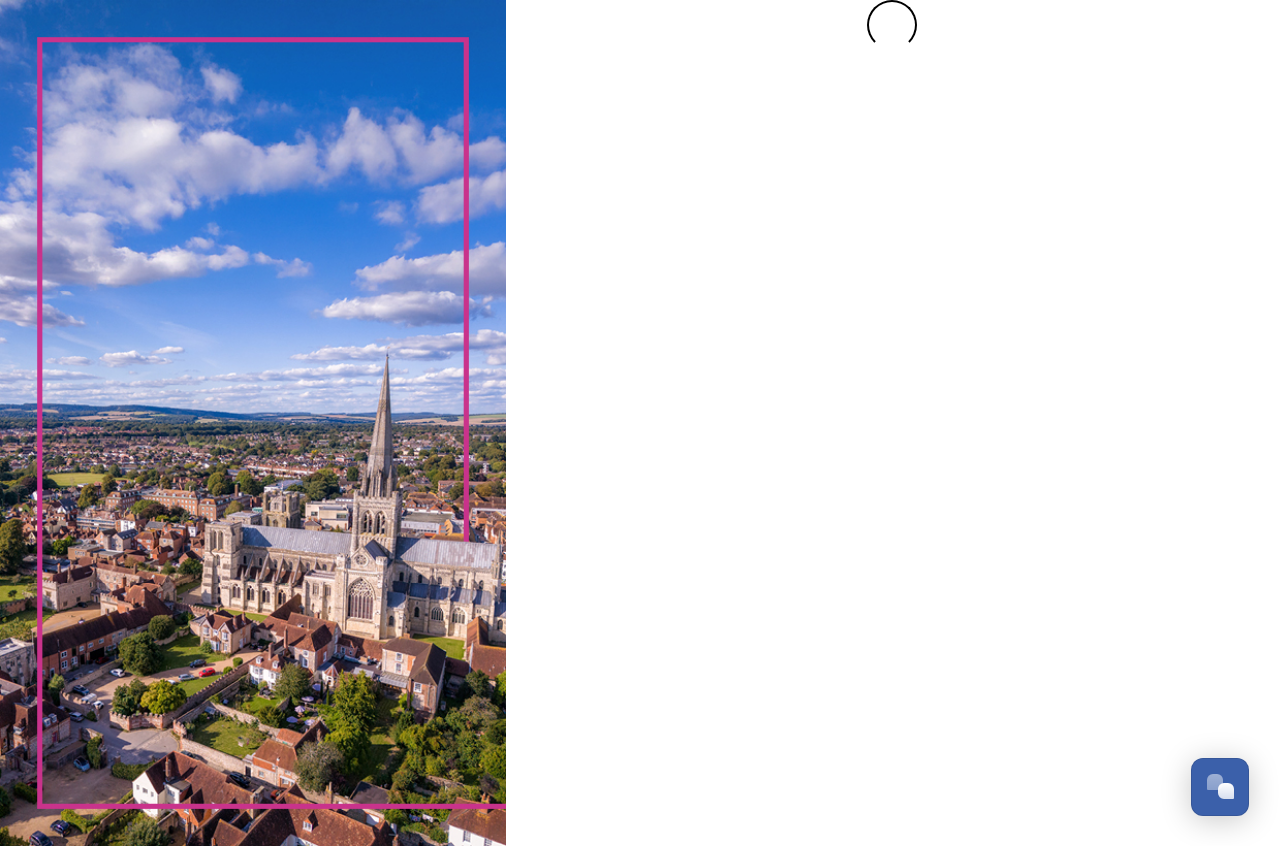 scroll, scrollTop: 0, scrollLeft: 0, axis: both 